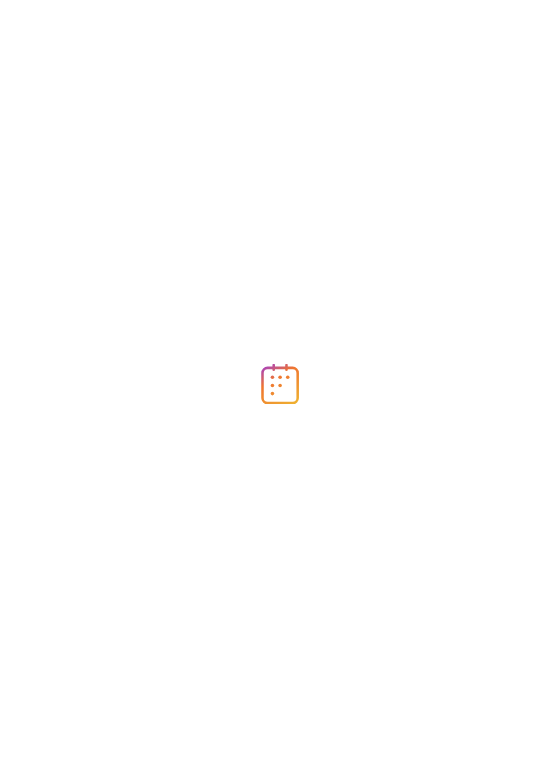 scroll, scrollTop: 0, scrollLeft: 0, axis: both 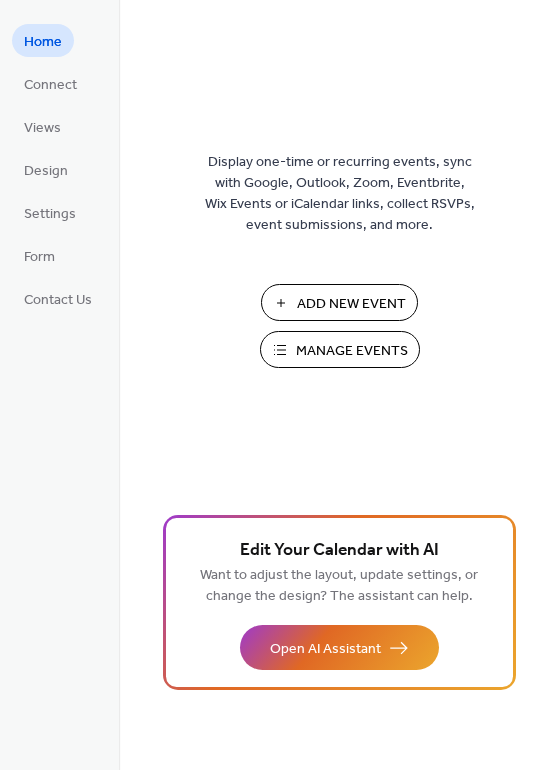 click on "Add New Event" at bounding box center (351, 304) 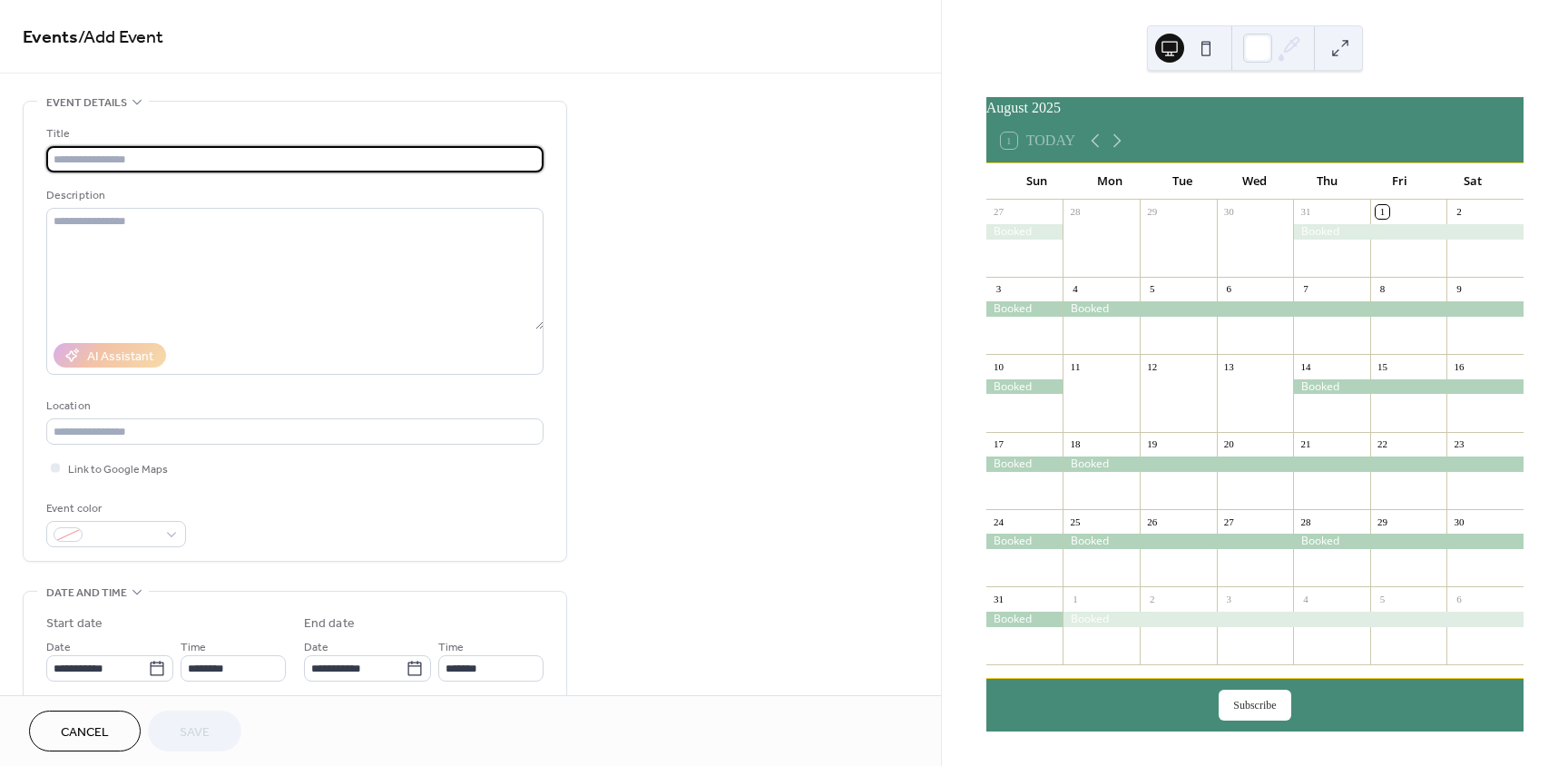 scroll, scrollTop: 0, scrollLeft: 0, axis: both 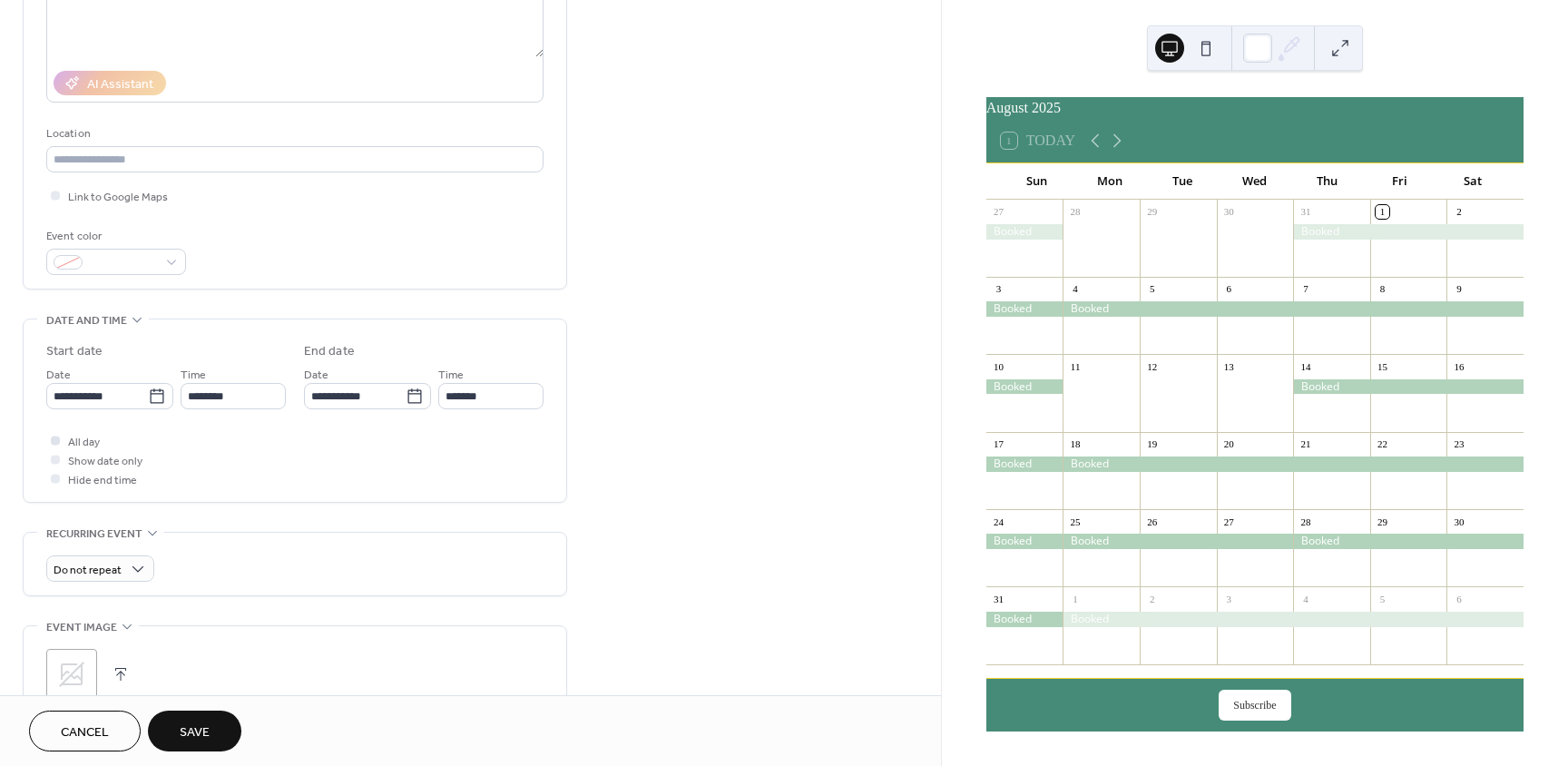 type on "******" 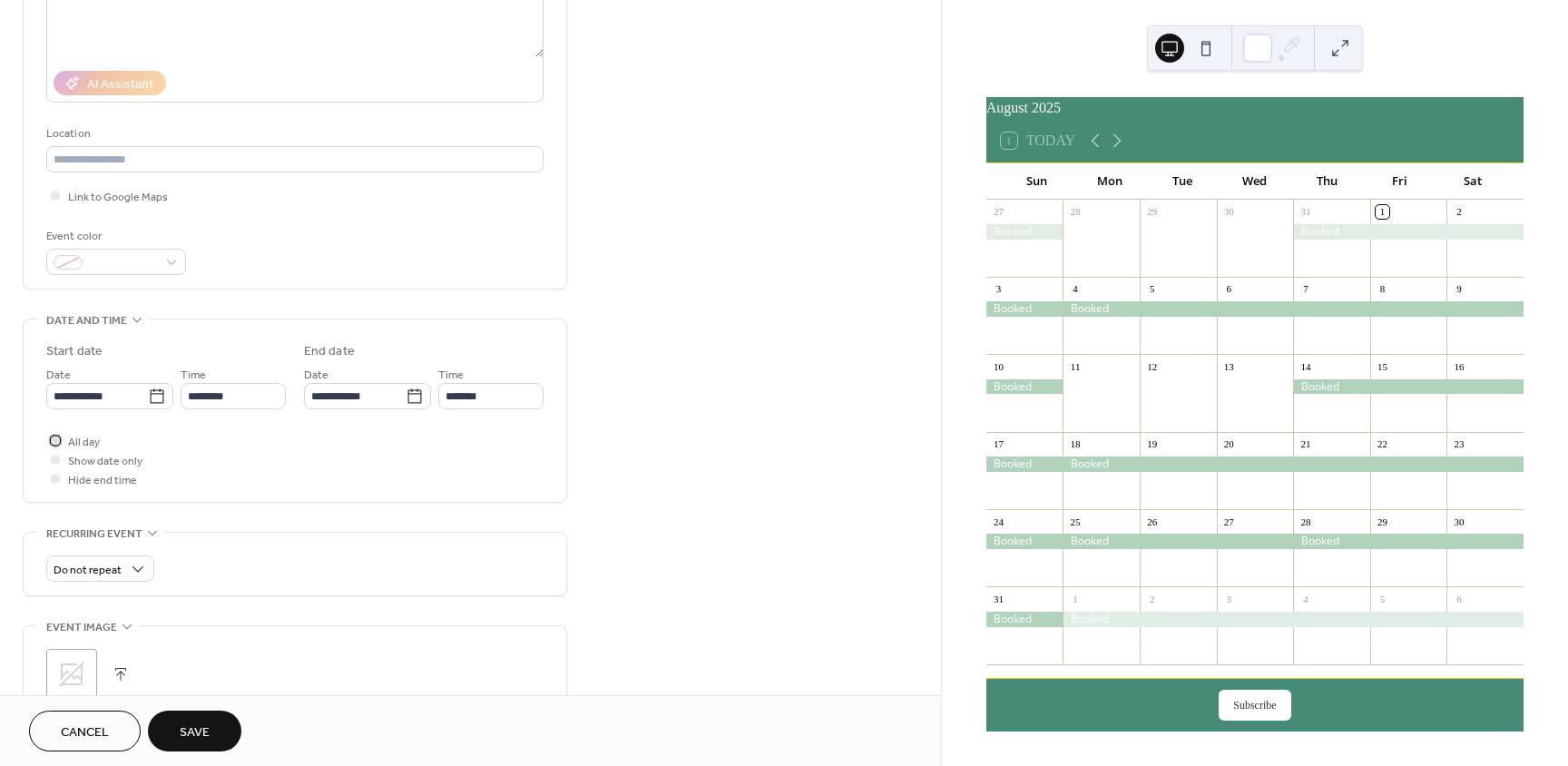 click at bounding box center (55, 440) 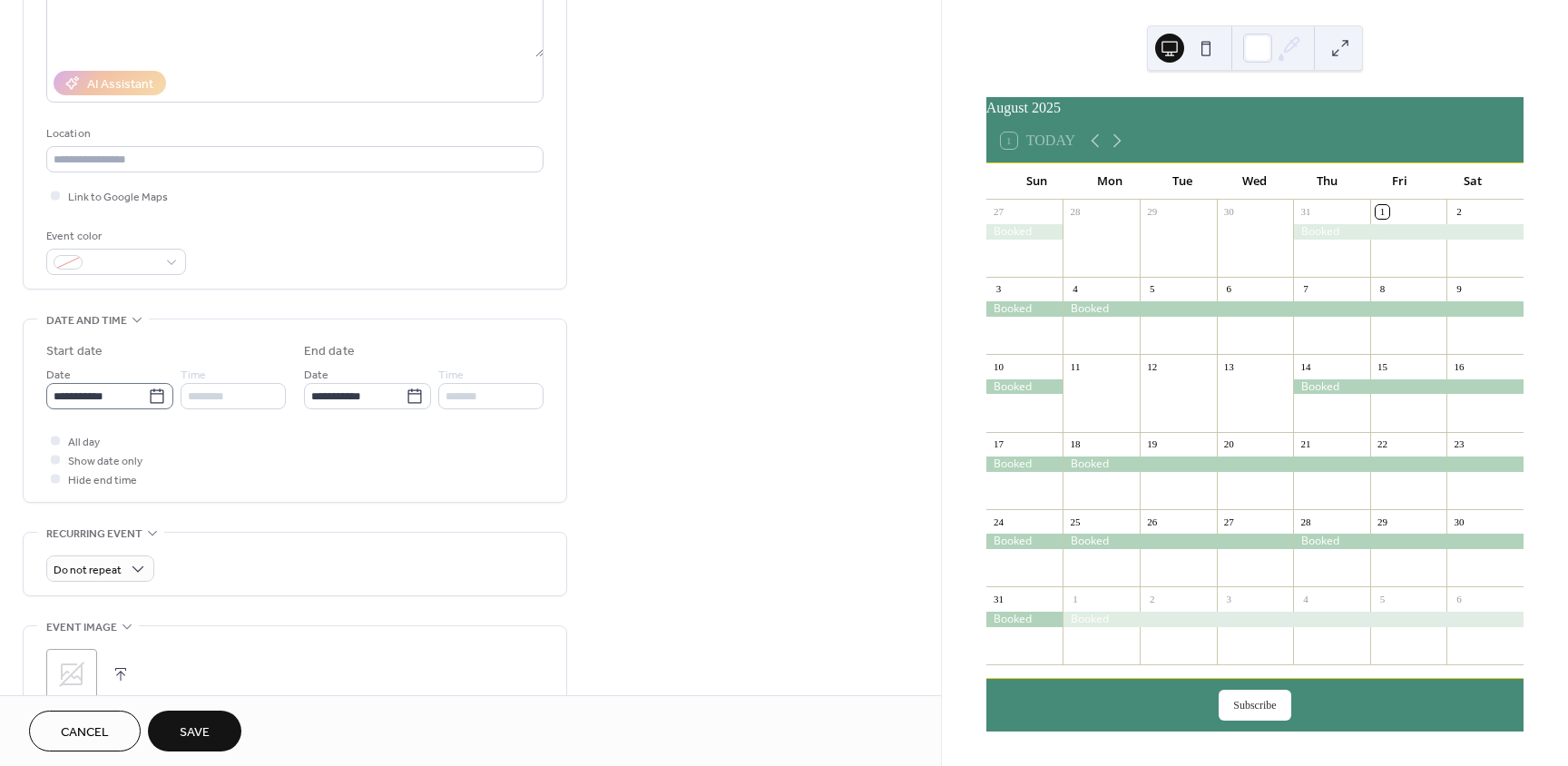 click 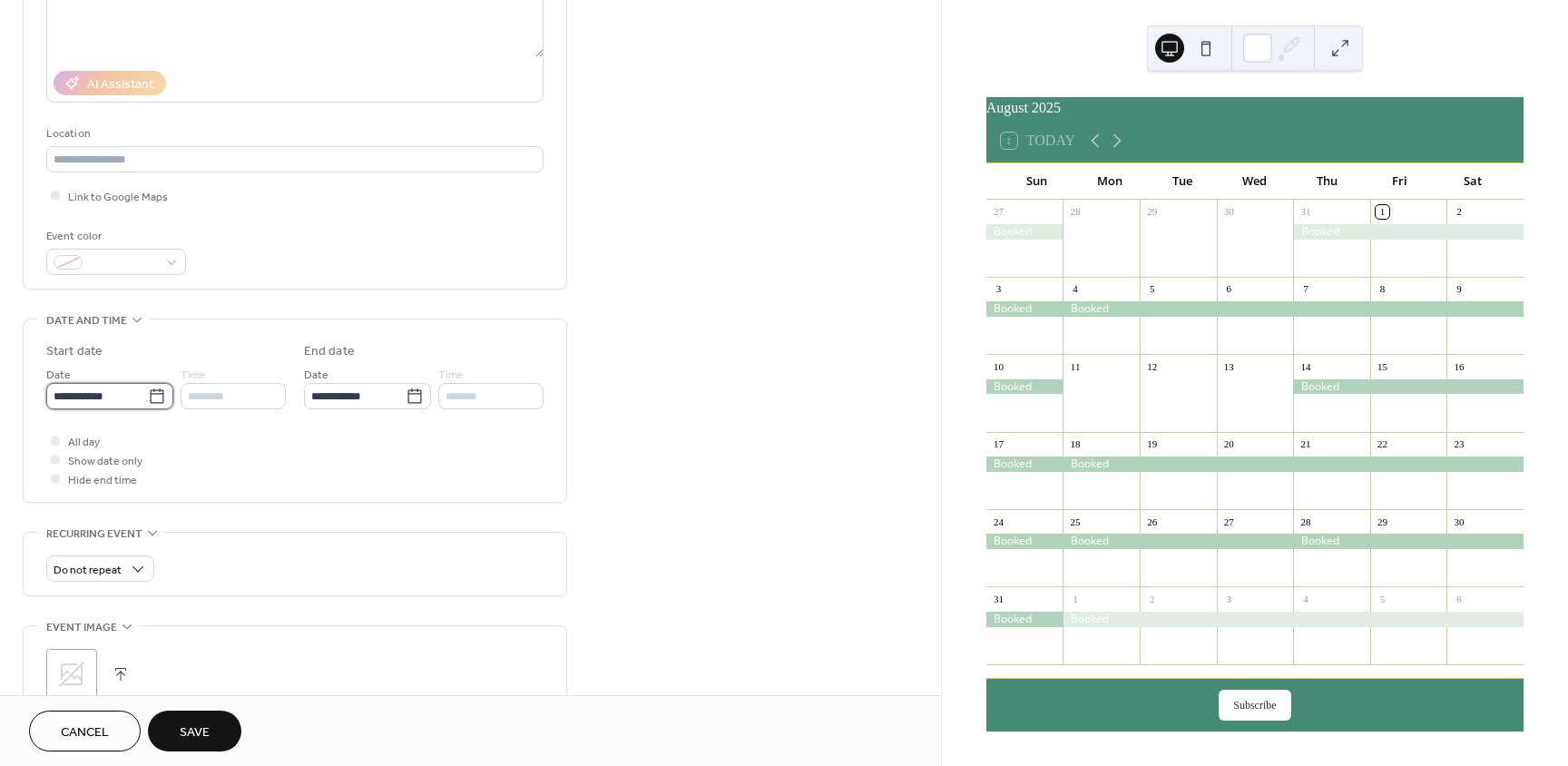 click on "**********" at bounding box center [97, 396] 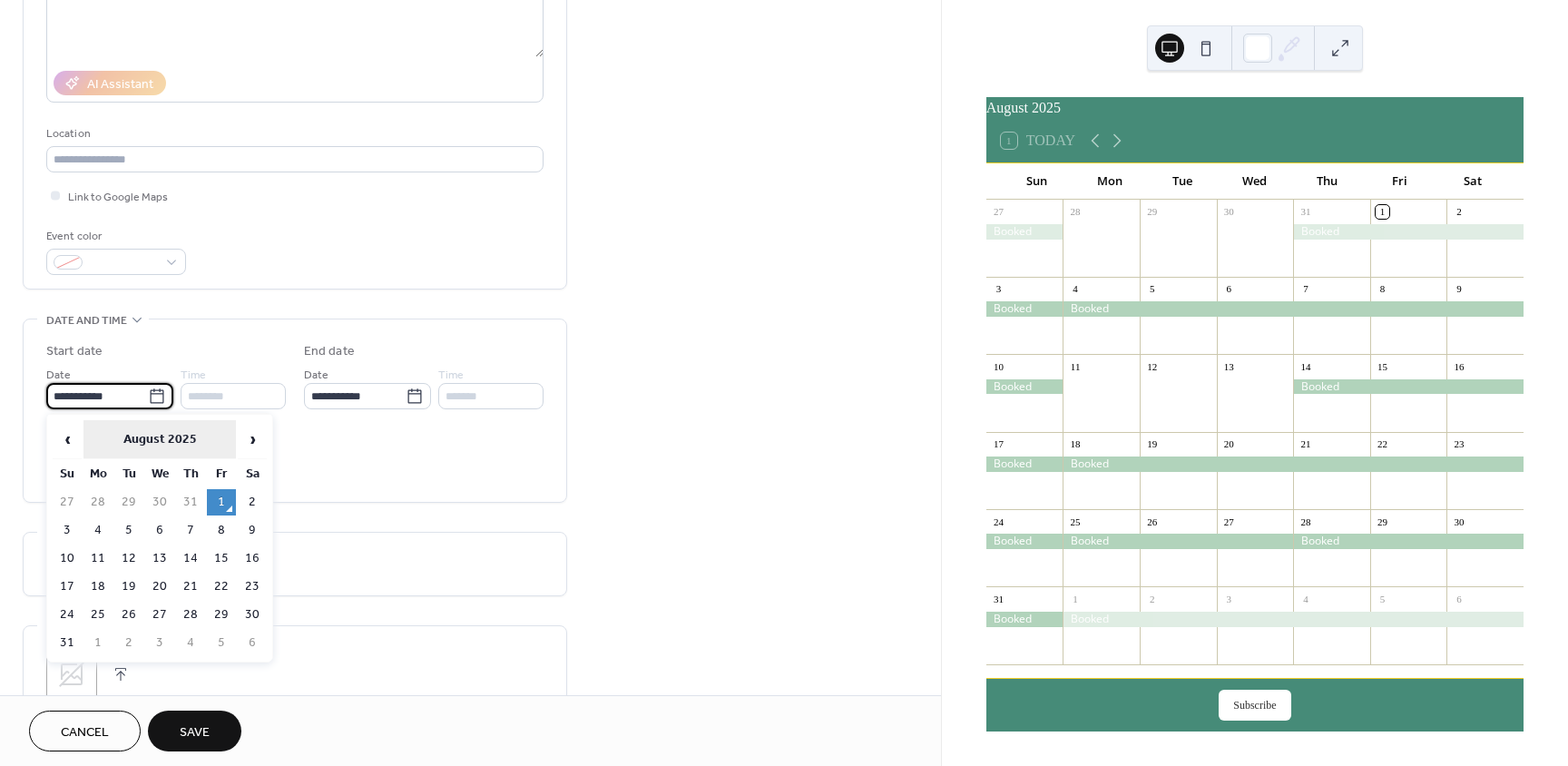 click on "August 2025" at bounding box center [160, 439] 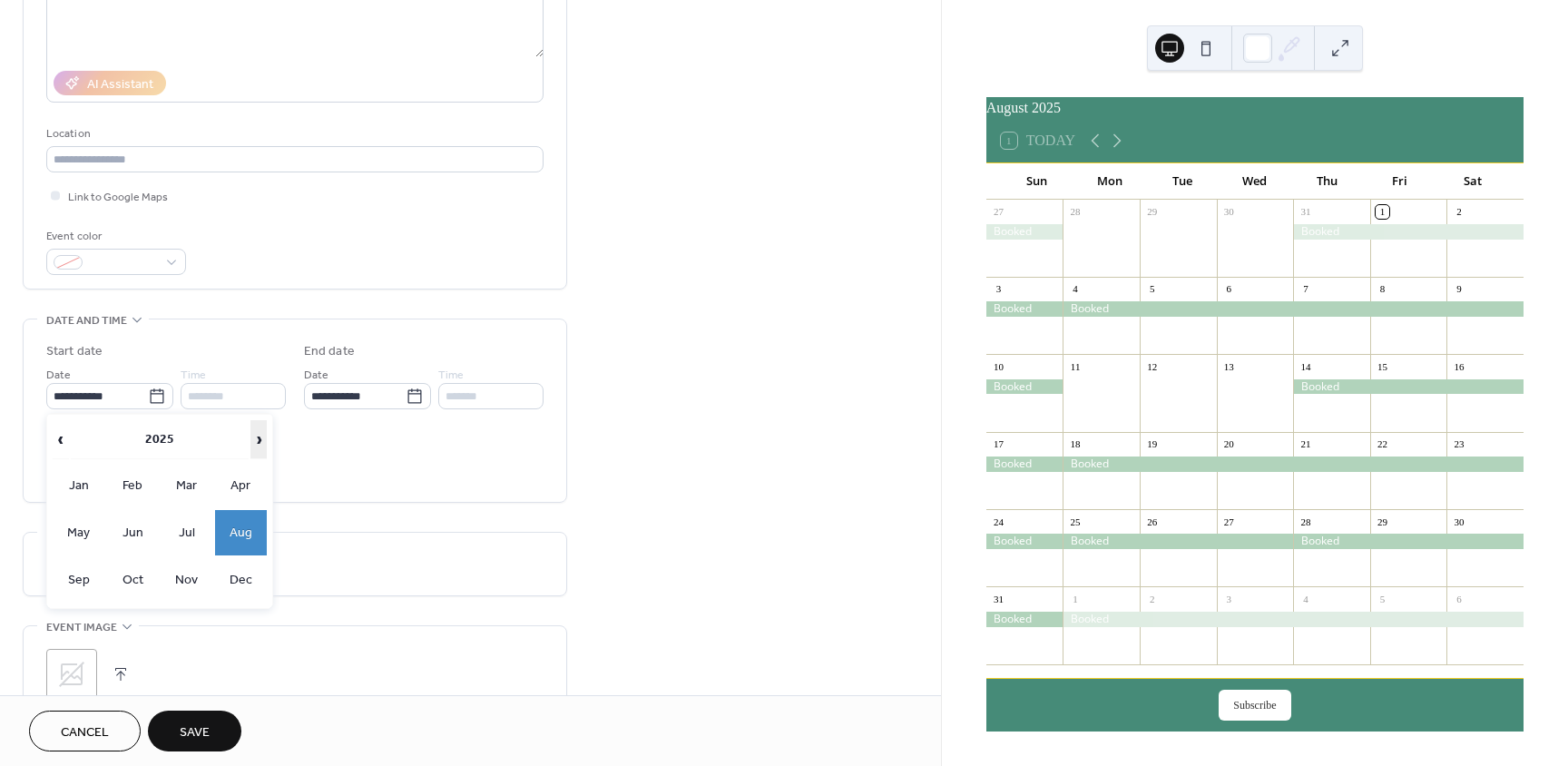 click on "›" at bounding box center [259, 439] 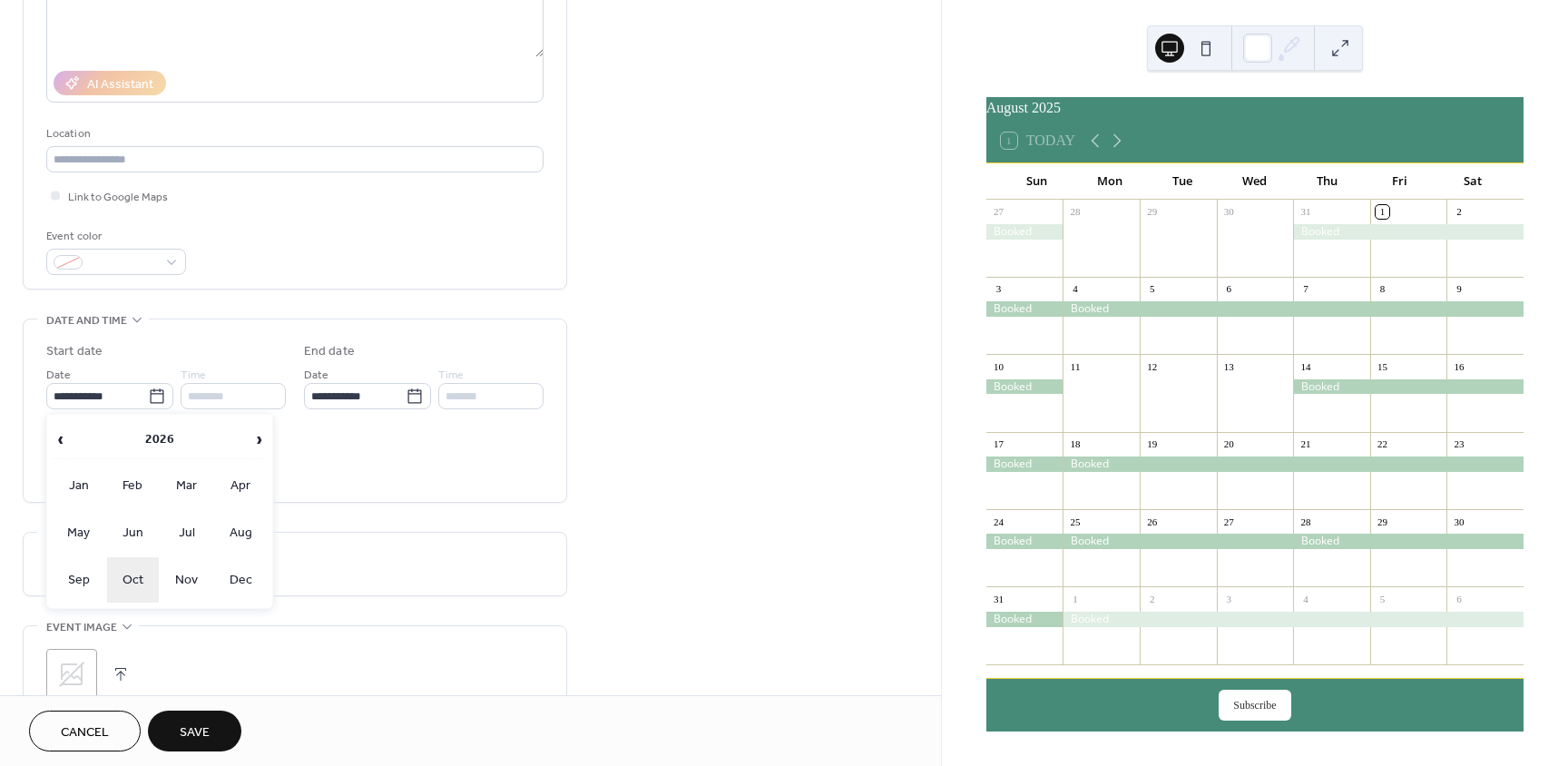click on "Oct" at bounding box center [133, 580] 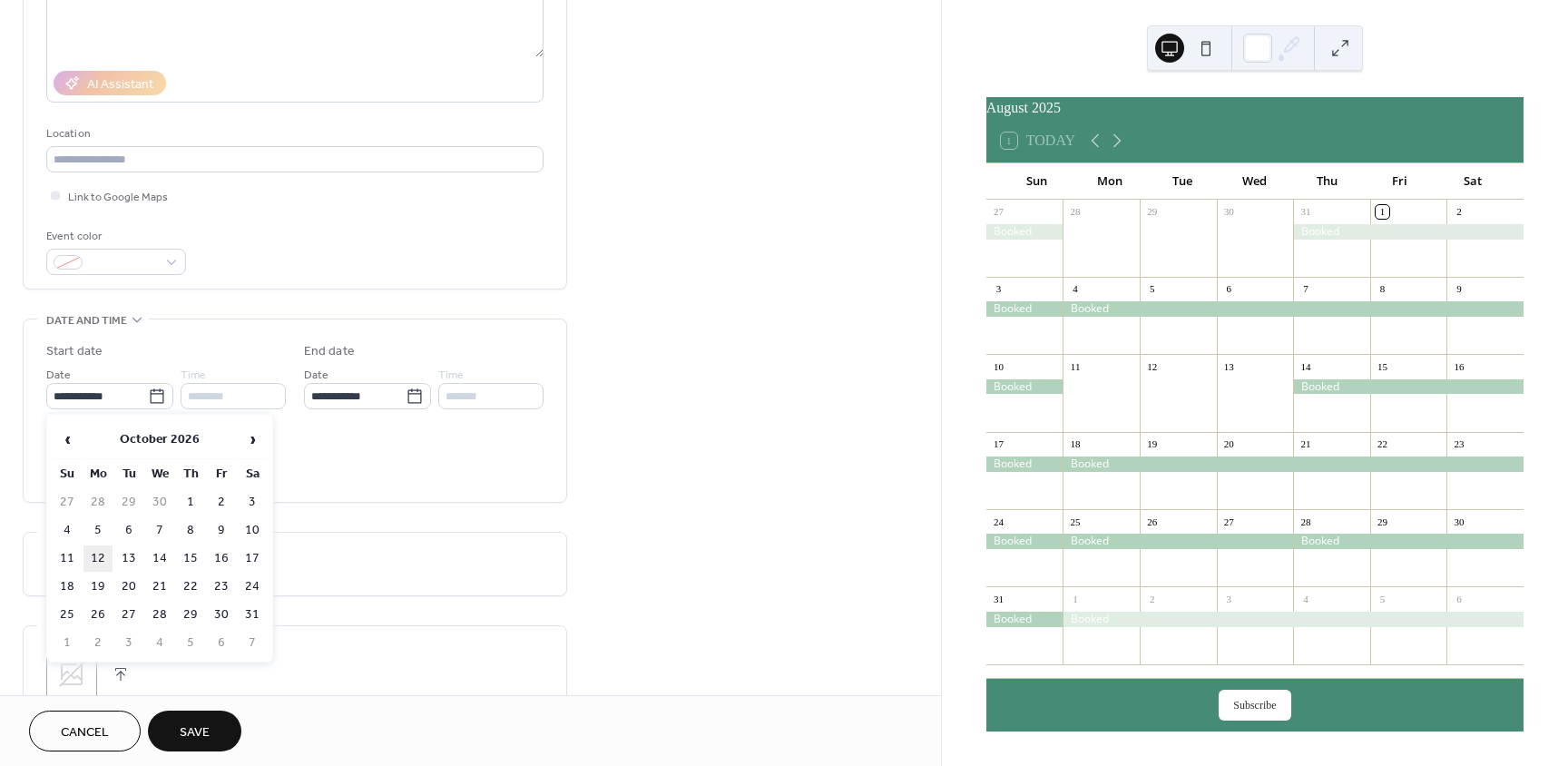 click on "12" at bounding box center [98, 558] 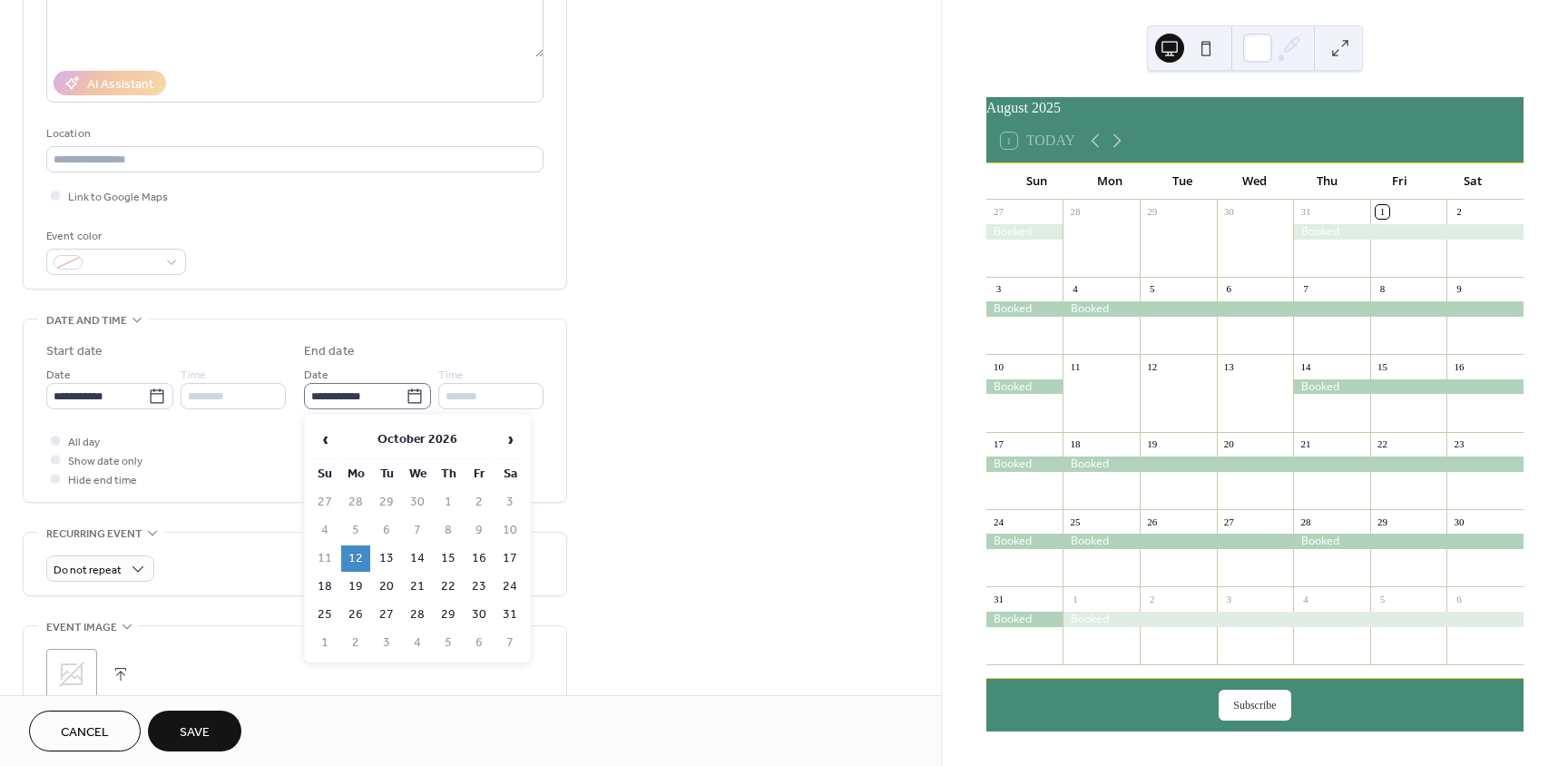 click 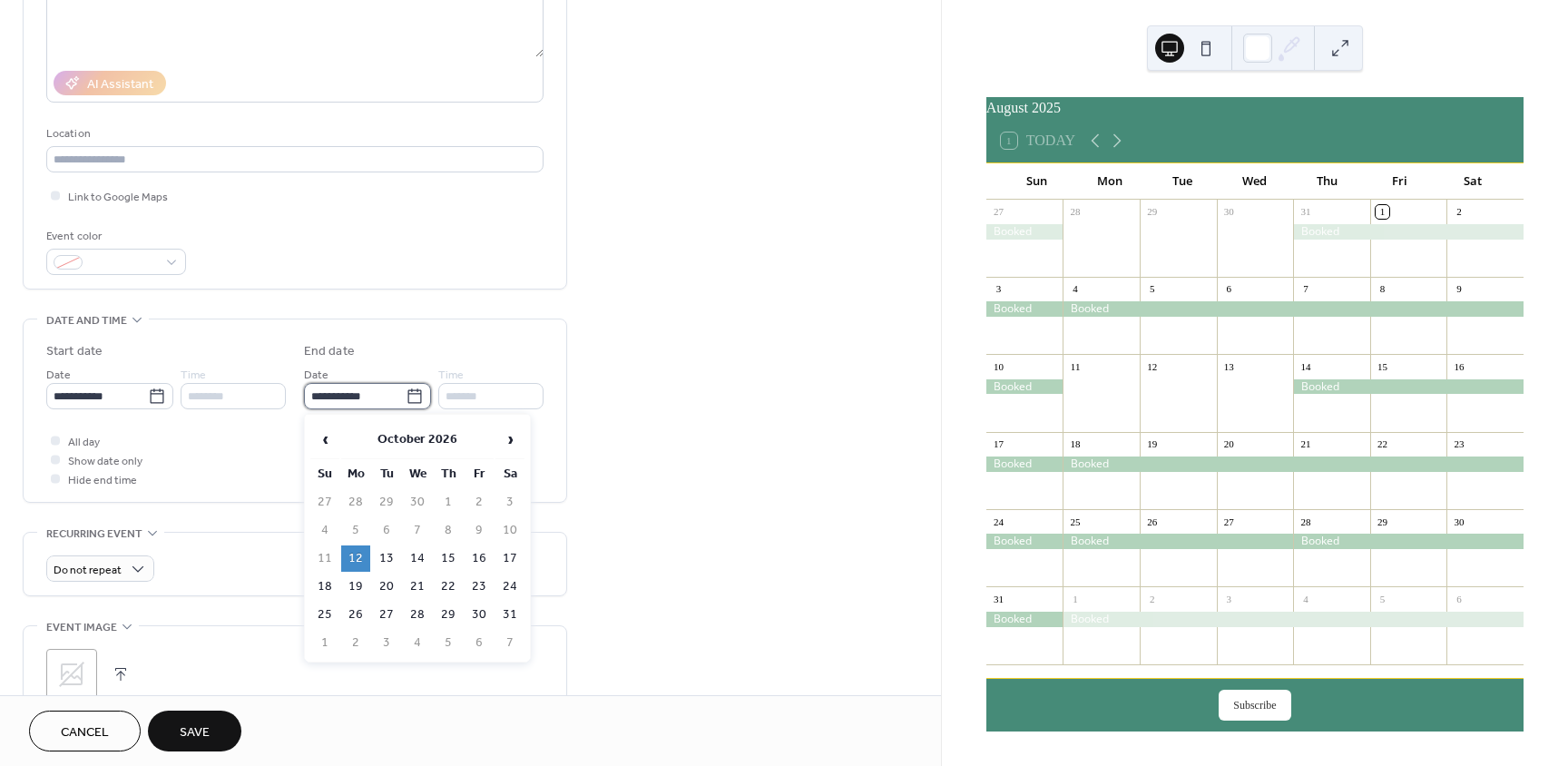 click on "**********" at bounding box center [355, 396] 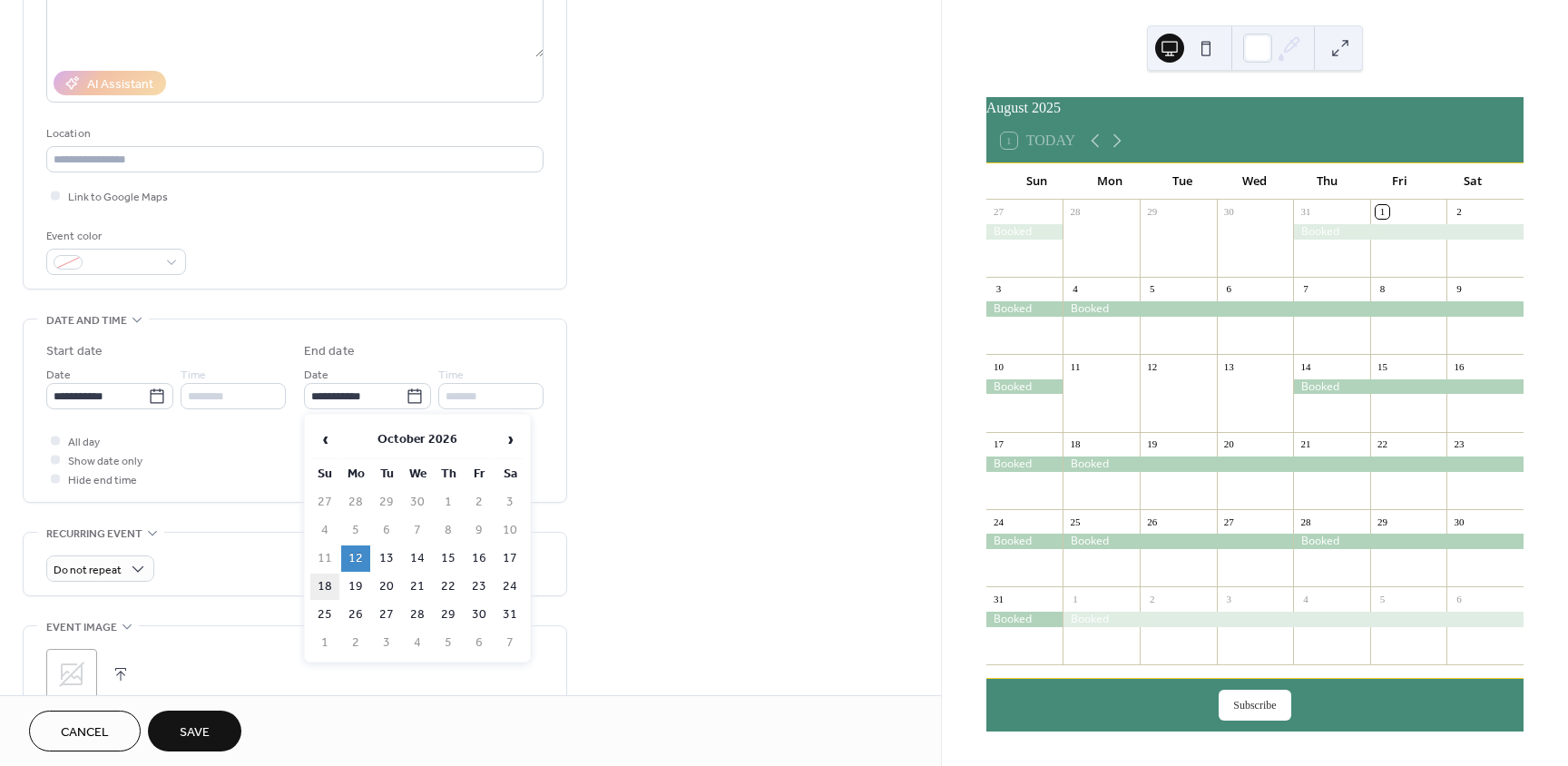 click on "18" at bounding box center (325, 586) 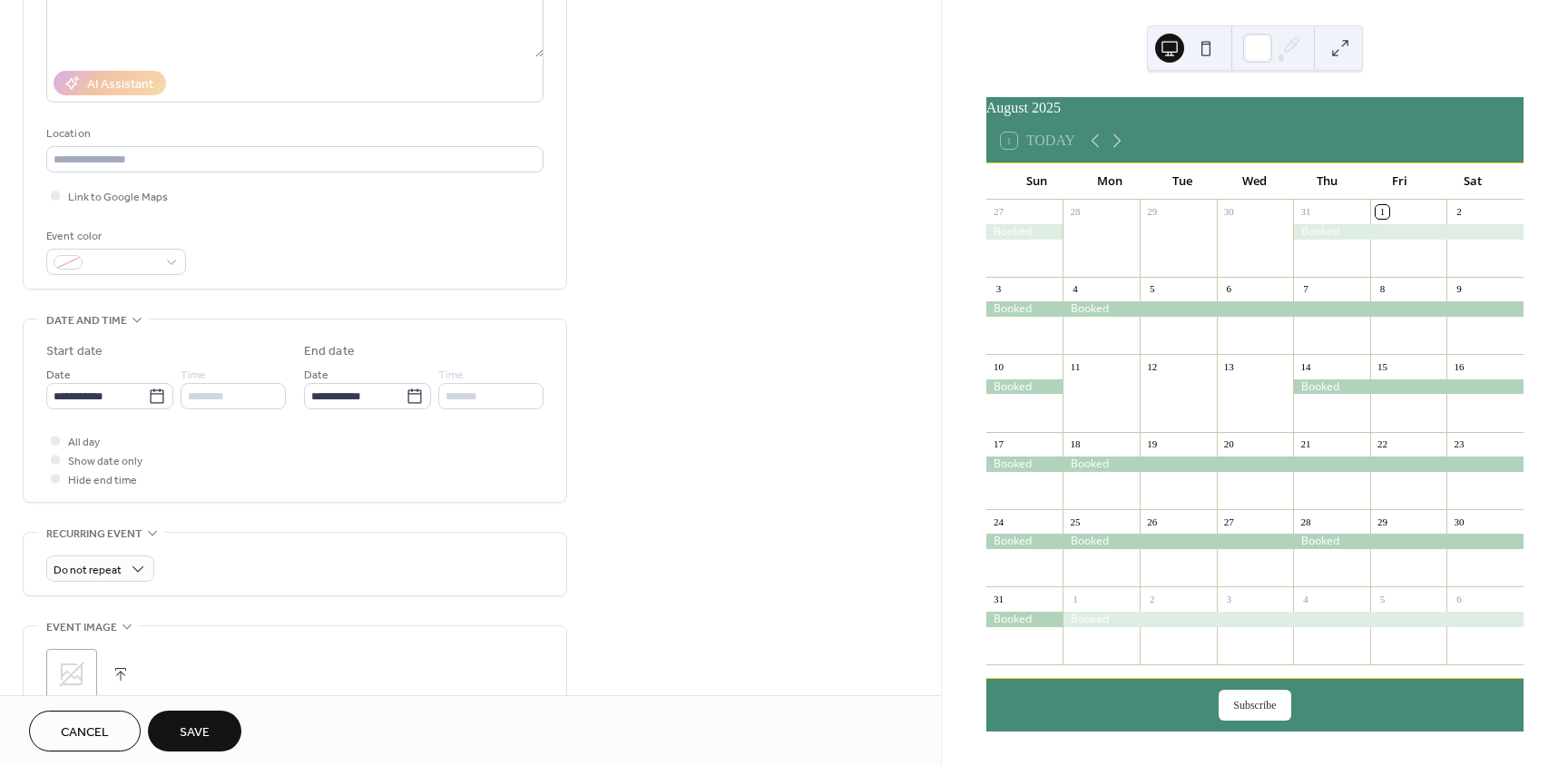 click on "Save" at bounding box center (194, 731) 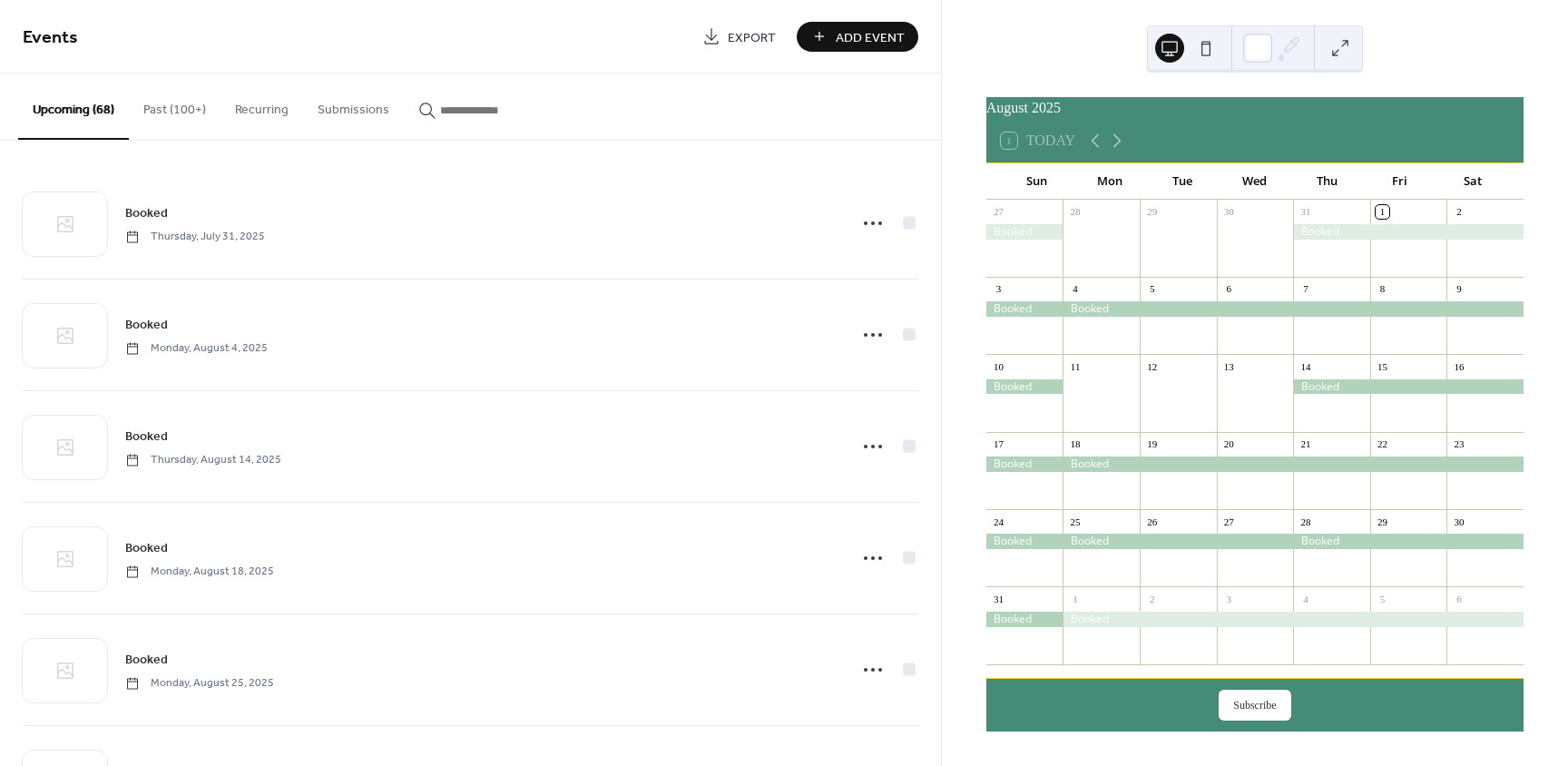 click on "Add Event" at bounding box center (870, 37) 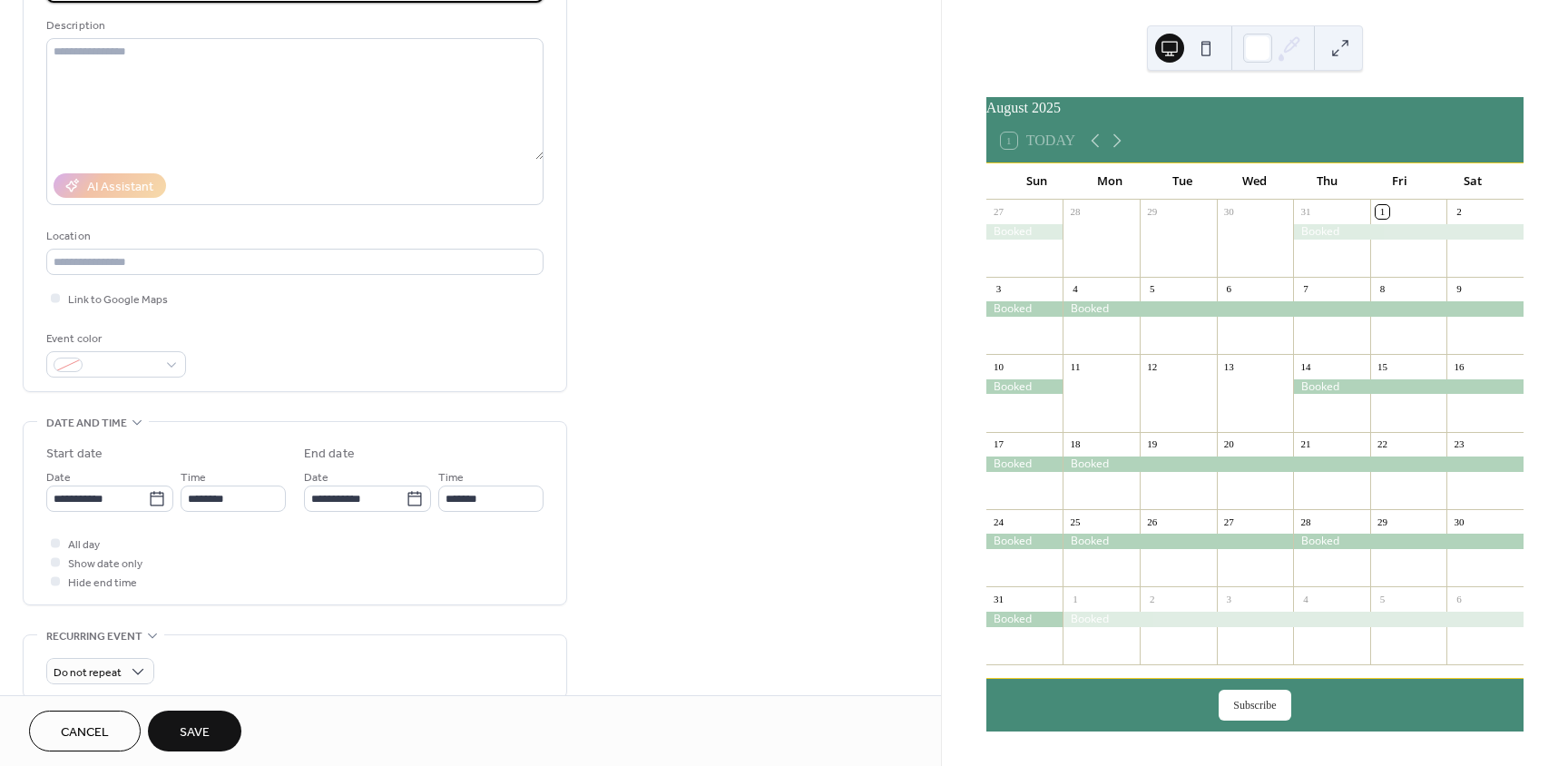 scroll, scrollTop: 182, scrollLeft: 0, axis: vertical 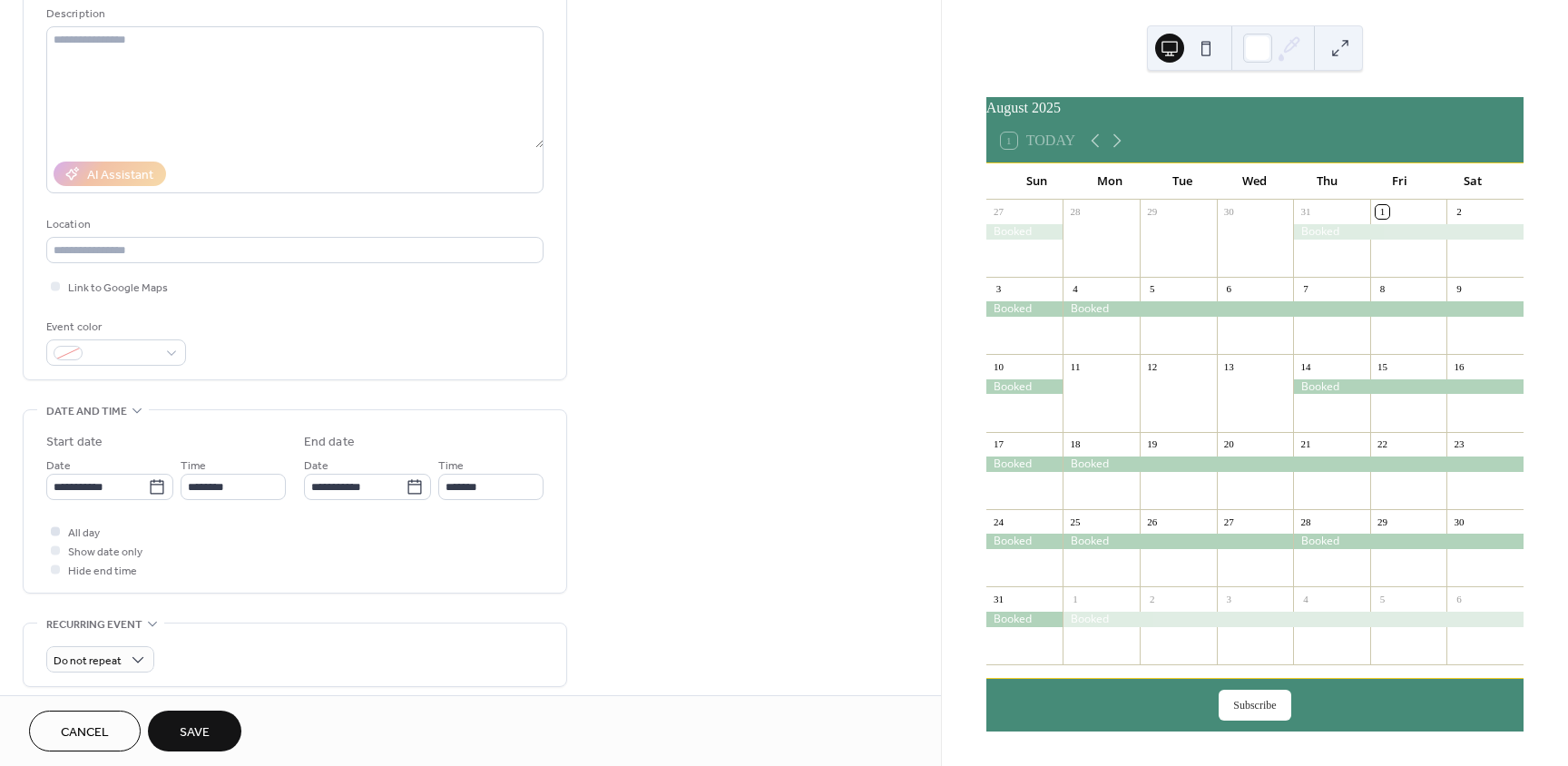 type on "******" 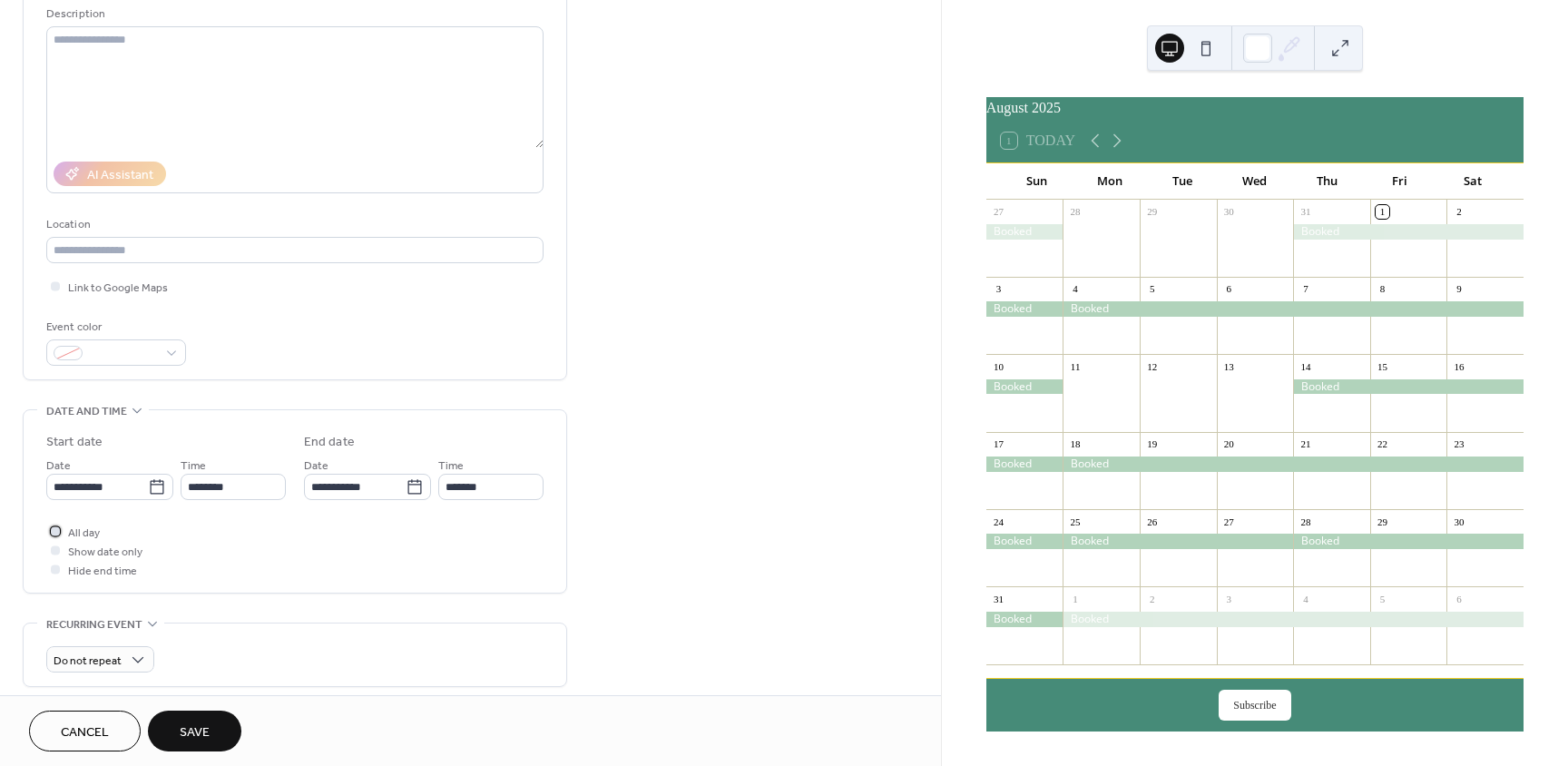 click at bounding box center (55, 531) 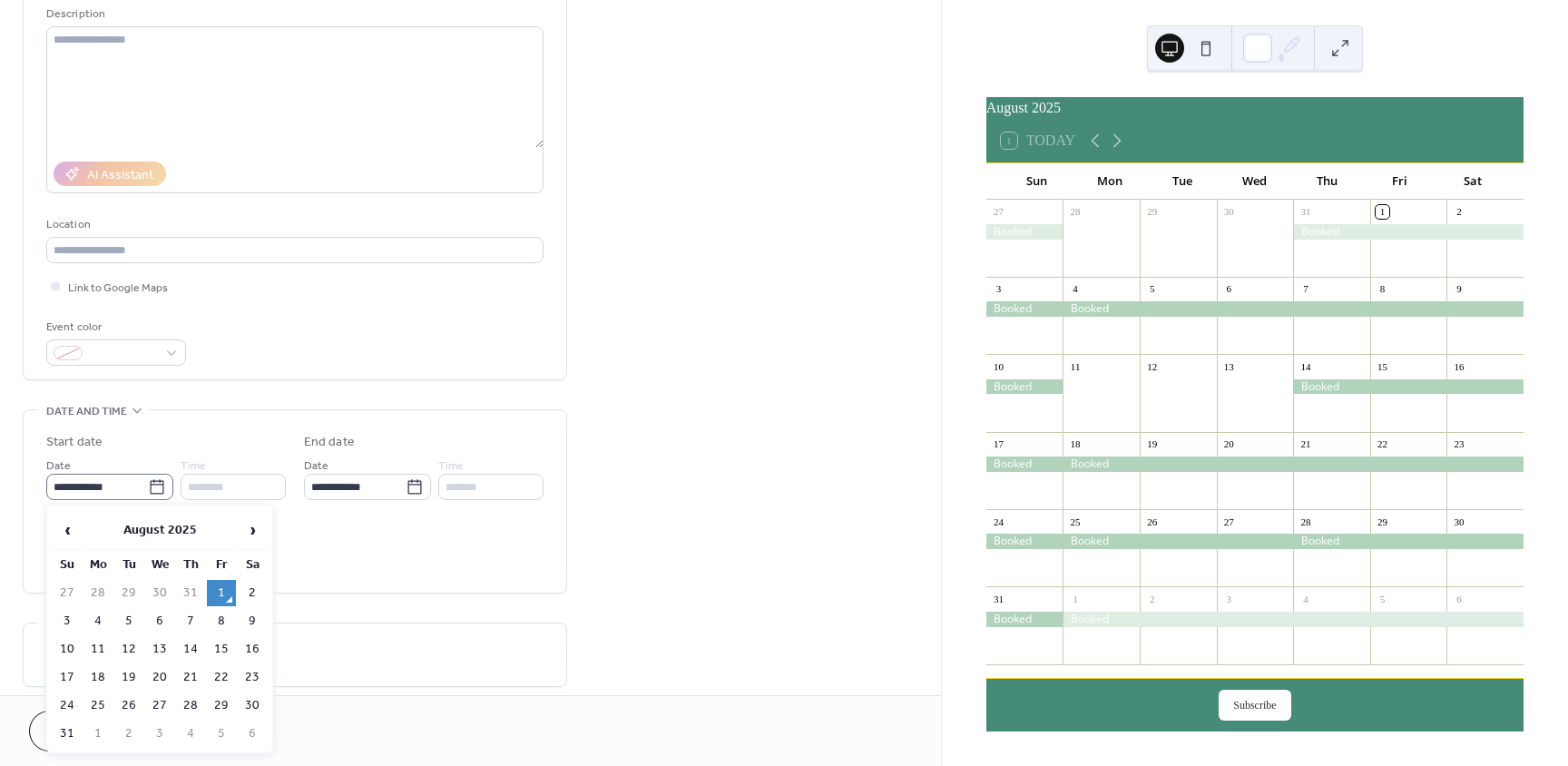 click 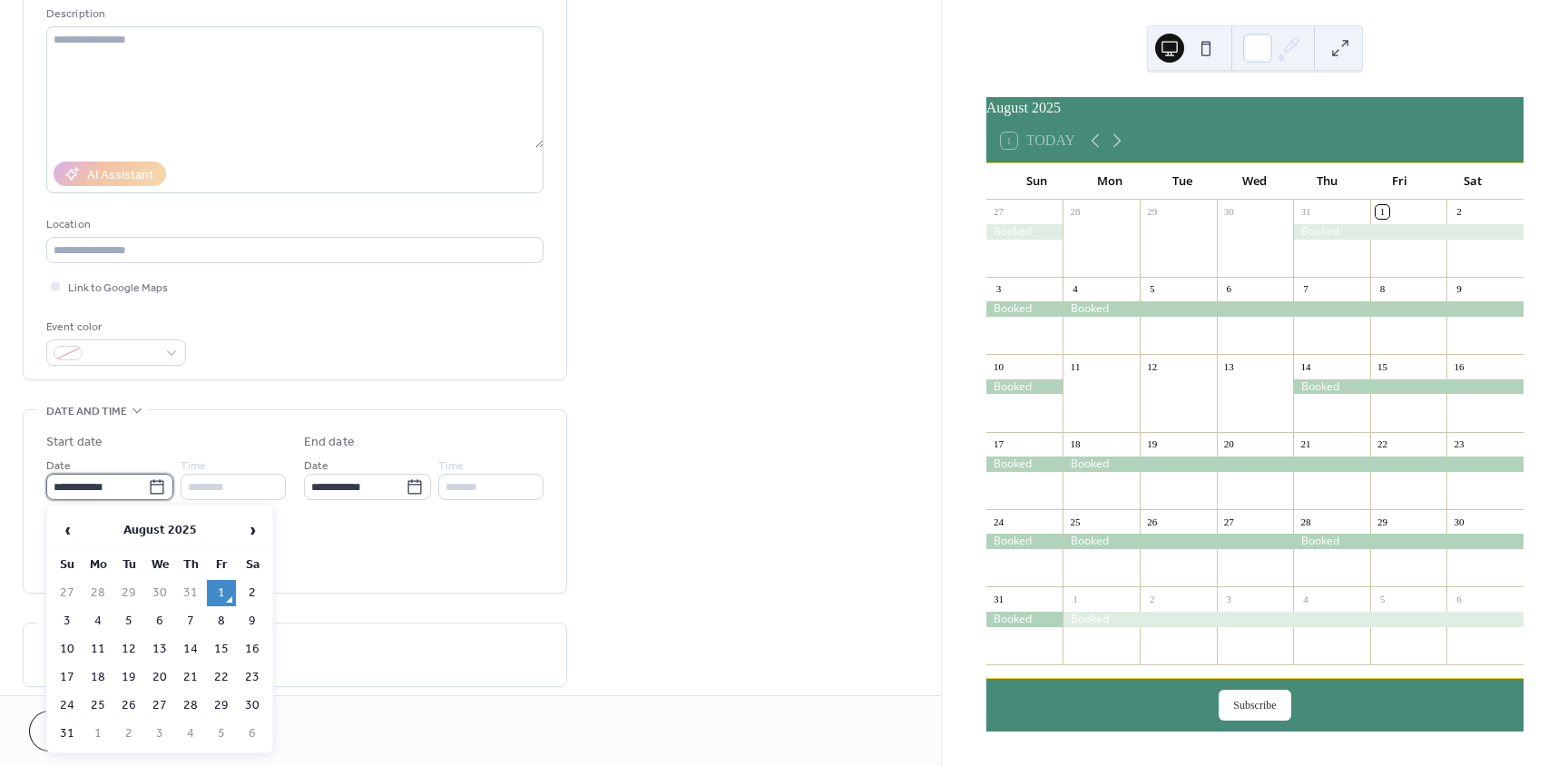 click on "**********" at bounding box center (97, 486) 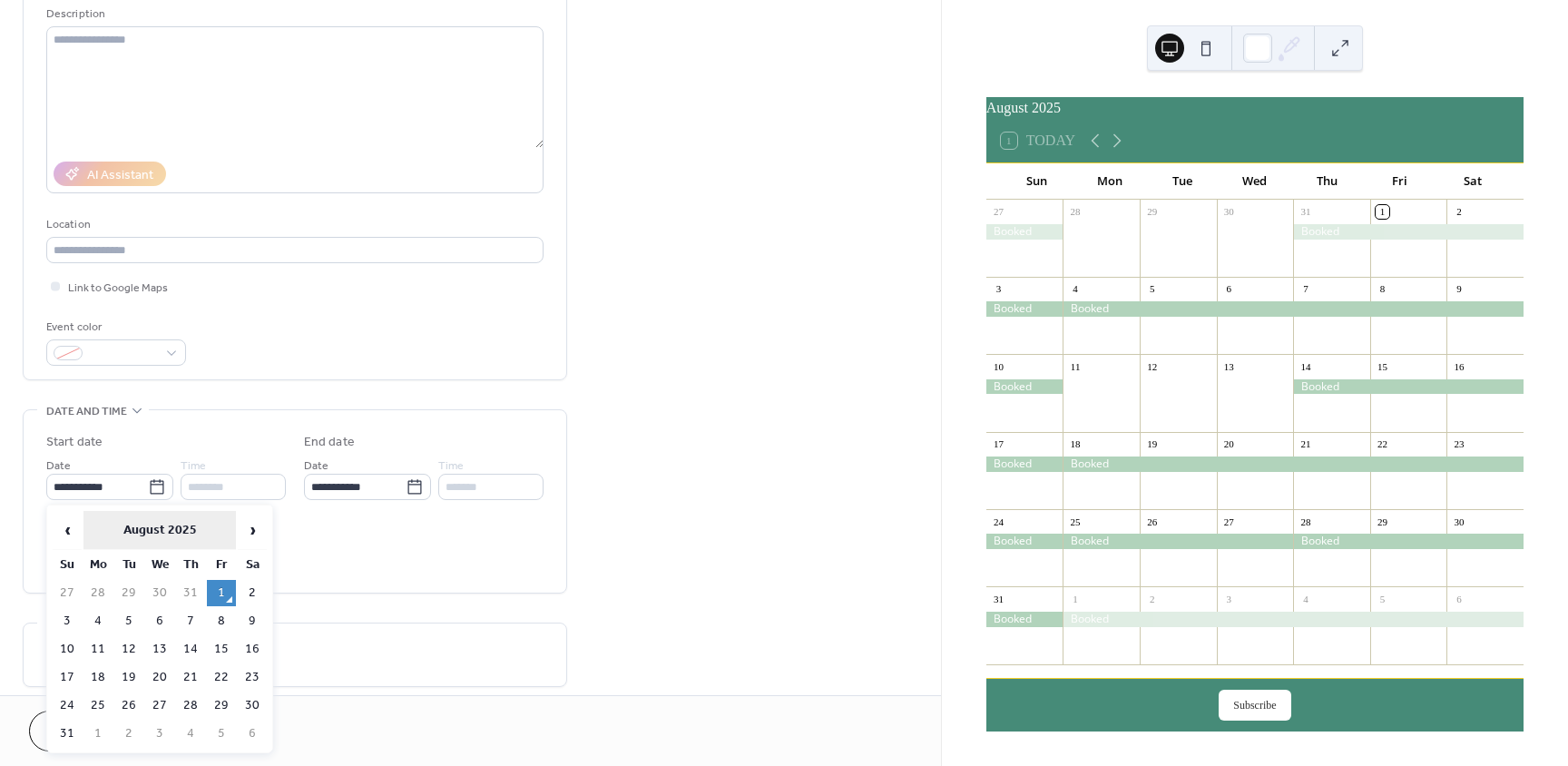 click on "August 2025" at bounding box center [160, 530] 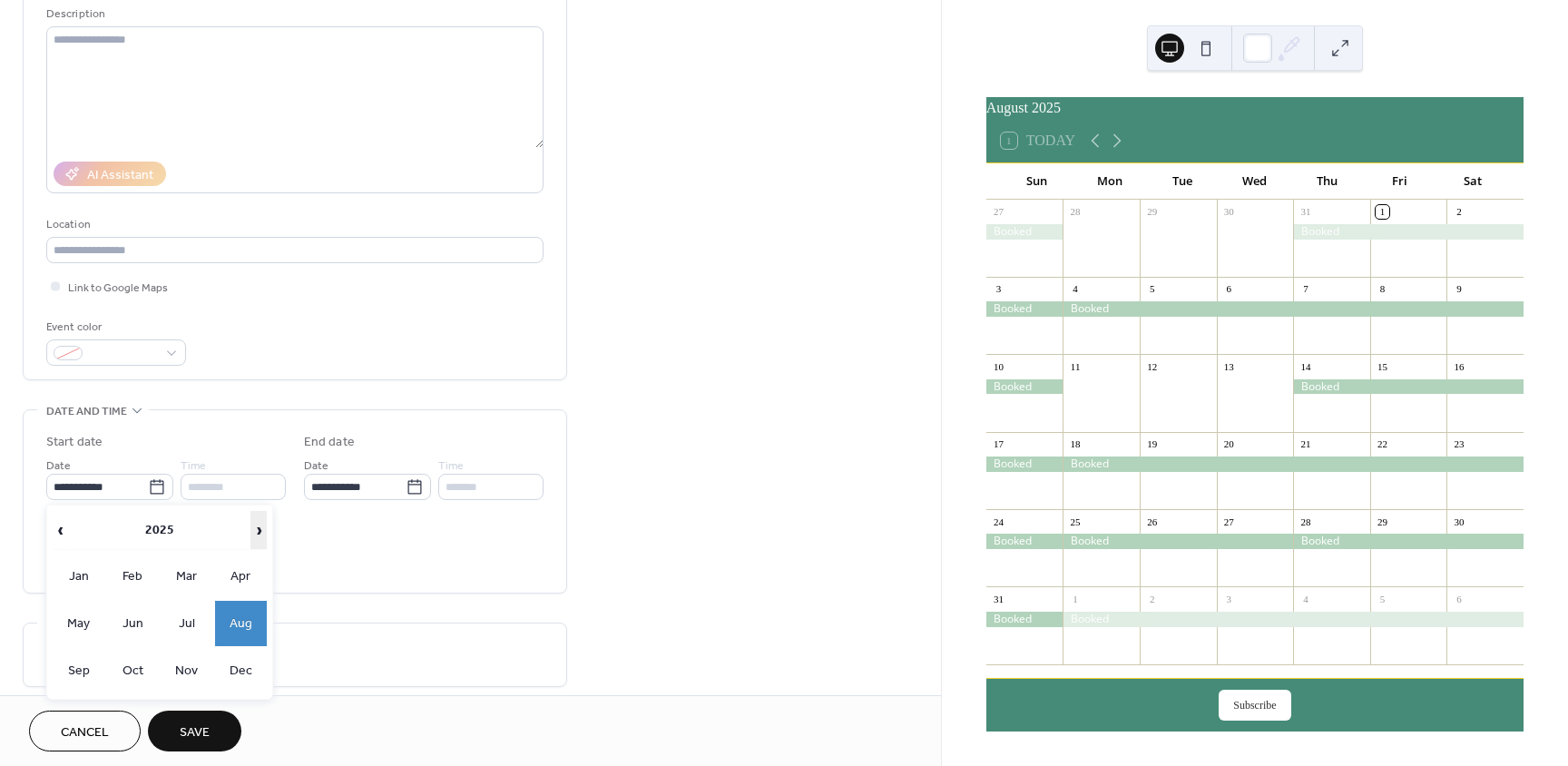 click on "›" at bounding box center (259, 530) 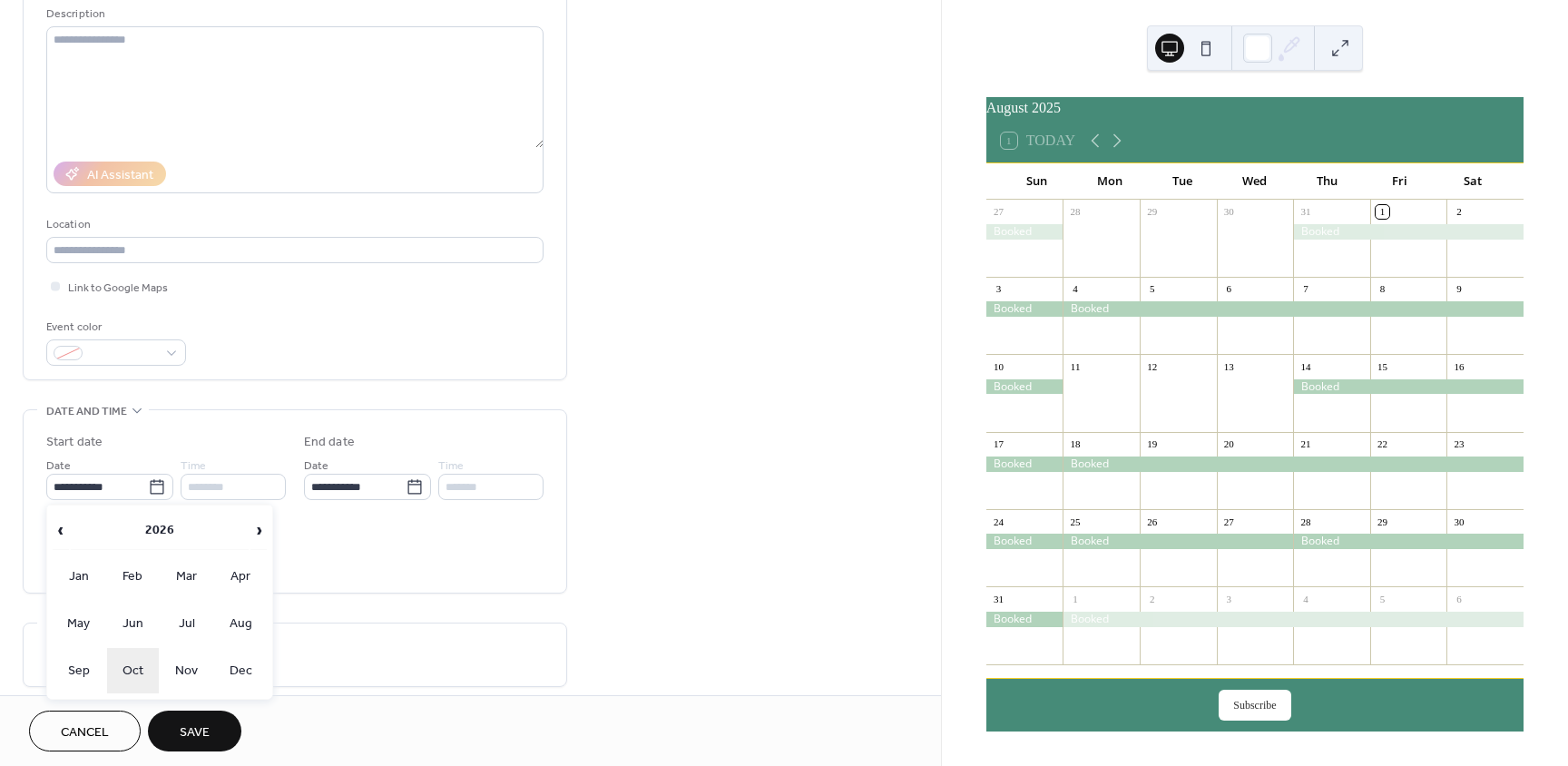 click on "Oct" at bounding box center (133, 671) 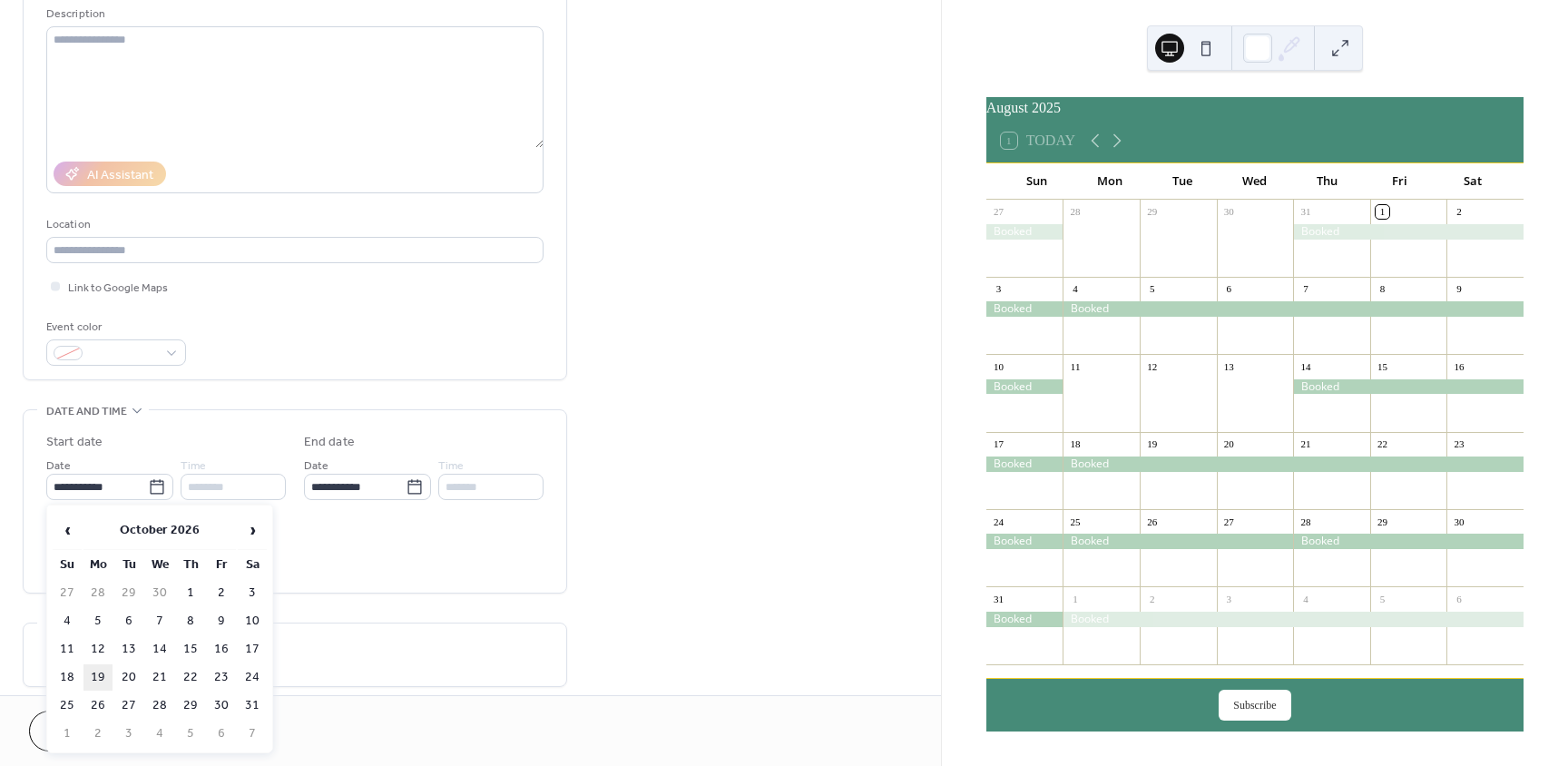 click on "19" at bounding box center (98, 677) 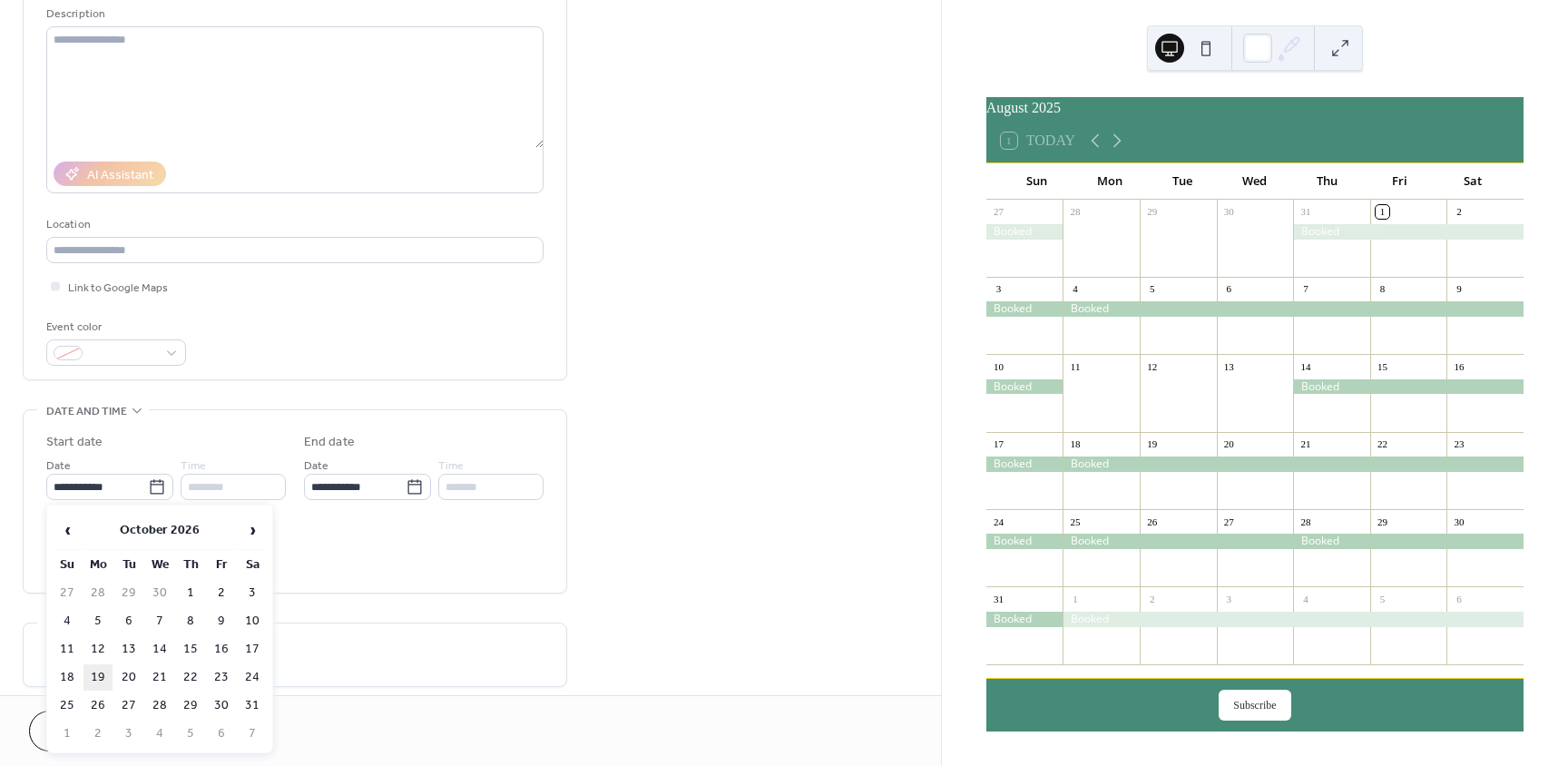 type on "**********" 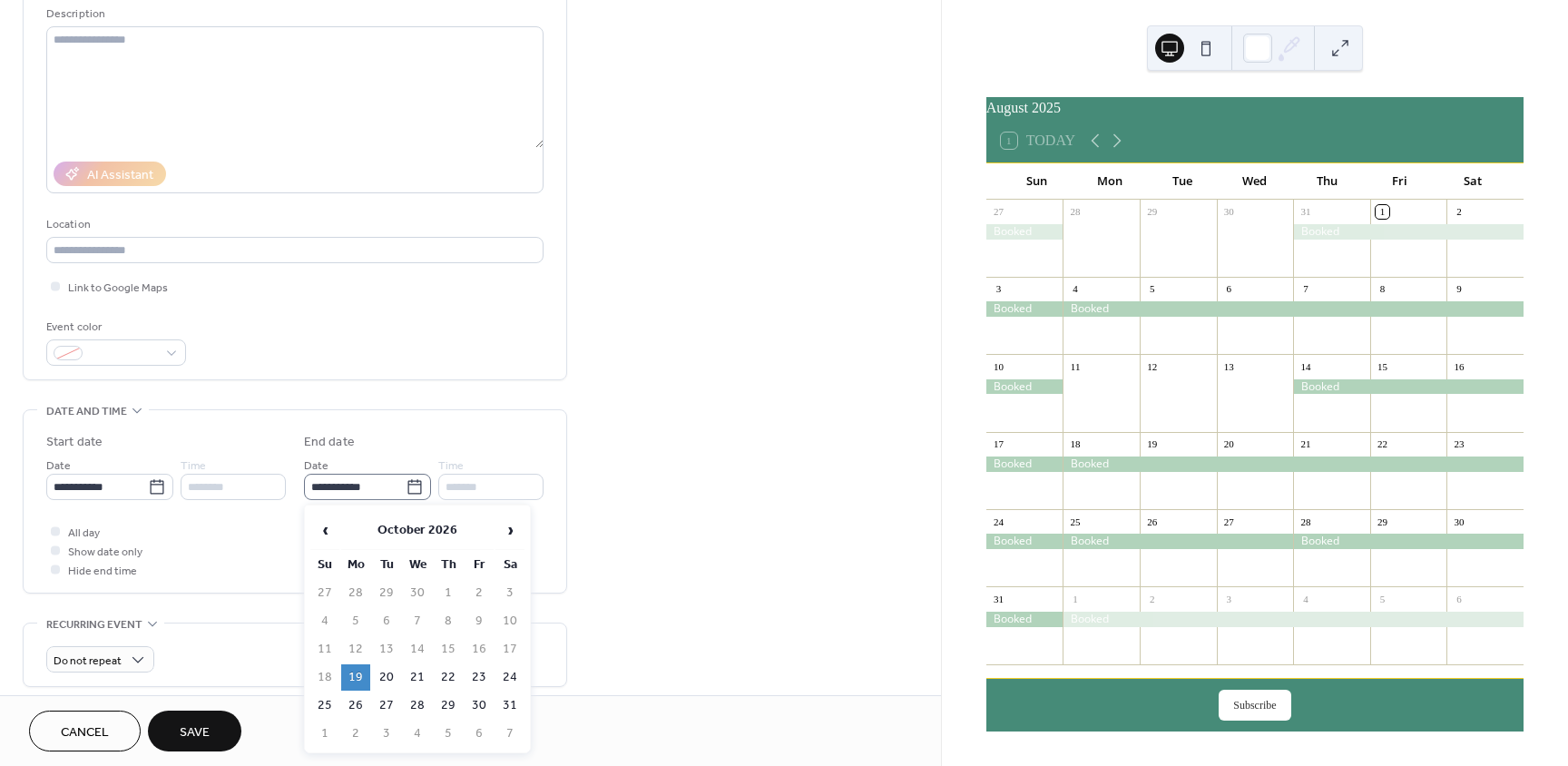 click 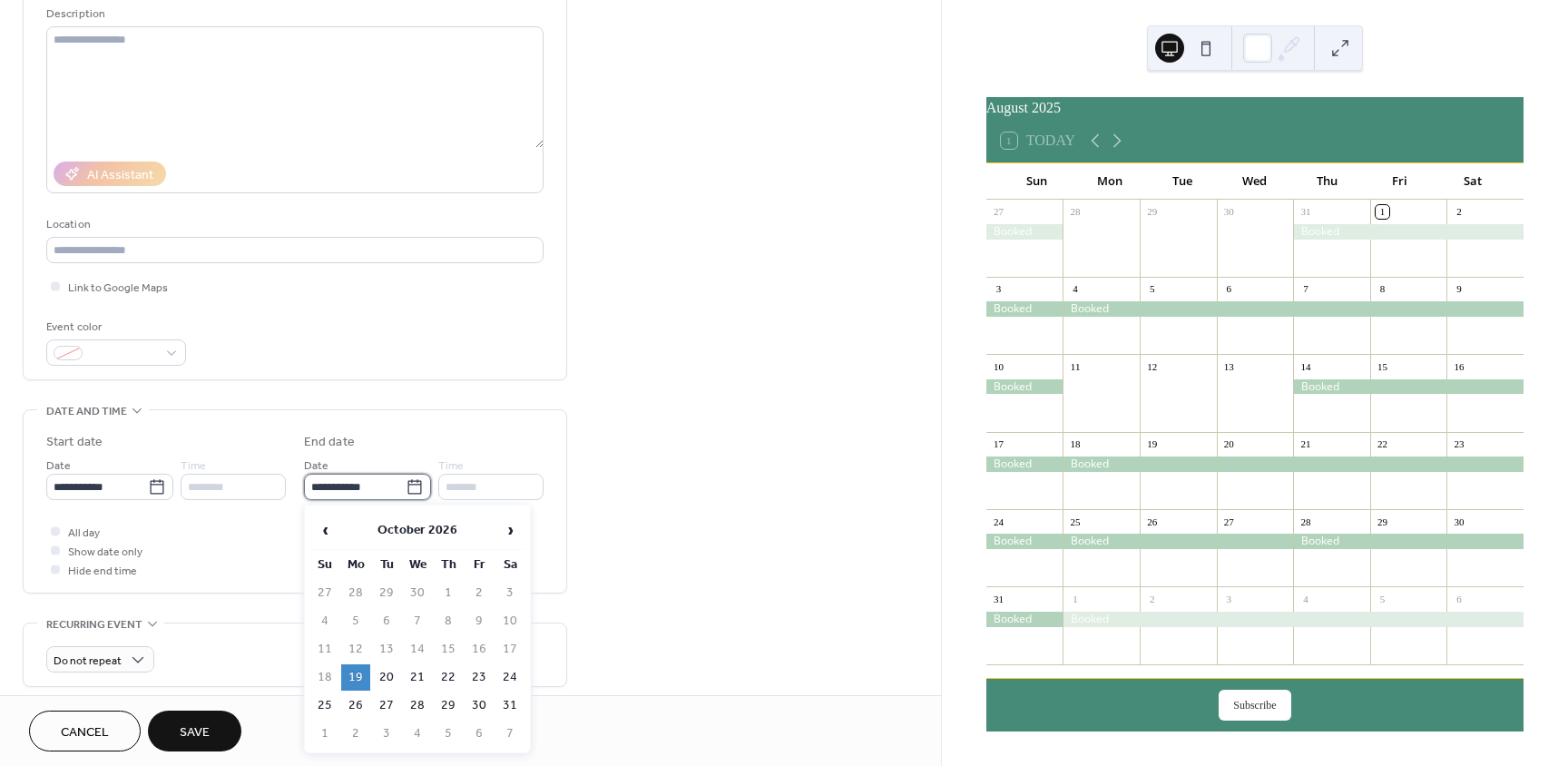 click on "**********" at bounding box center (355, 486) 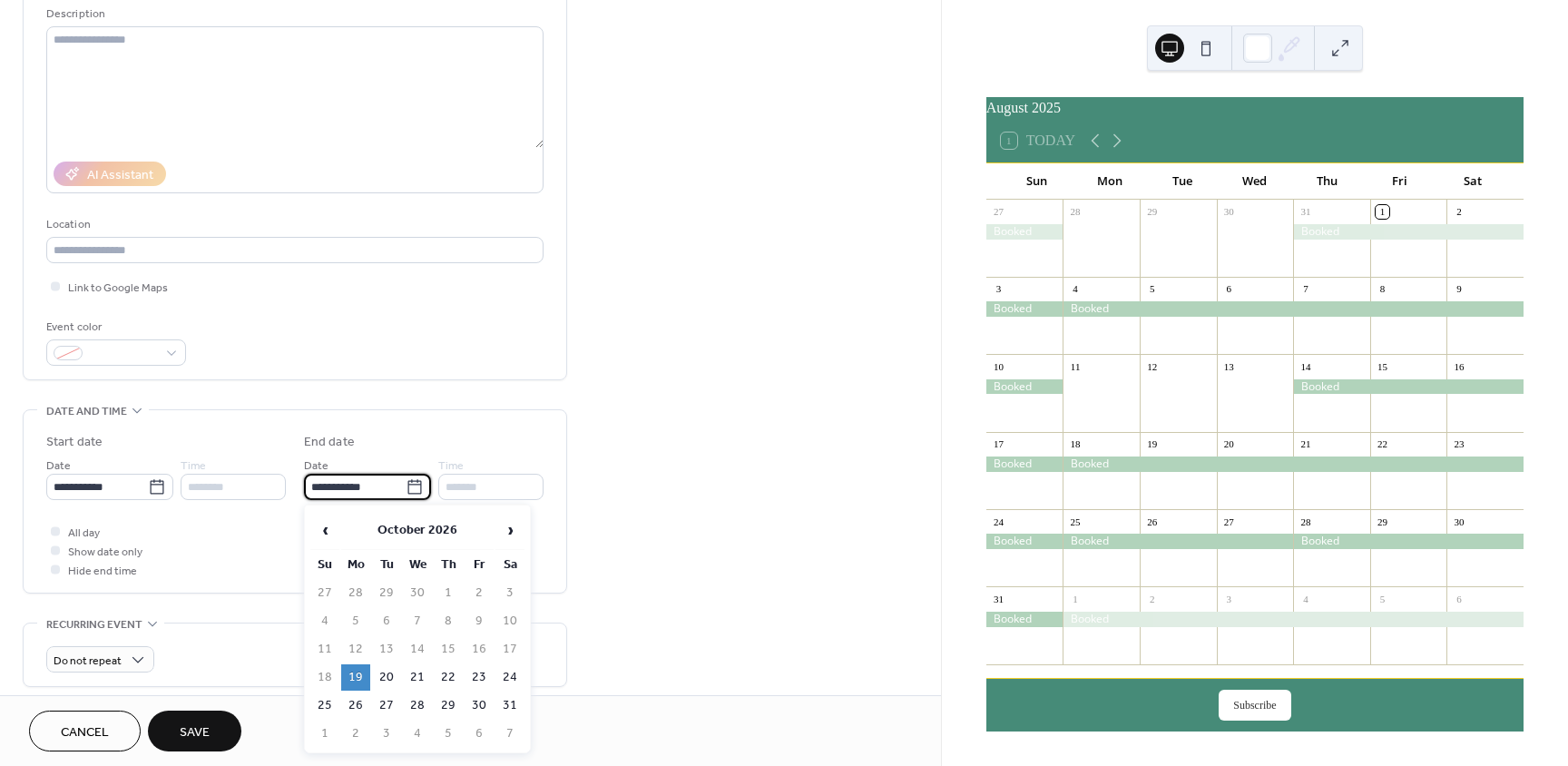 click on "25" at bounding box center (325, 705) 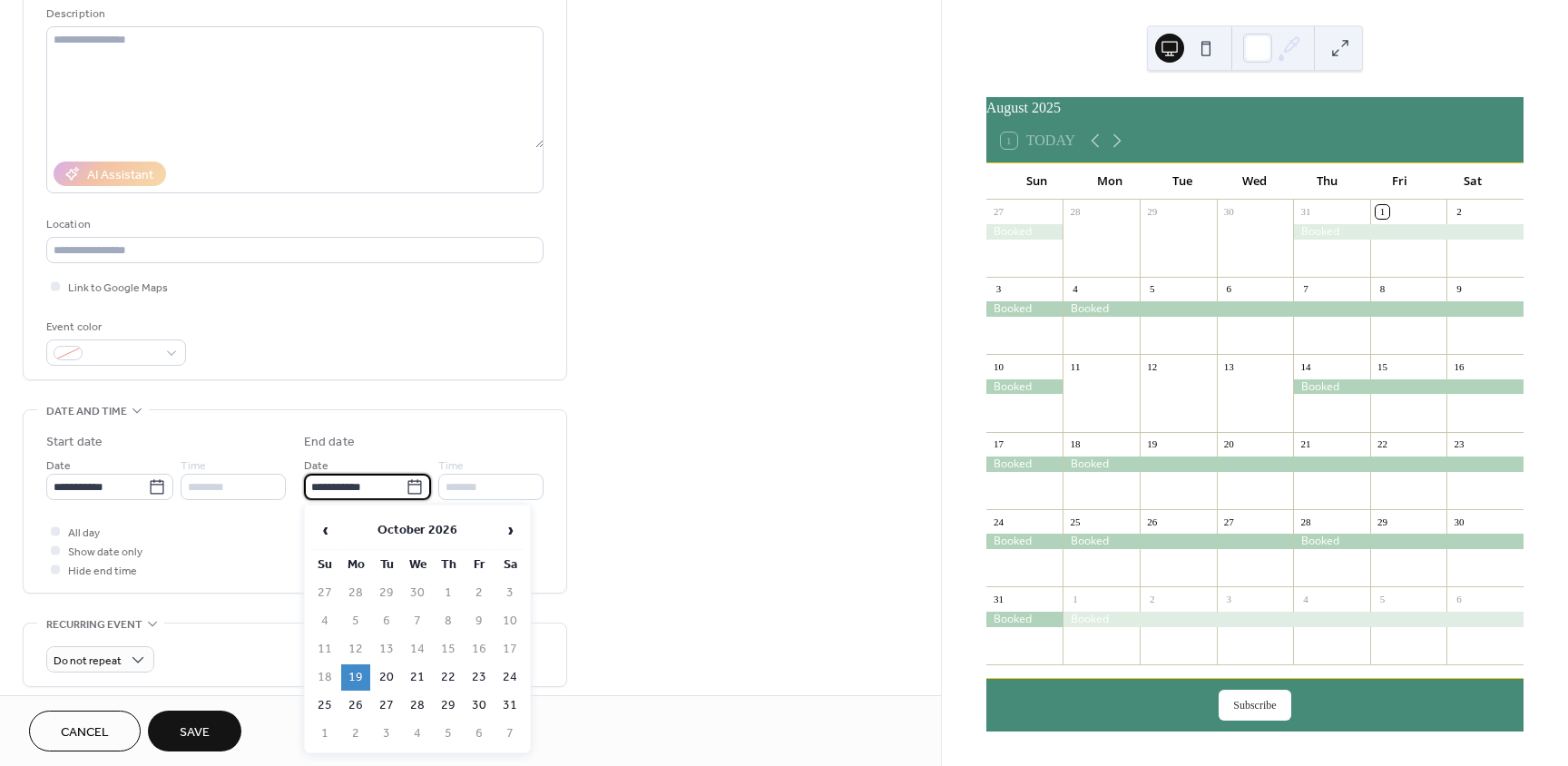 type on "**********" 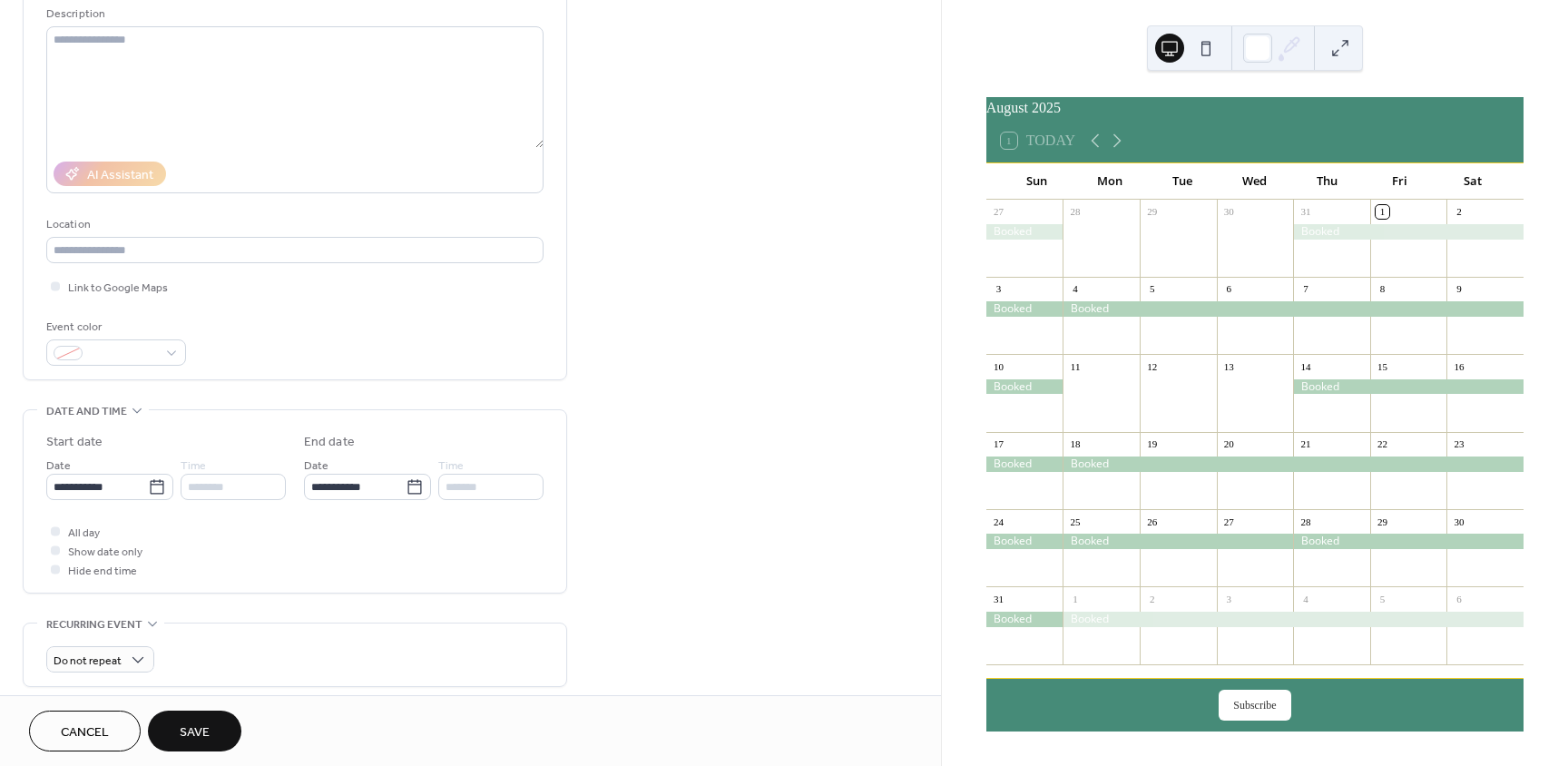 click on "Save" at bounding box center (194, 732) 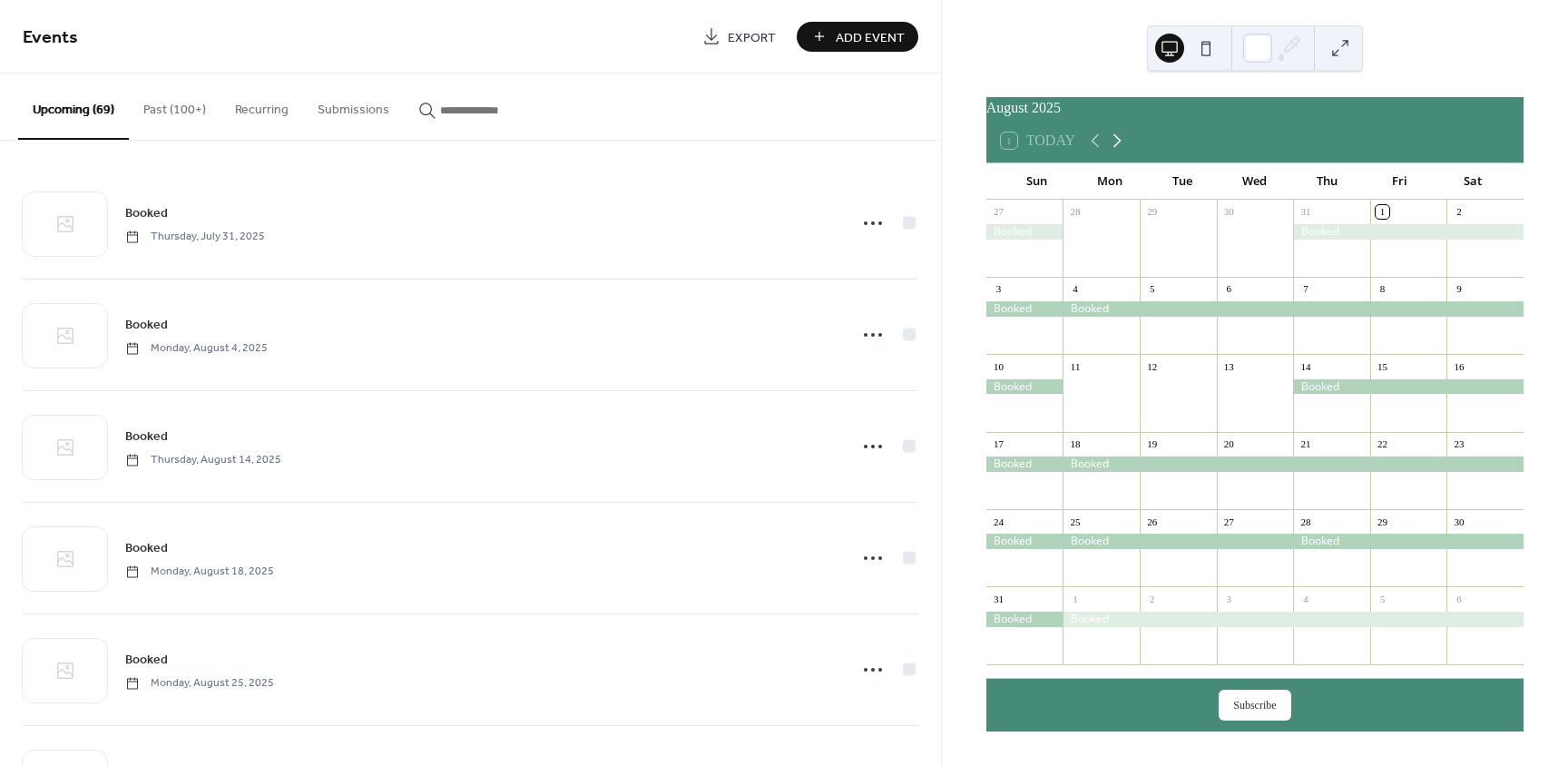 click 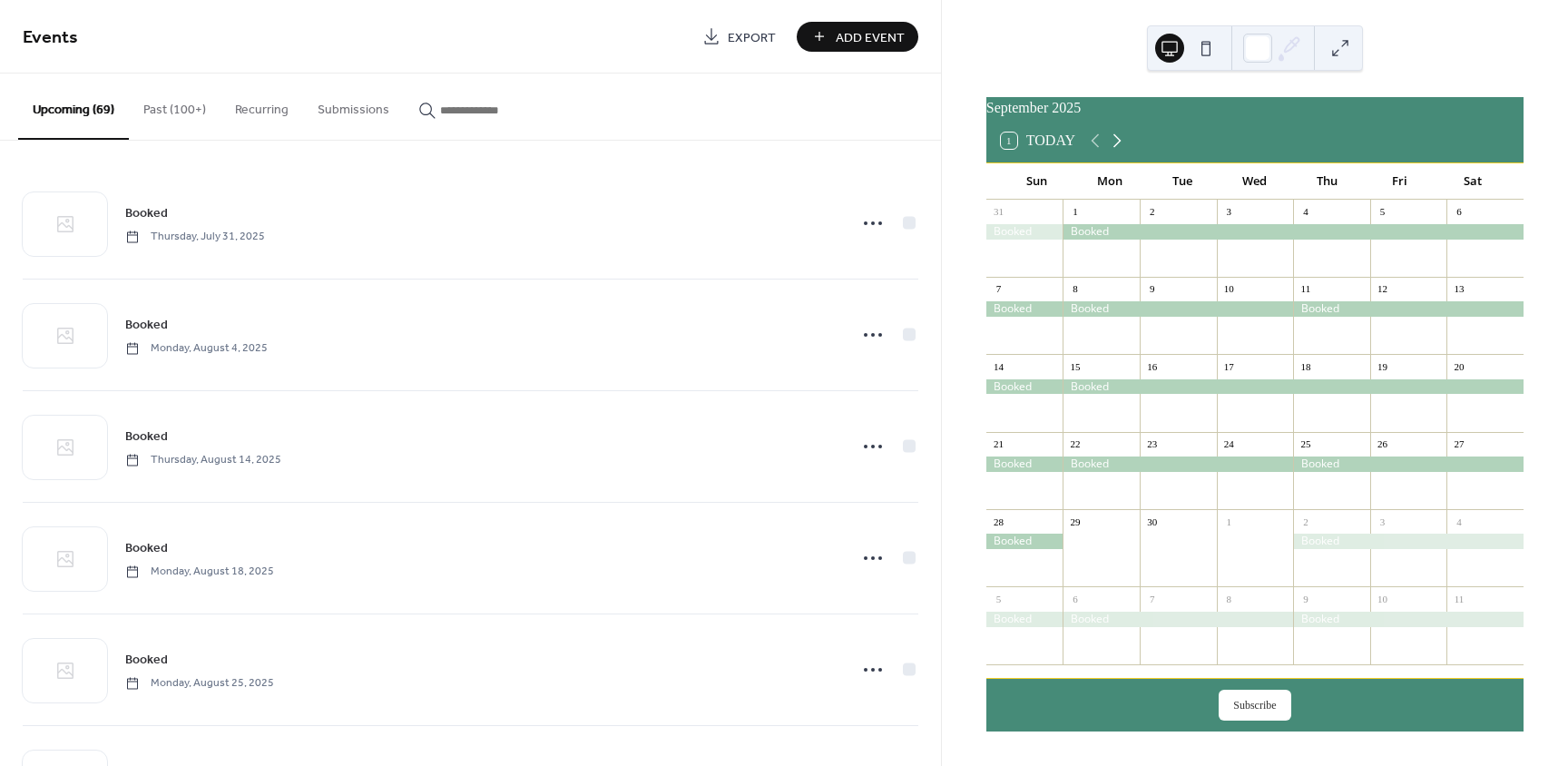 click 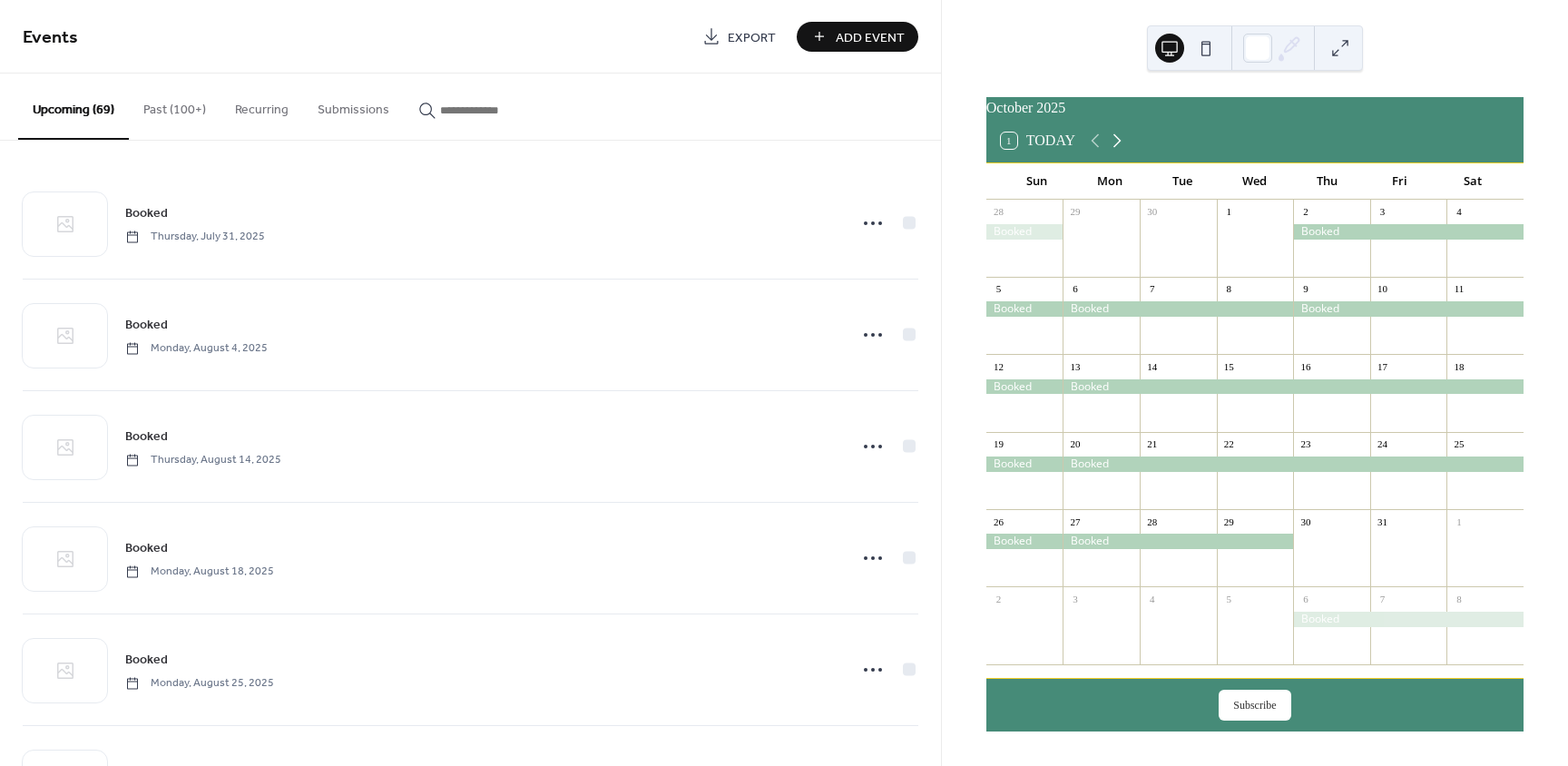 click 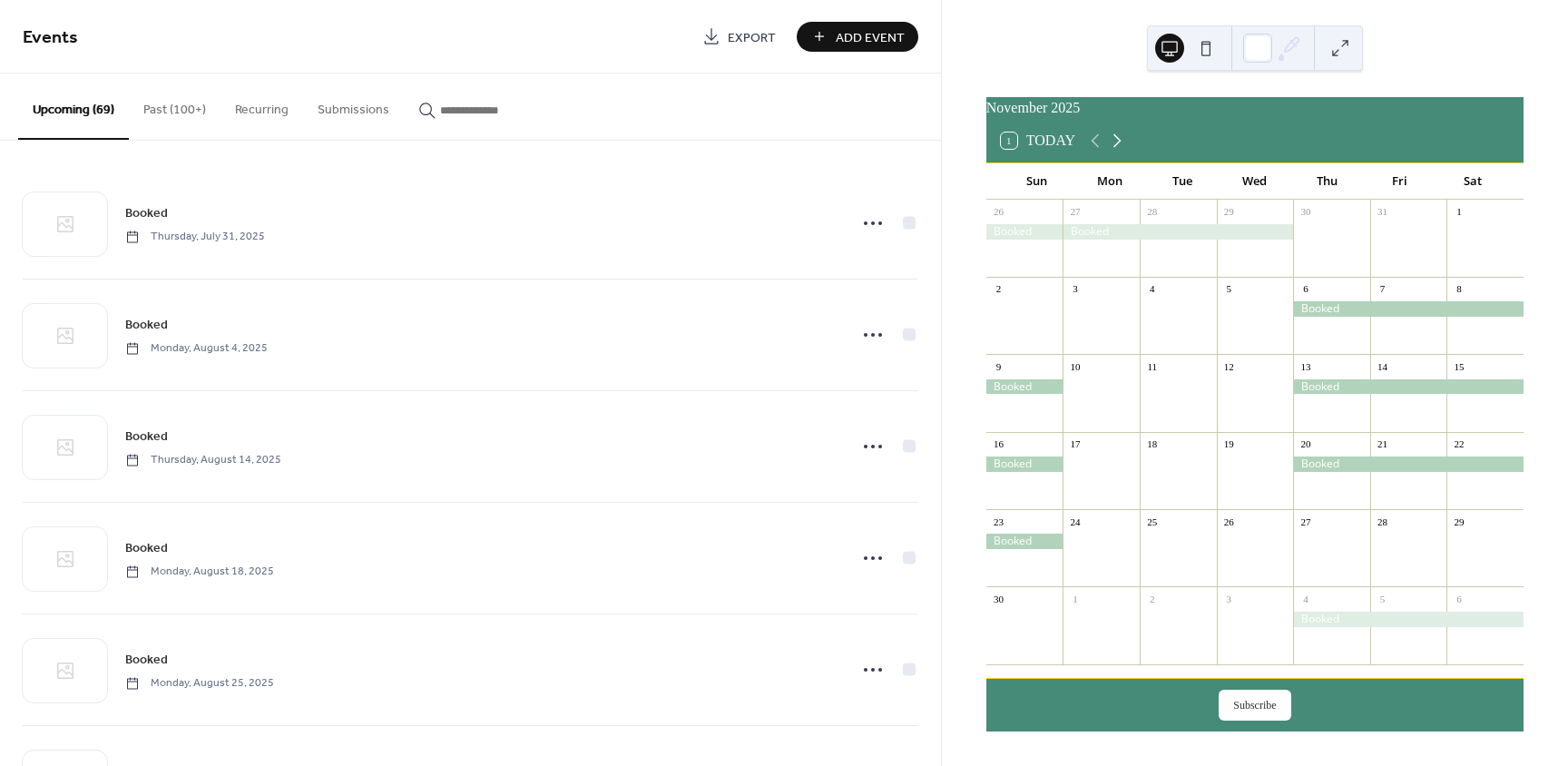 click 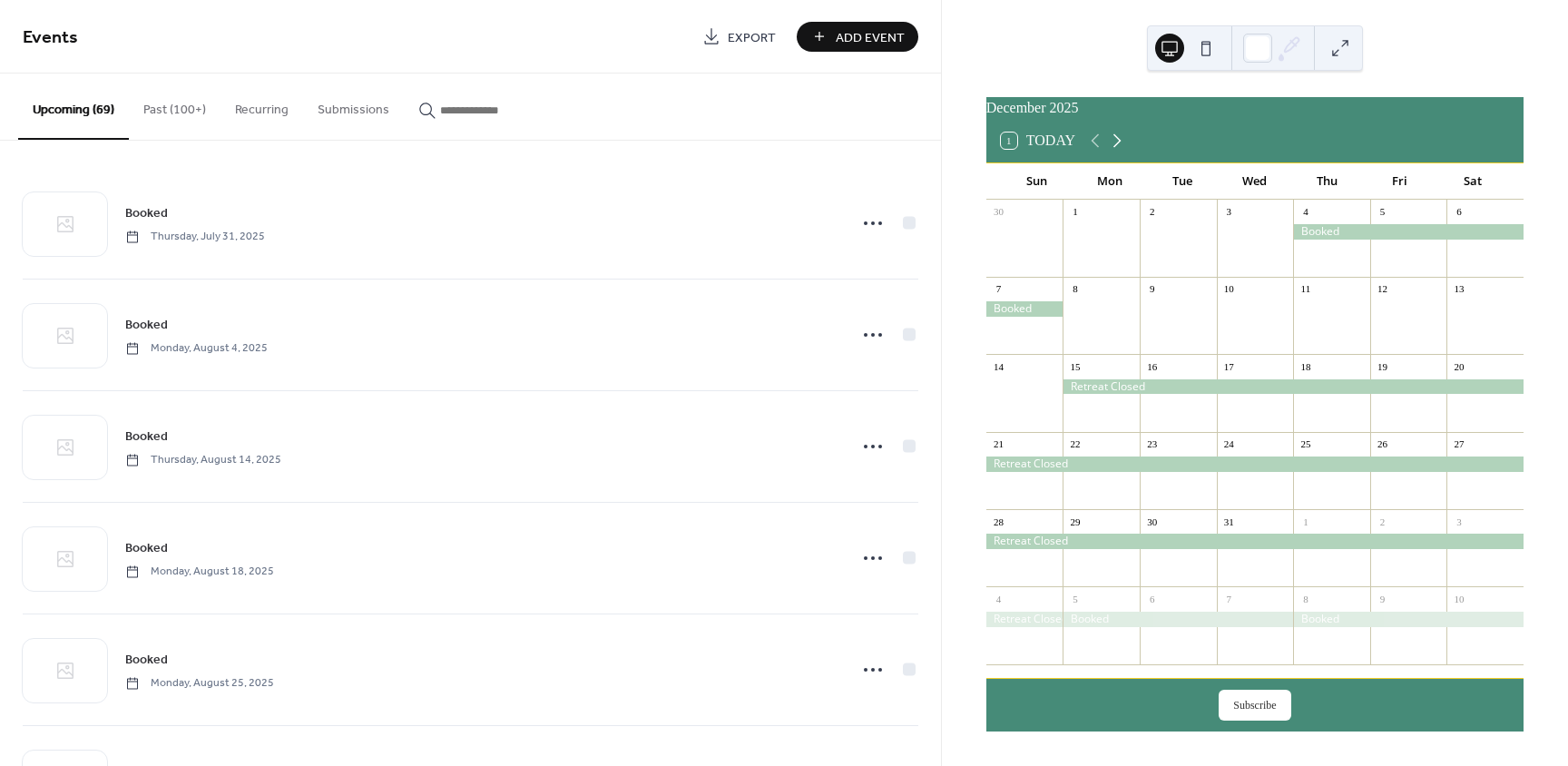 click 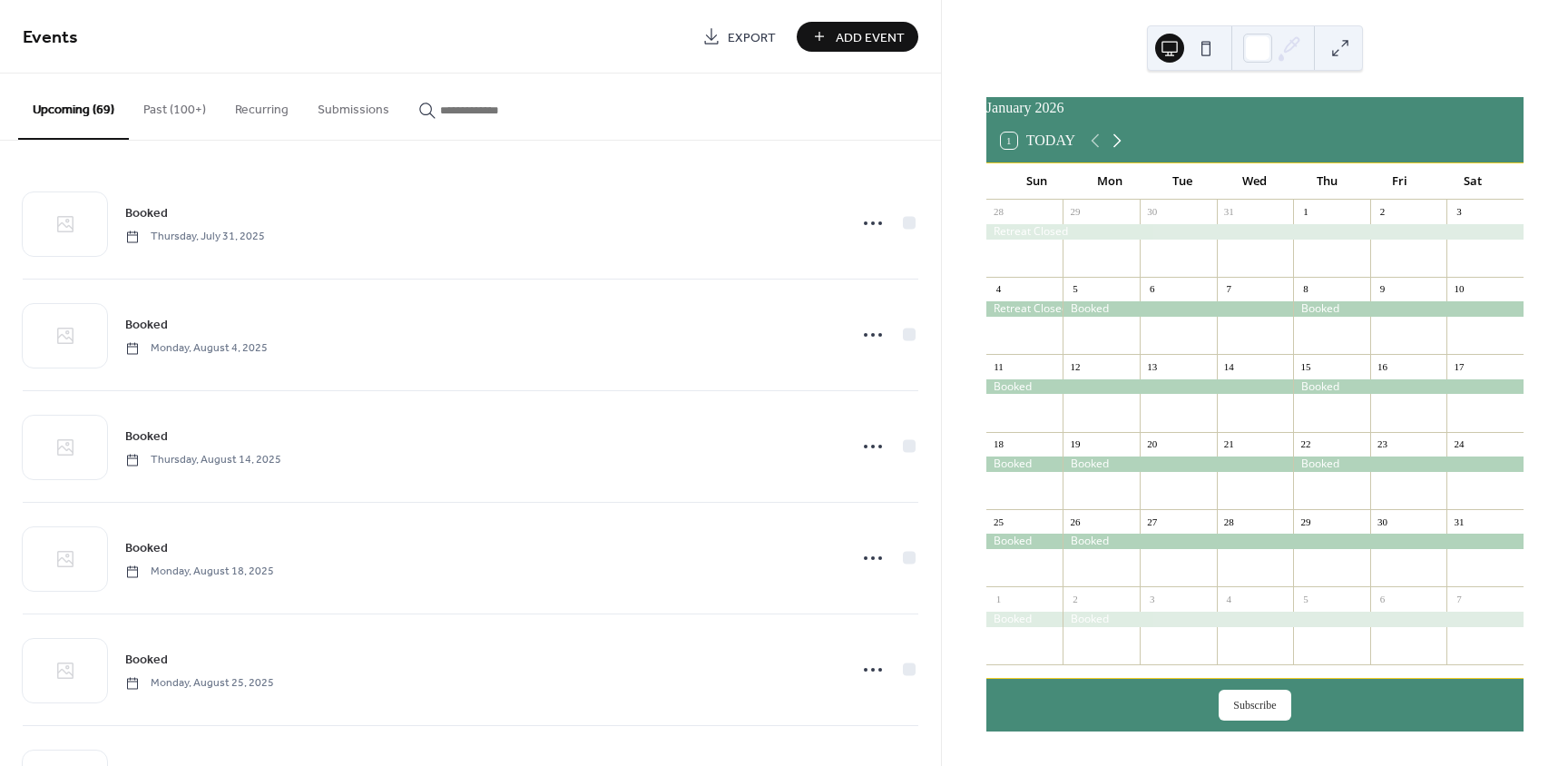 click 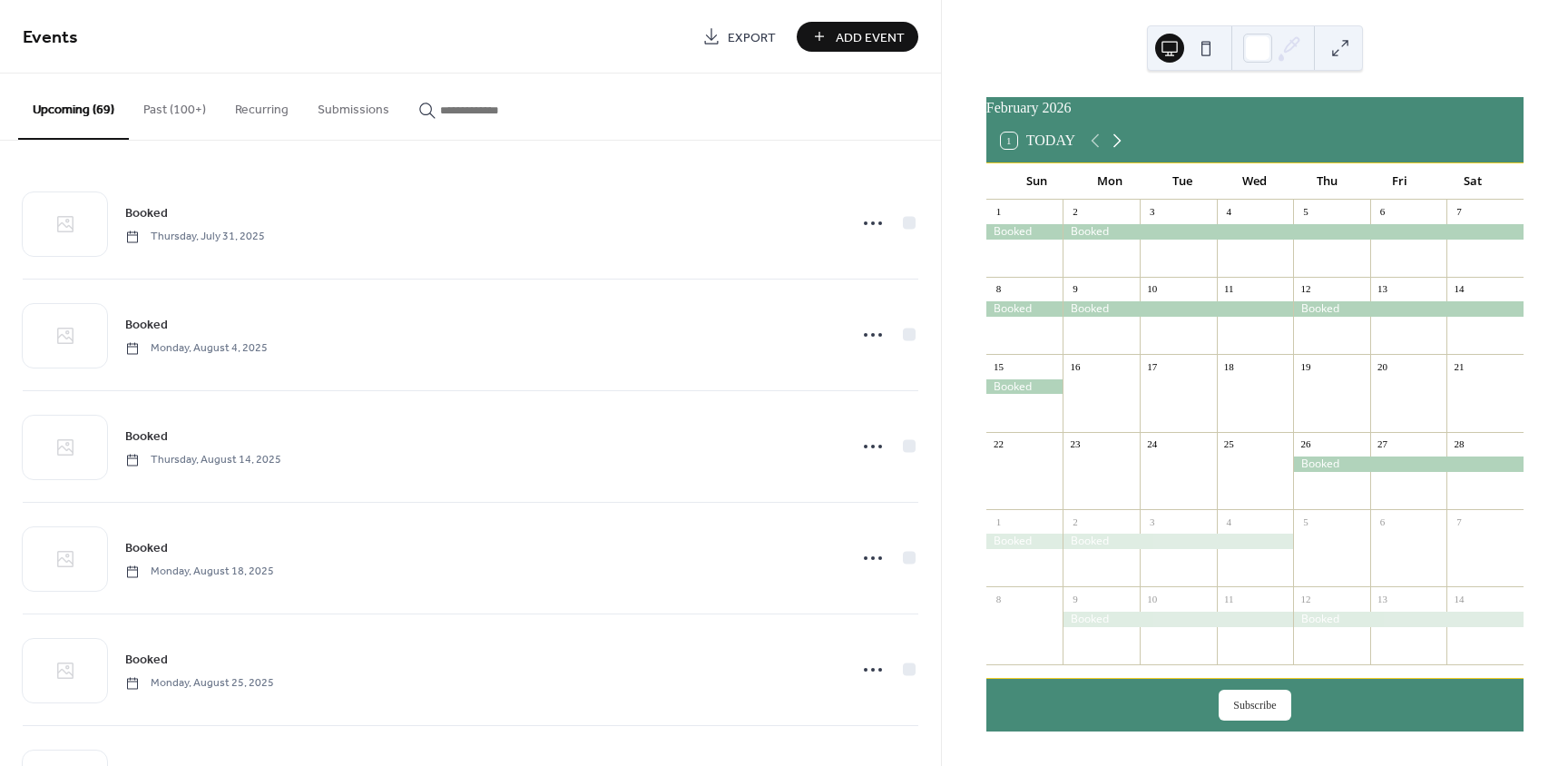 click 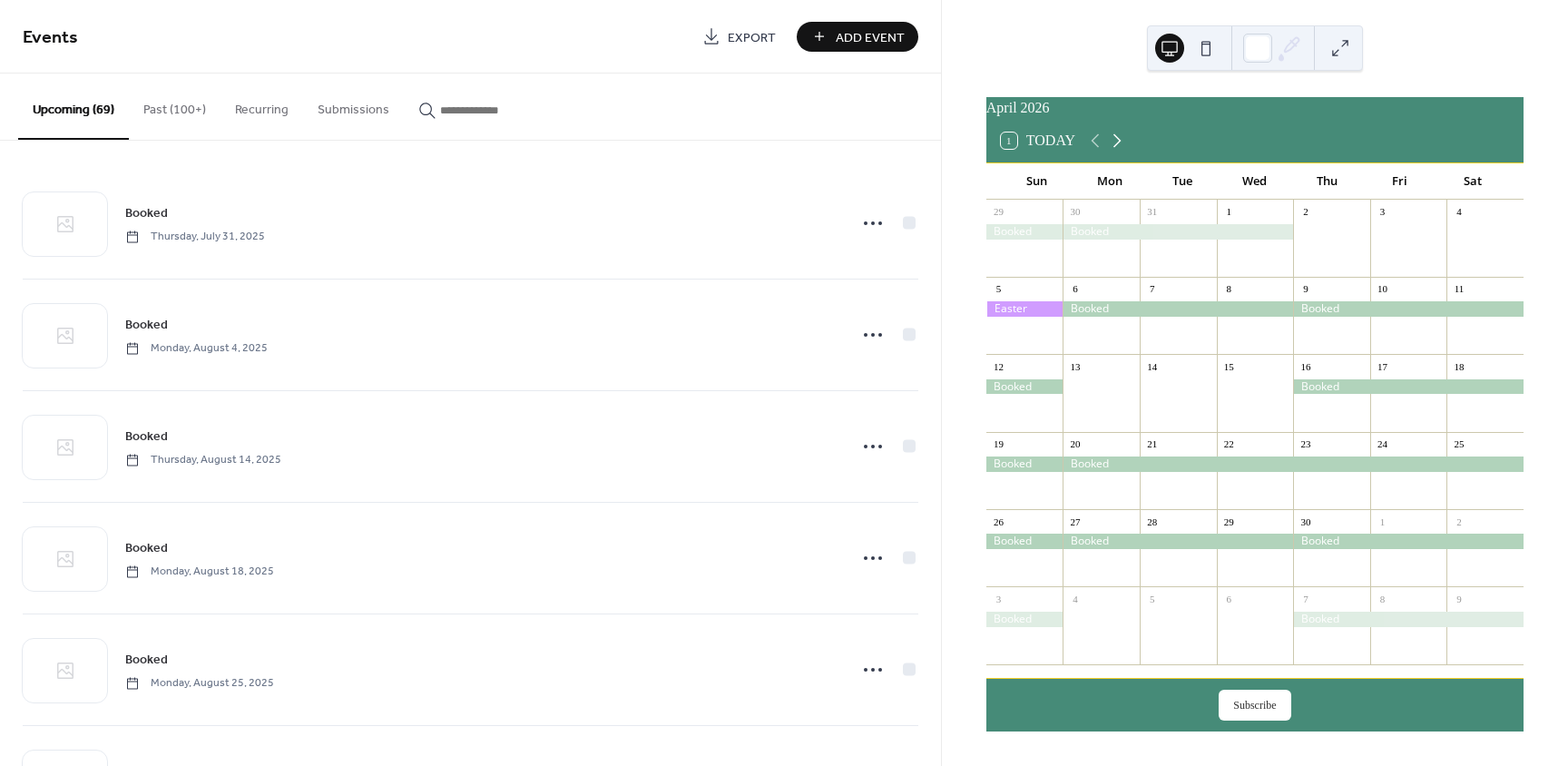 click 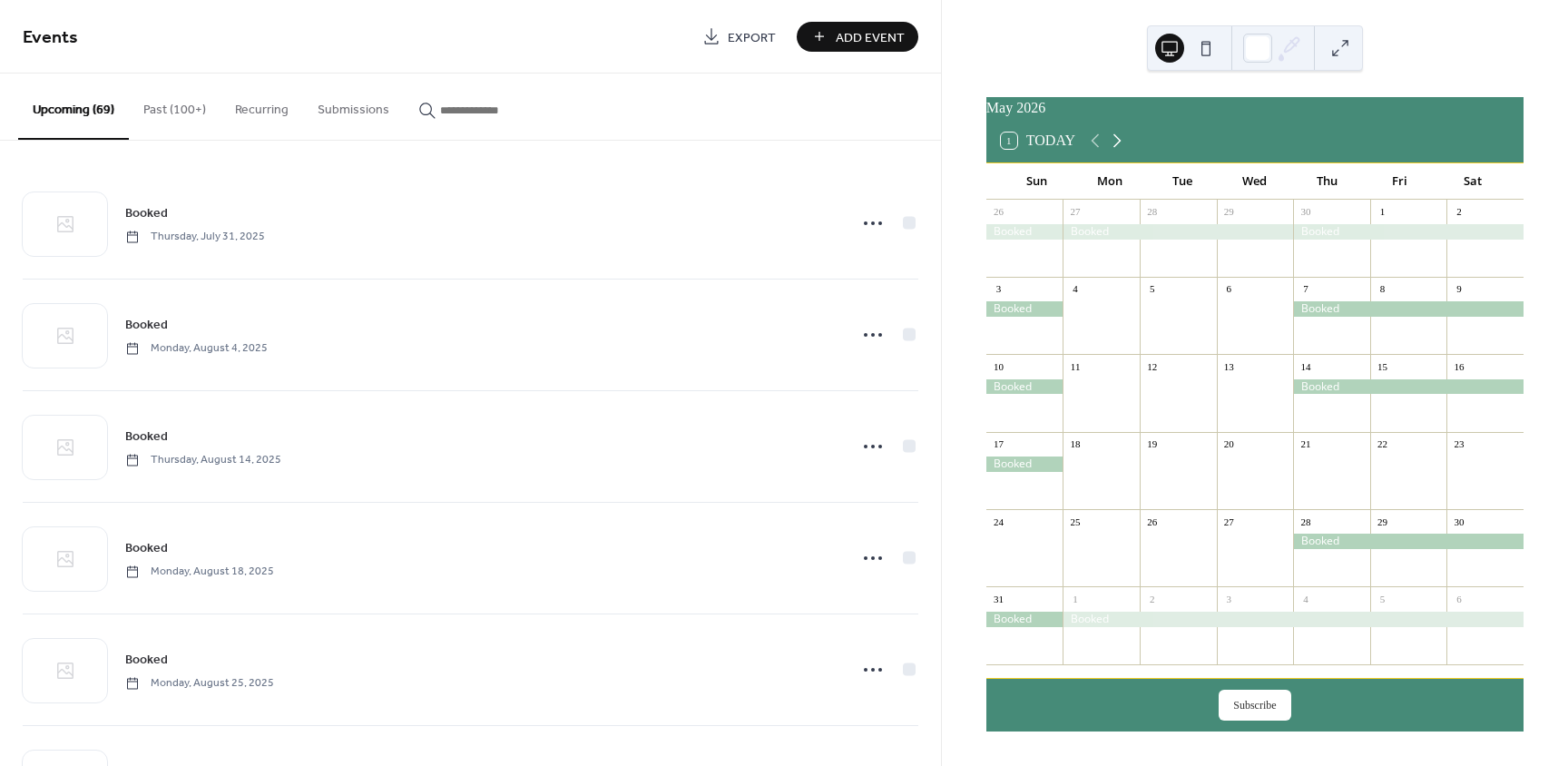 click 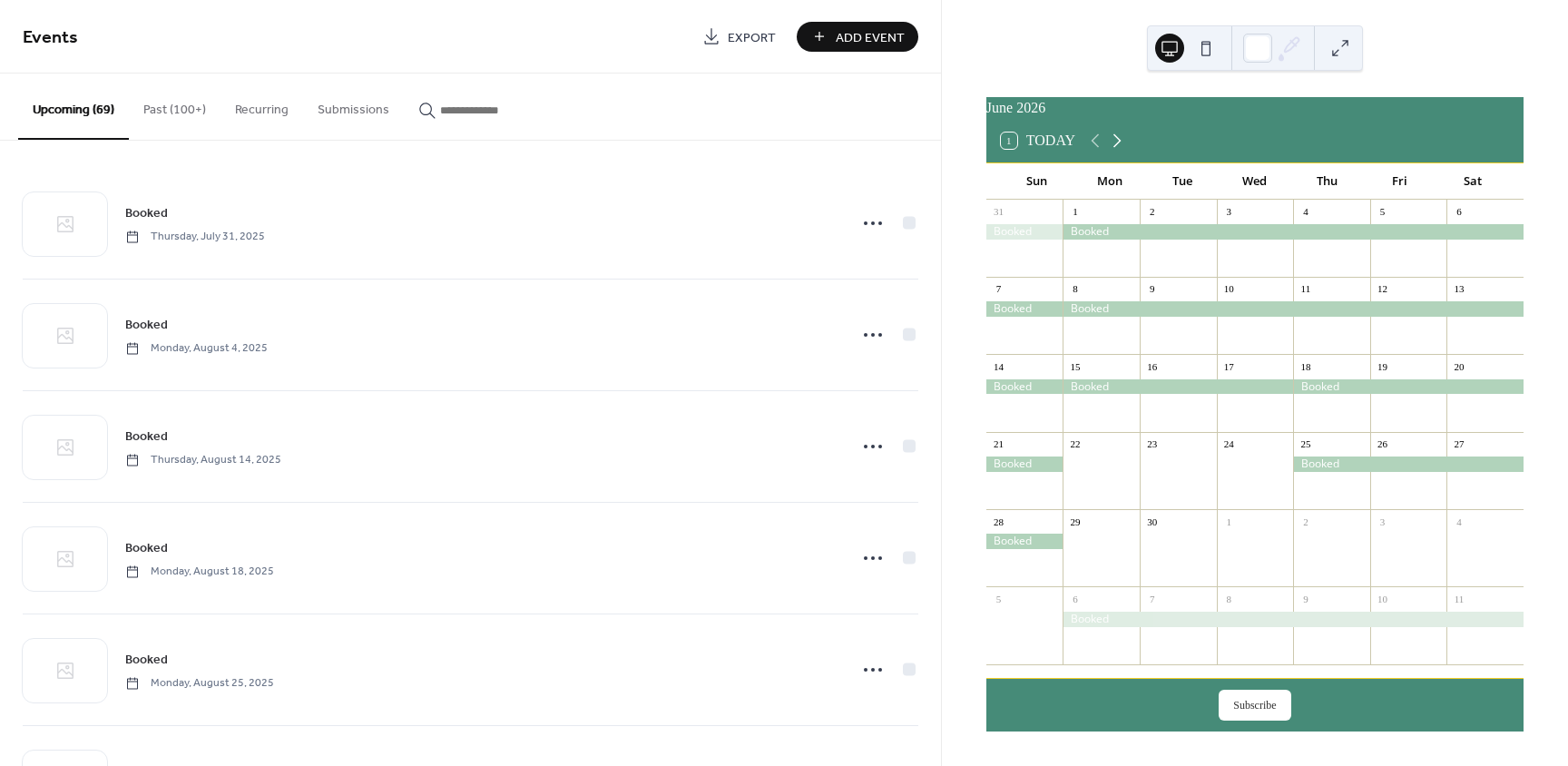 click 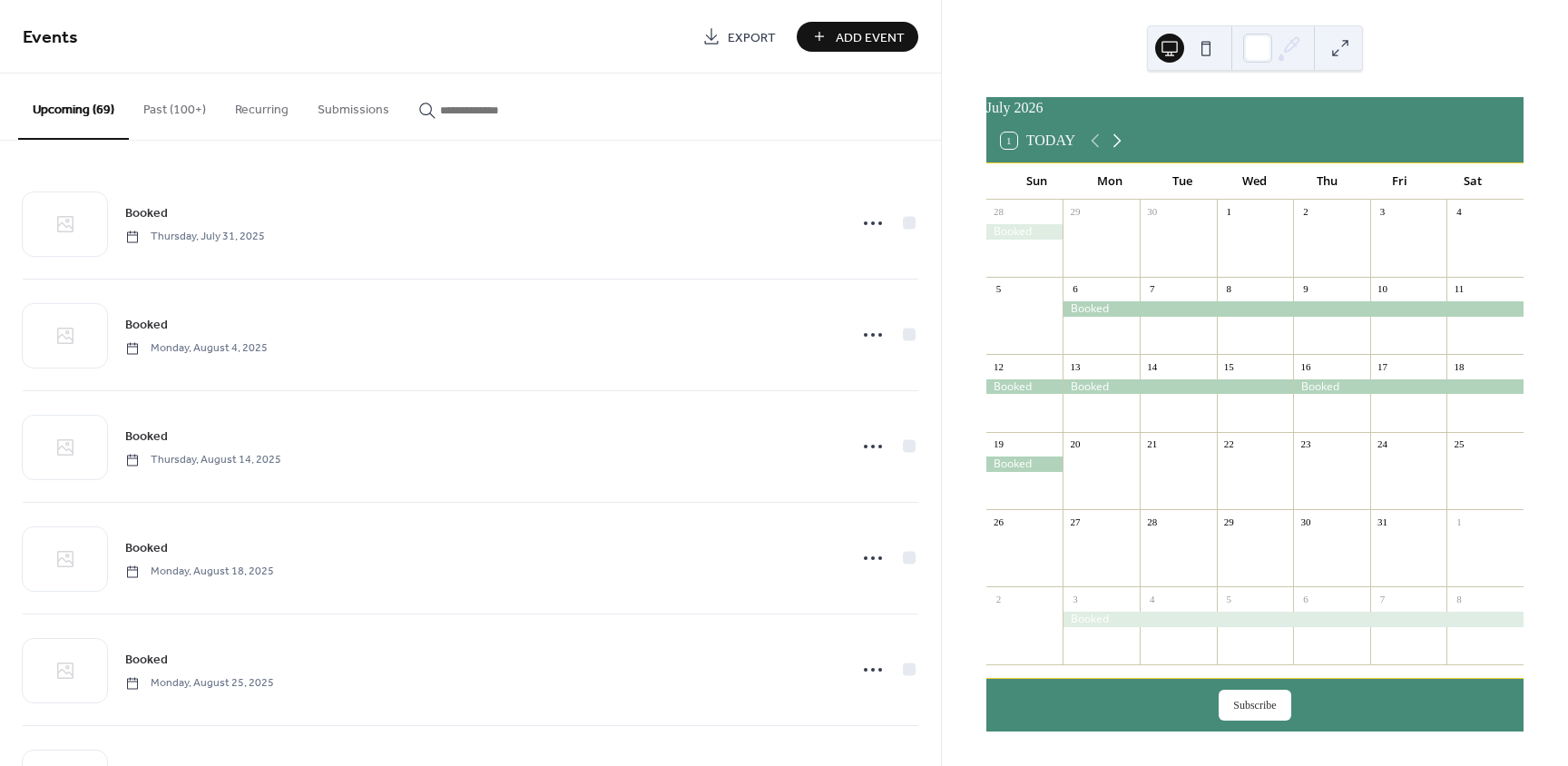 click 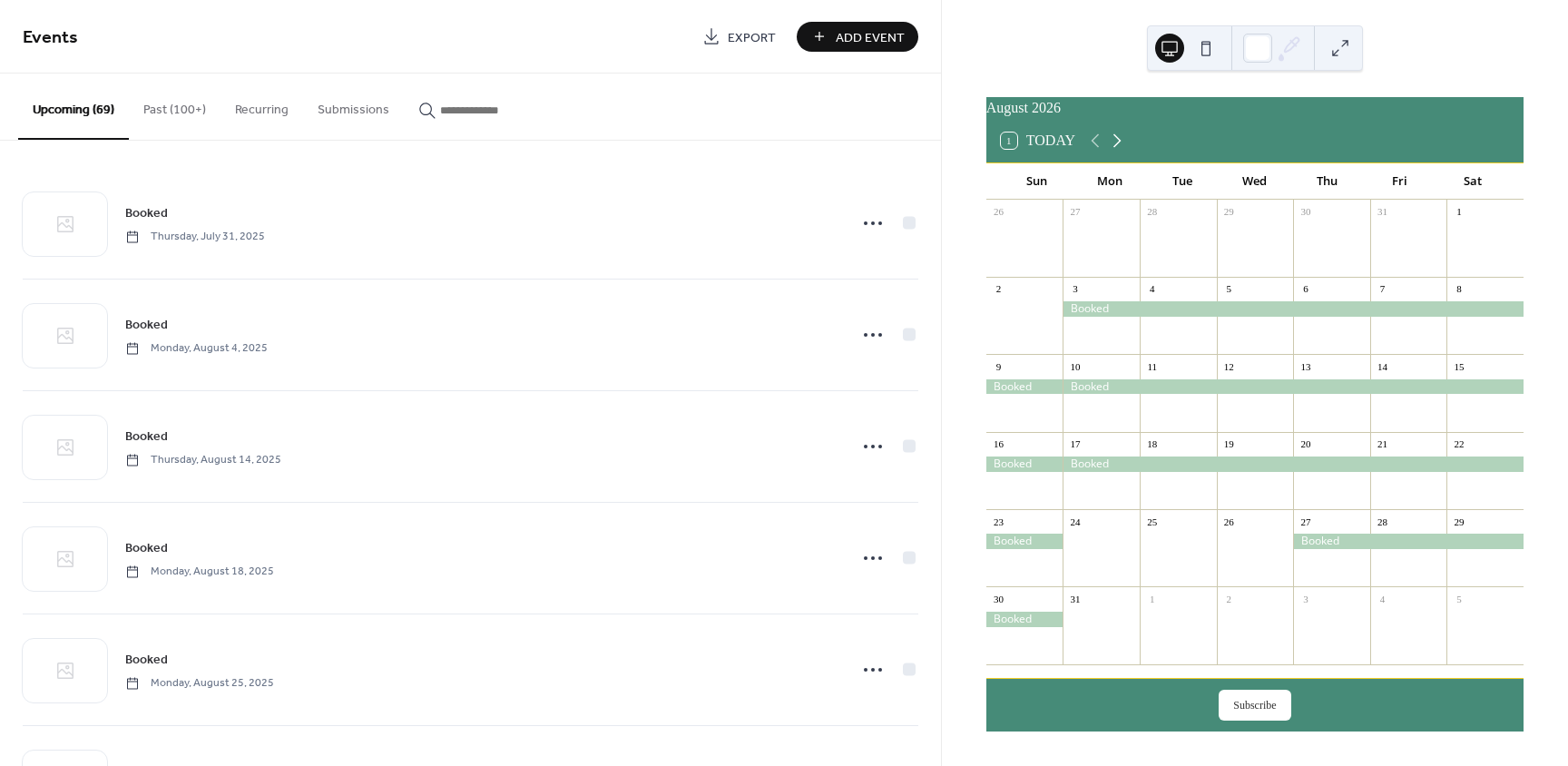 click 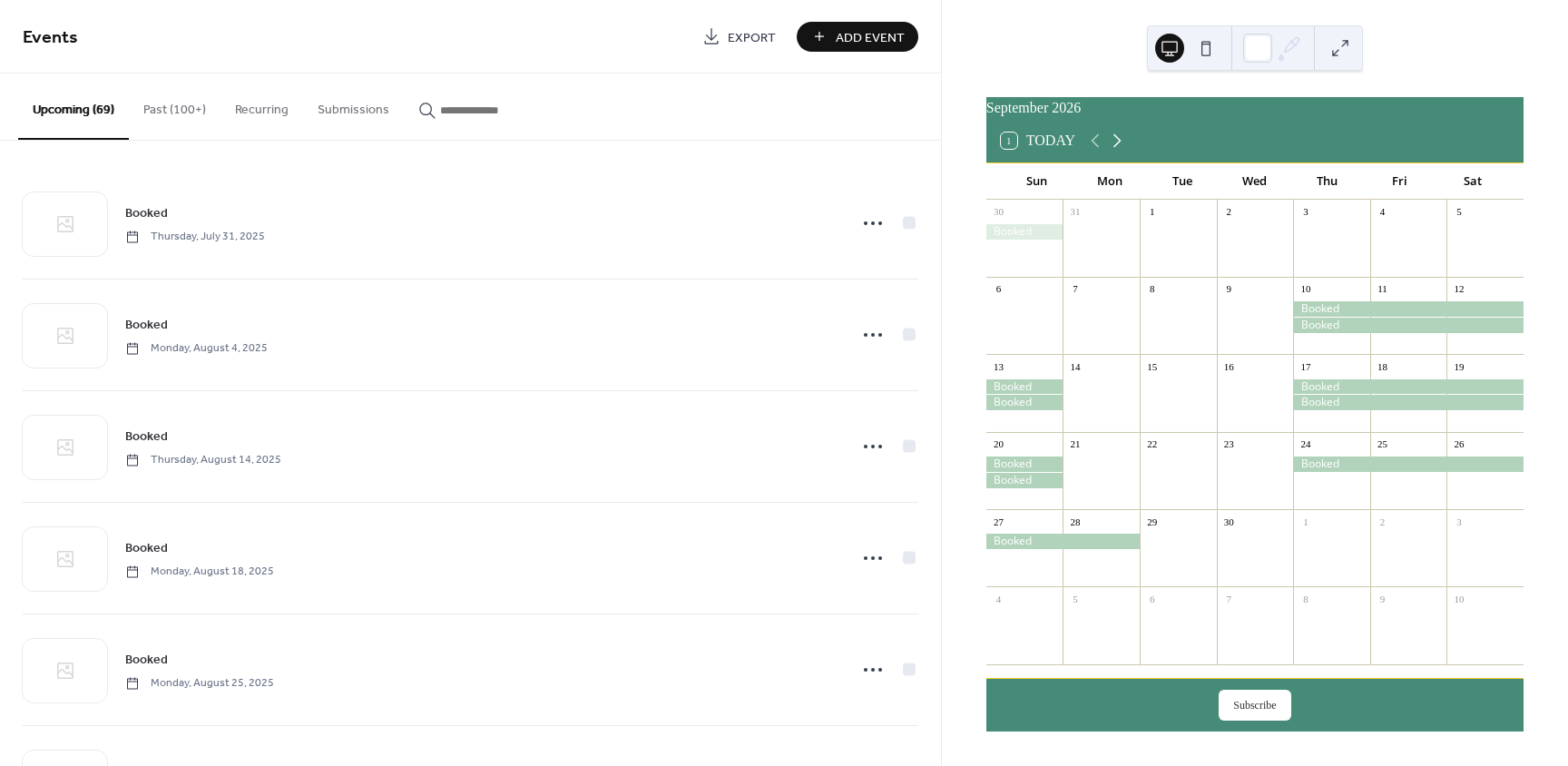 click 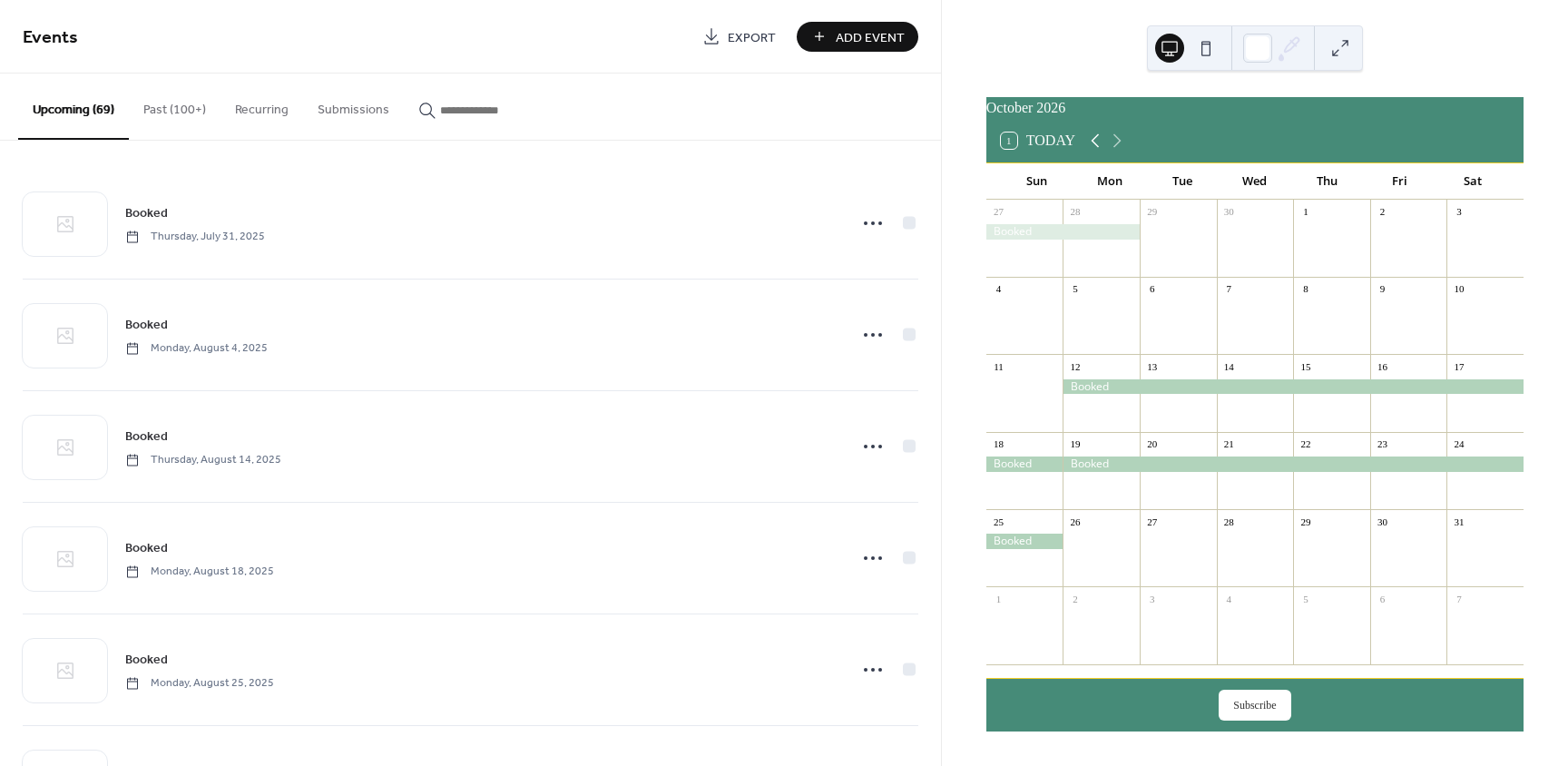 click 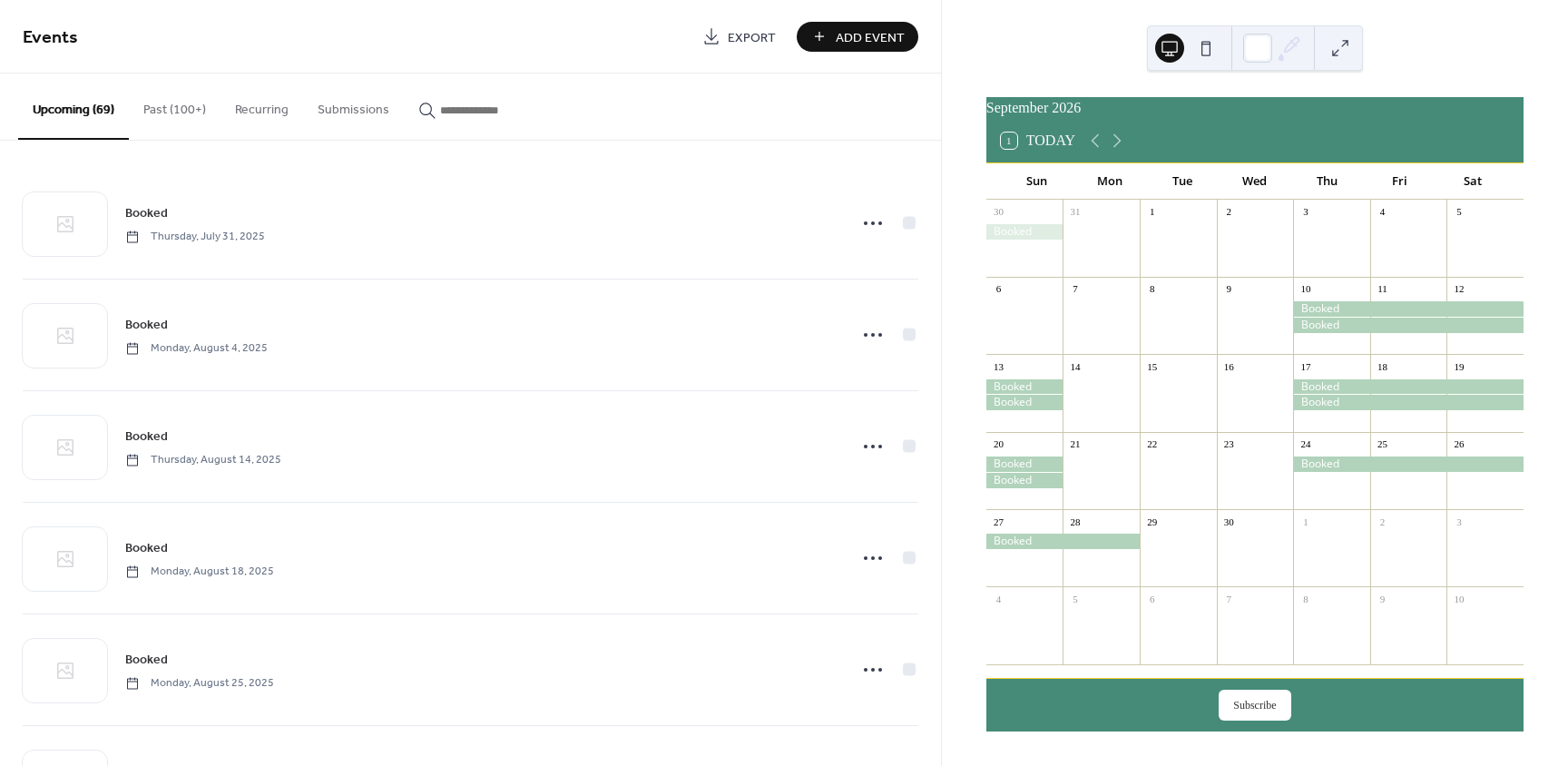 click at bounding box center (1063, 541) 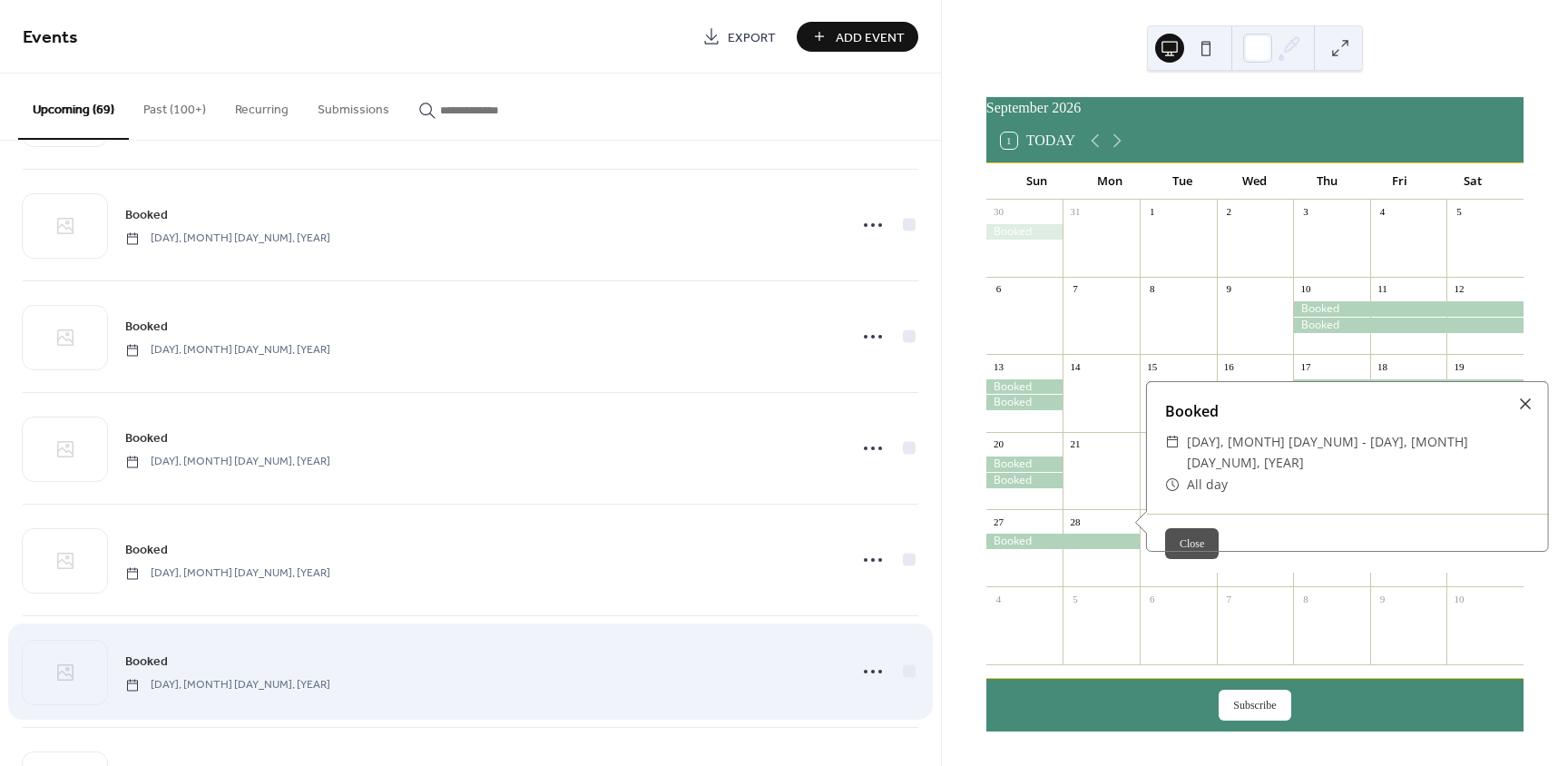 scroll, scrollTop: 6943, scrollLeft: 0, axis: vertical 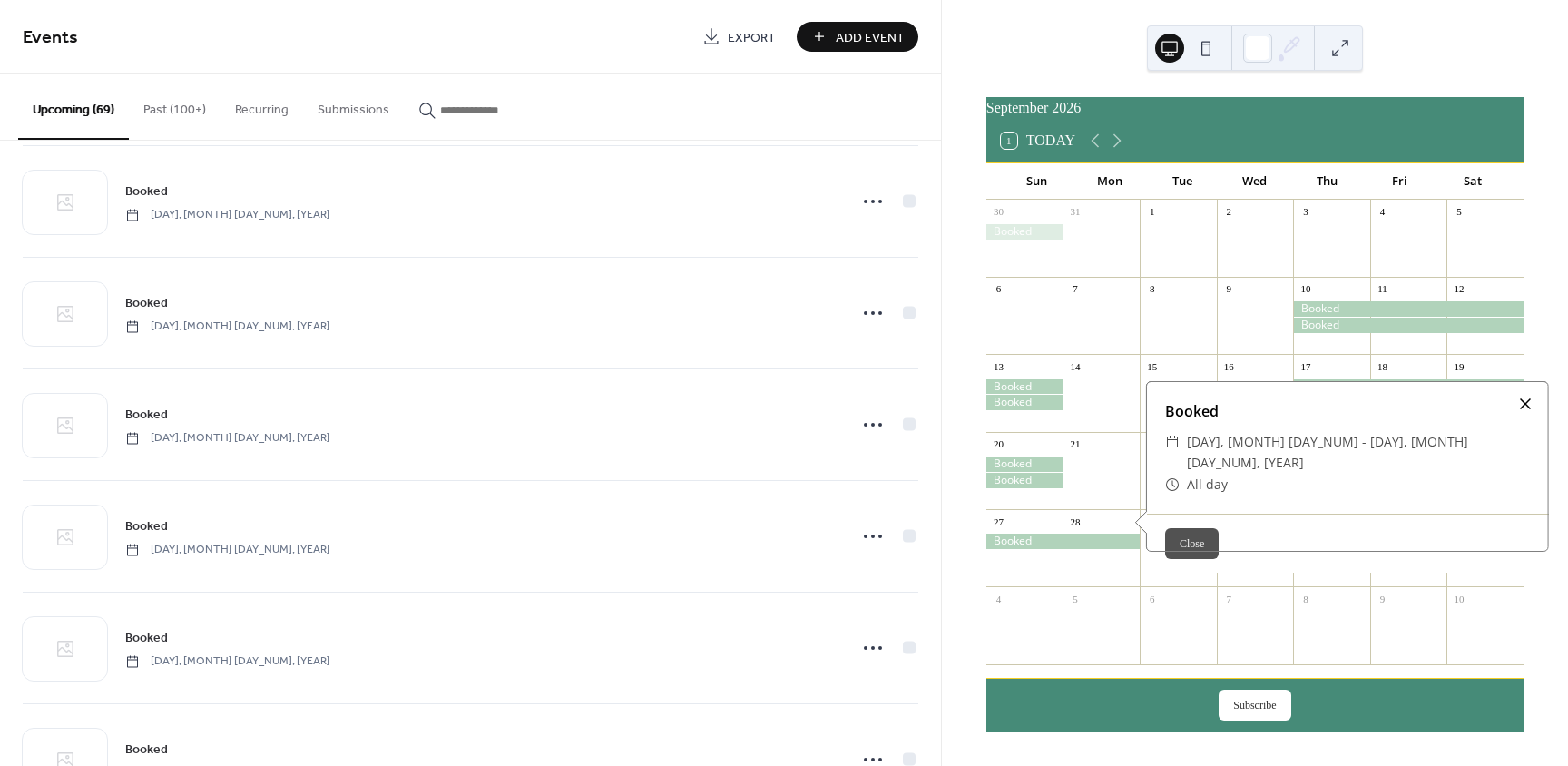 click at bounding box center (1525, 404) 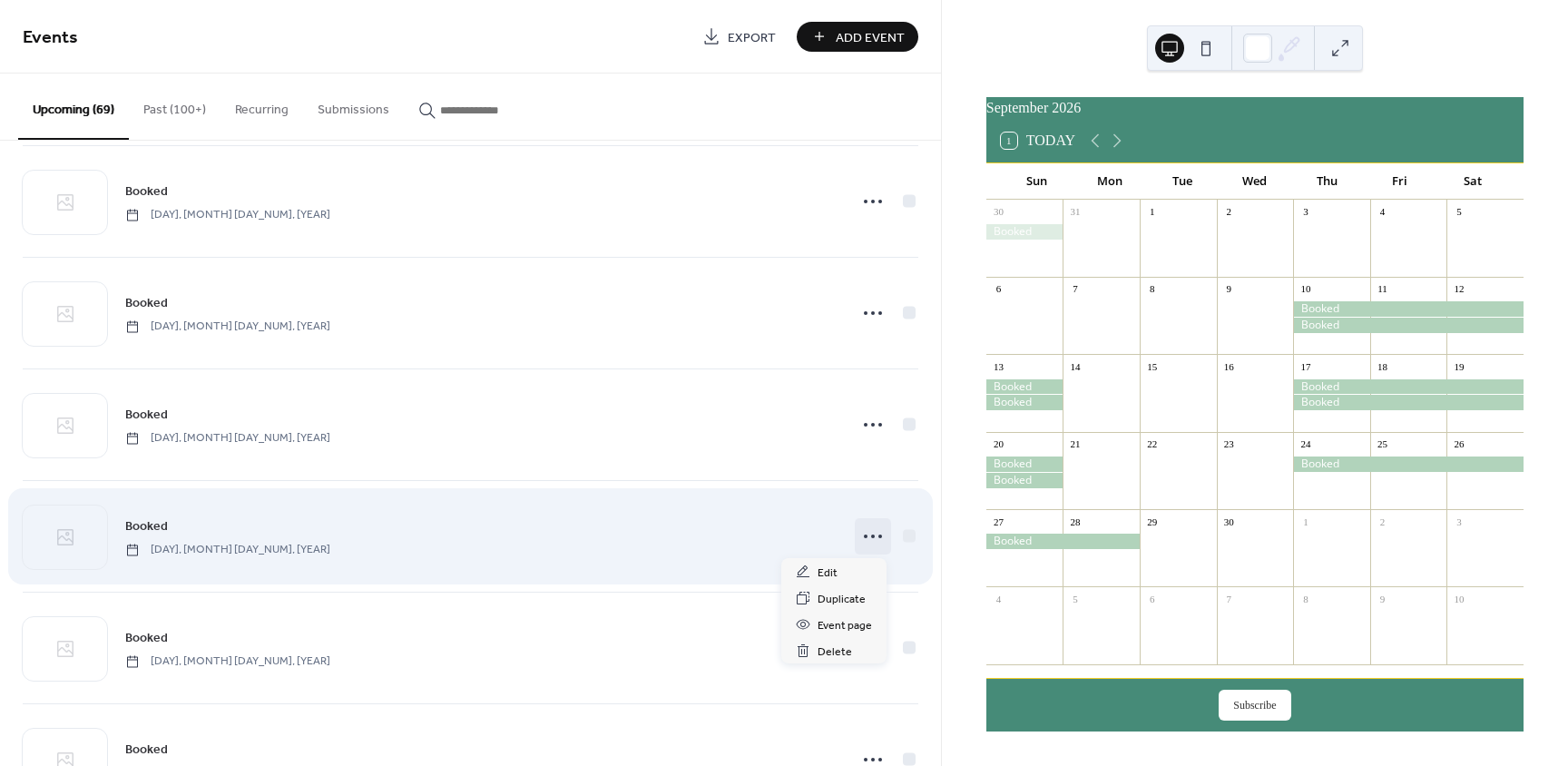 click 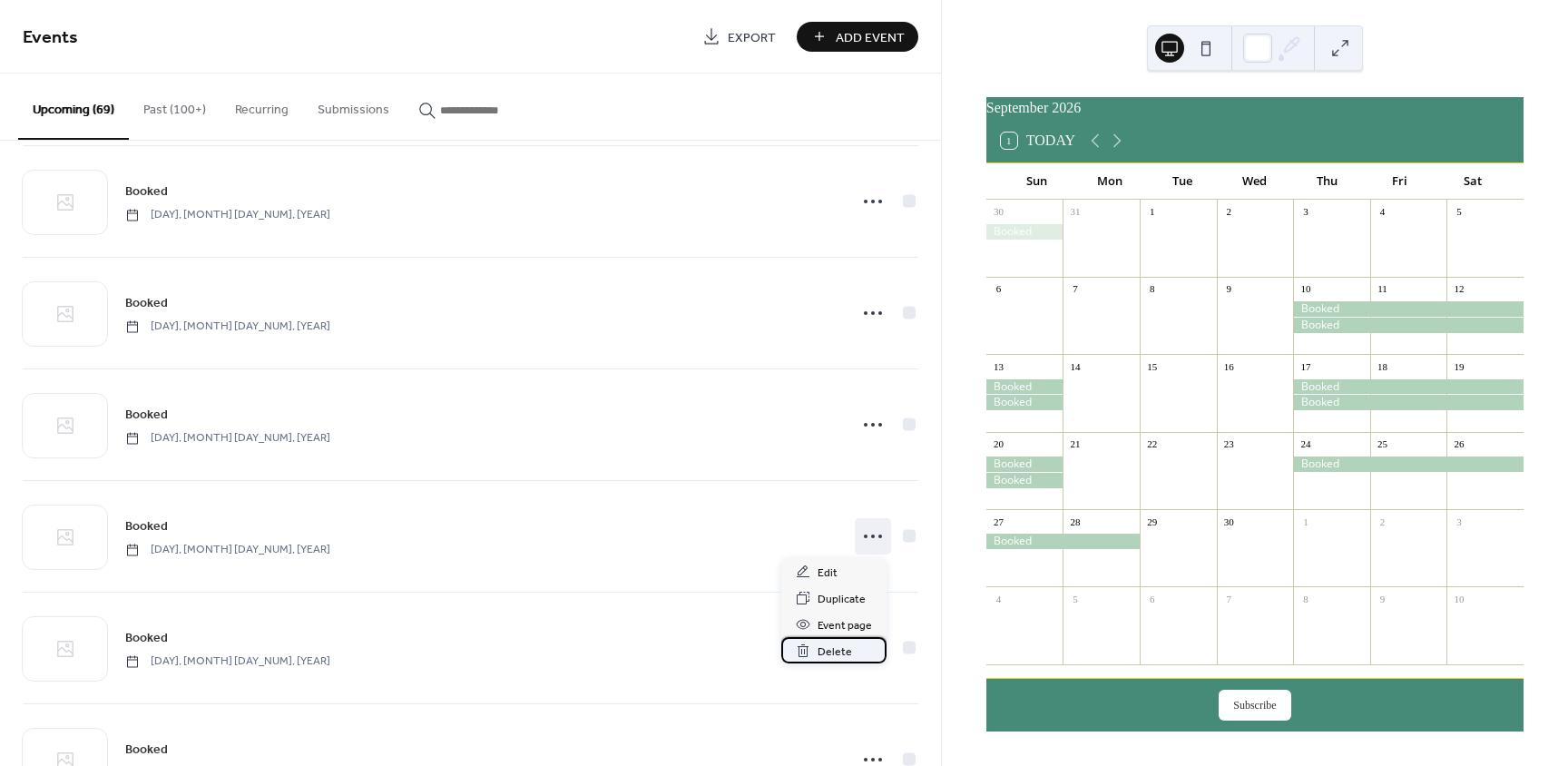 click on "Delete" at bounding box center [835, 652] 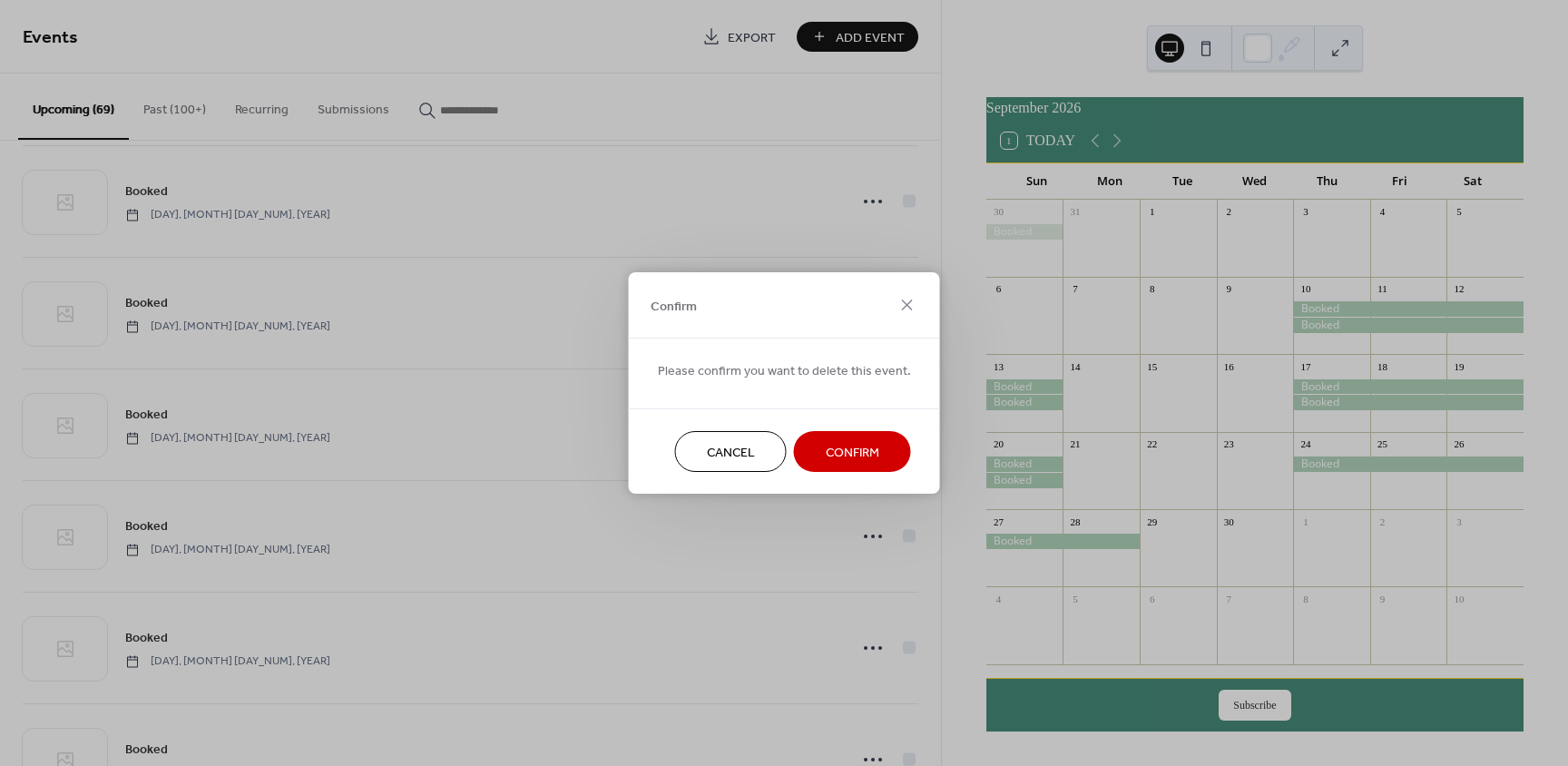 click on "Confirm" at bounding box center [852, 451] 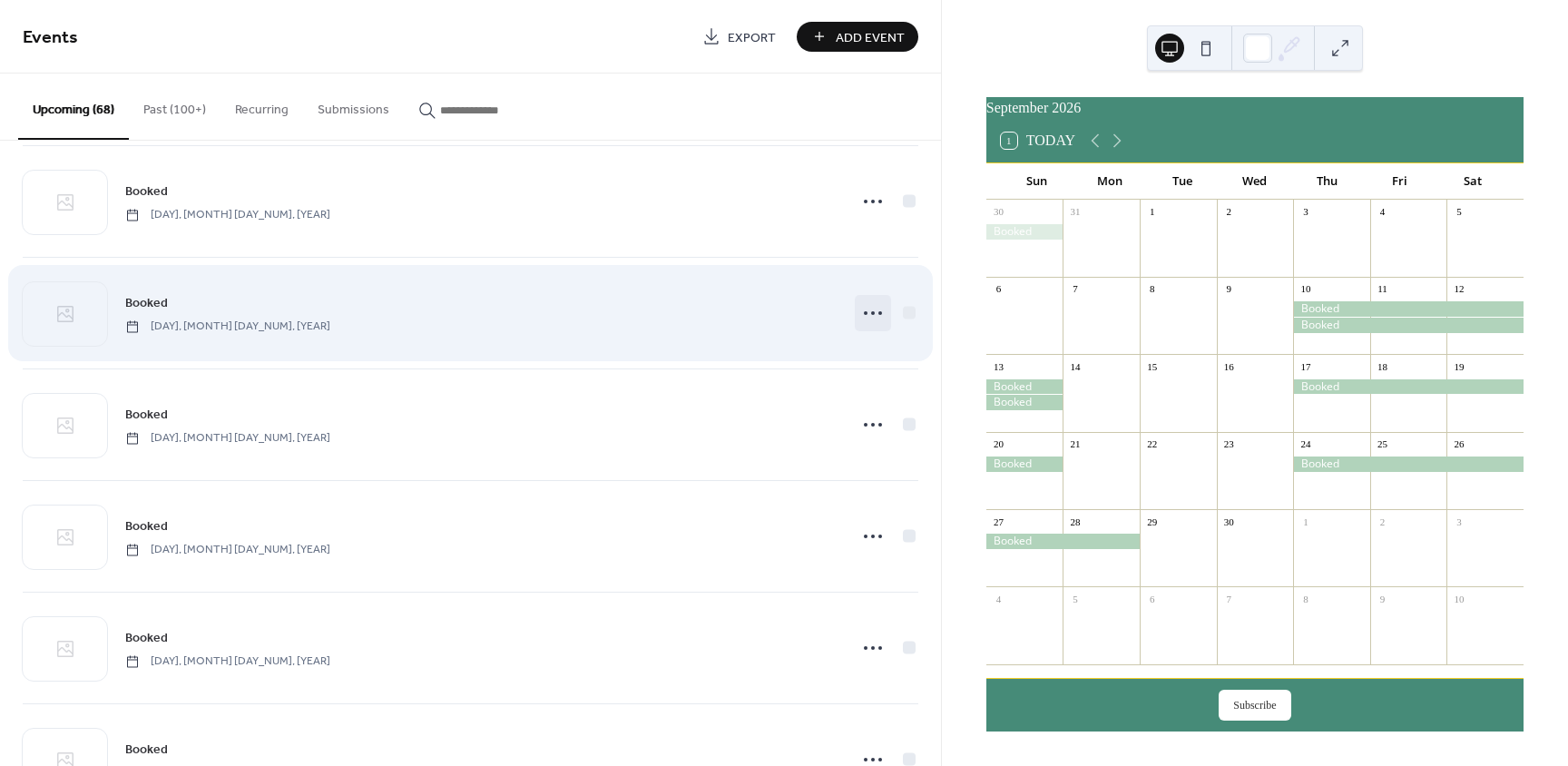 click 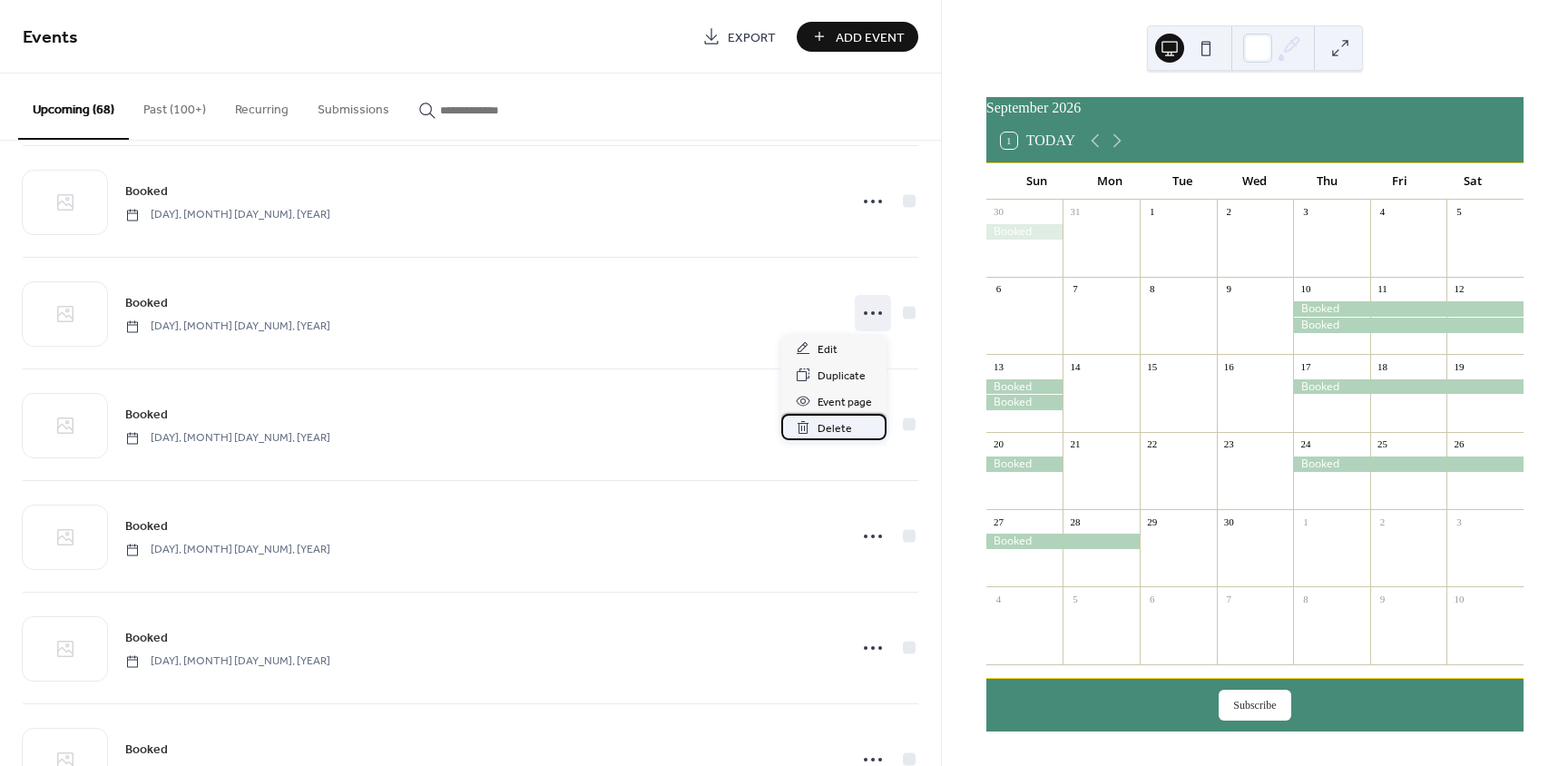 click on "Delete" at bounding box center [835, 428] 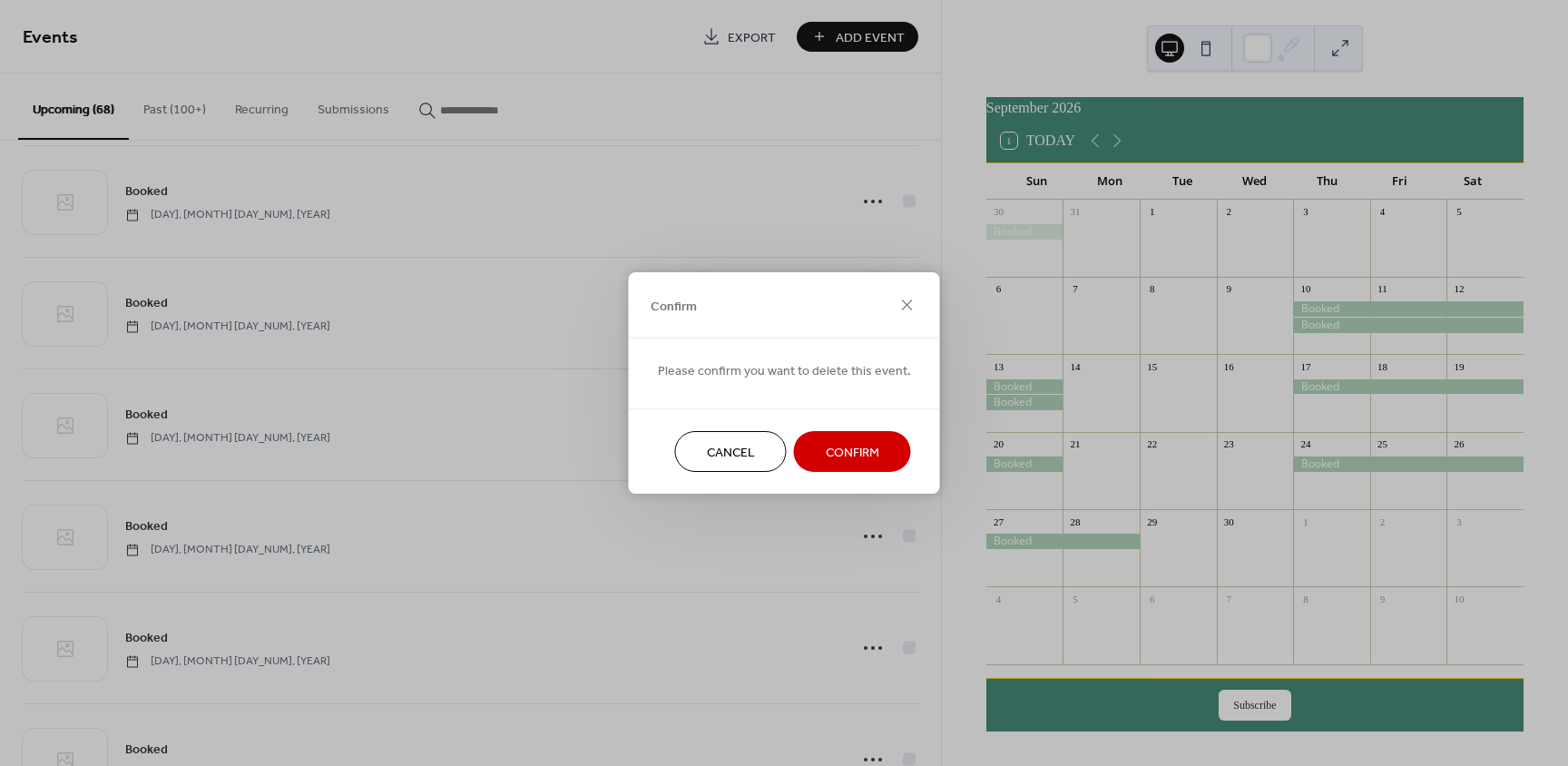 click on "Confirm" at bounding box center [852, 453] 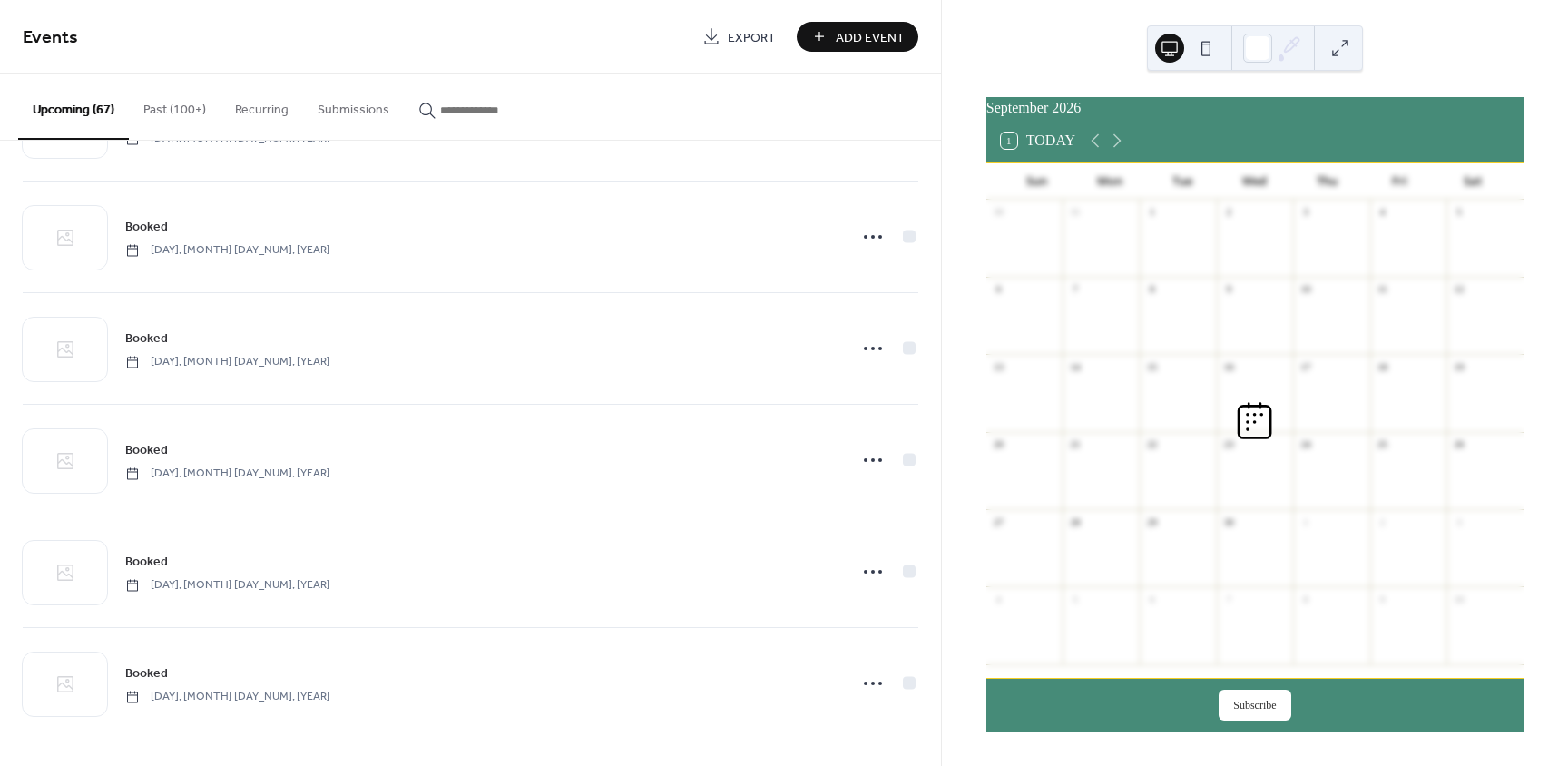 scroll, scrollTop: 6908, scrollLeft: 0, axis: vertical 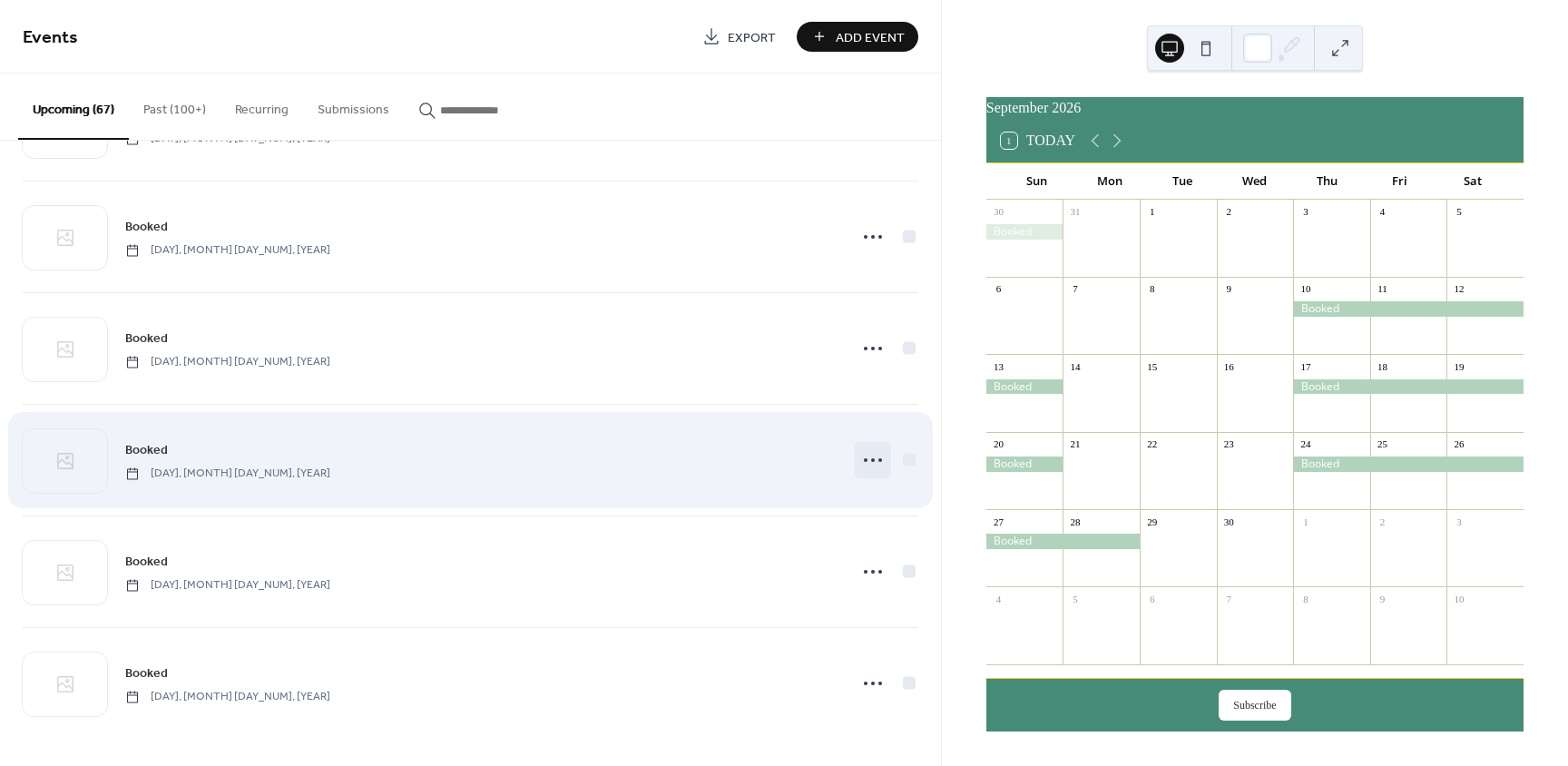click 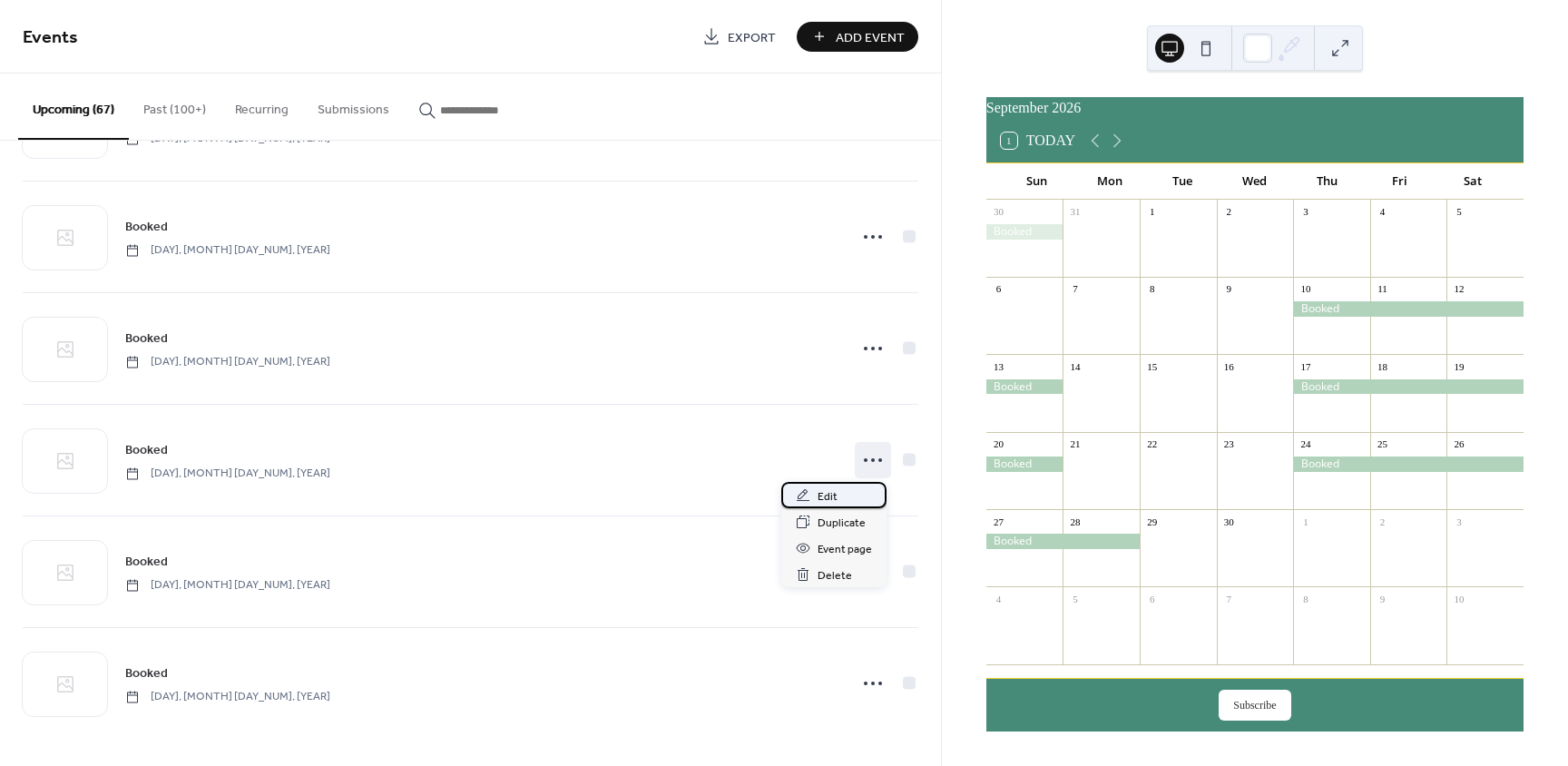 click on "Edit" at bounding box center [828, 496] 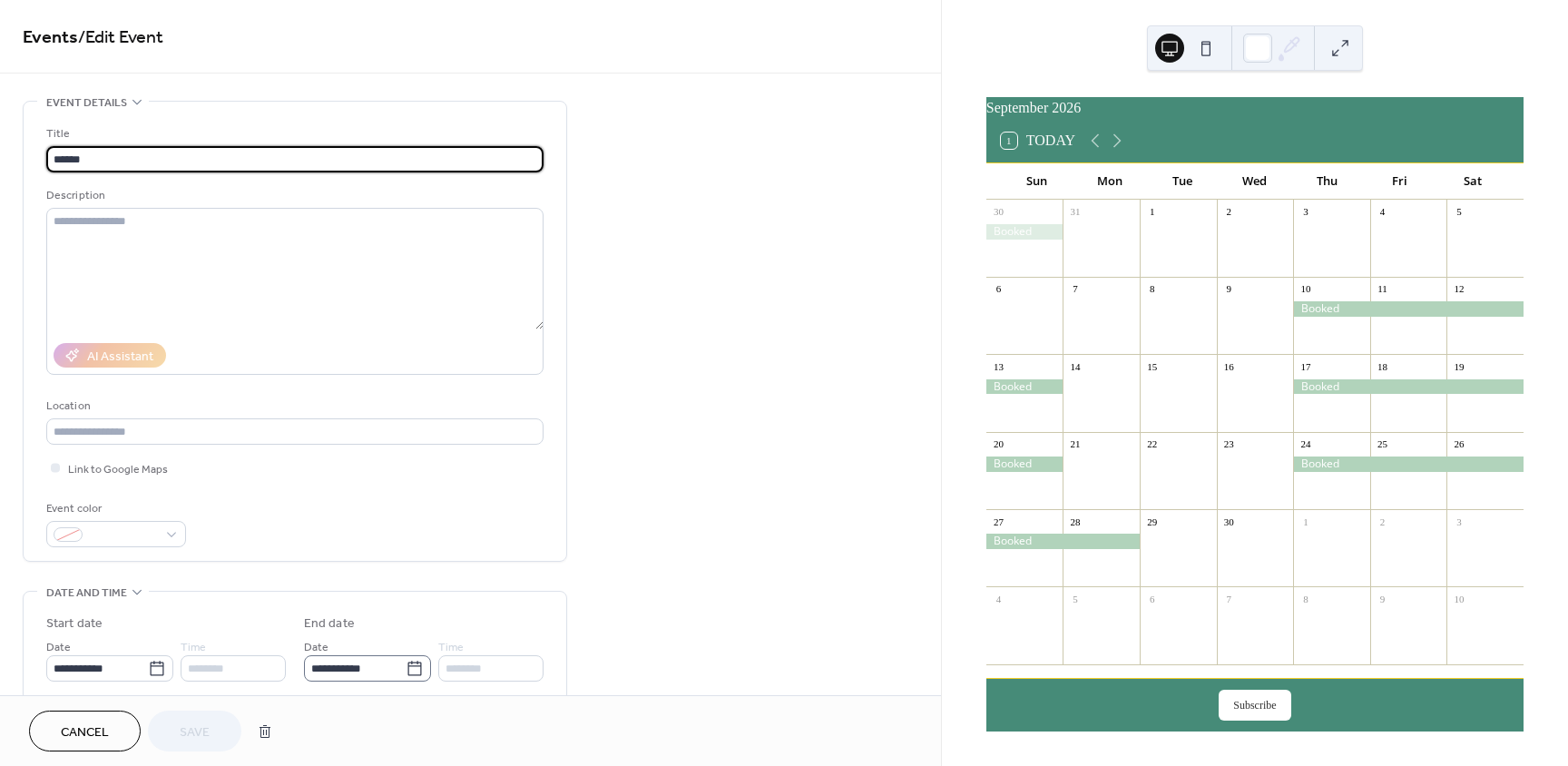 click 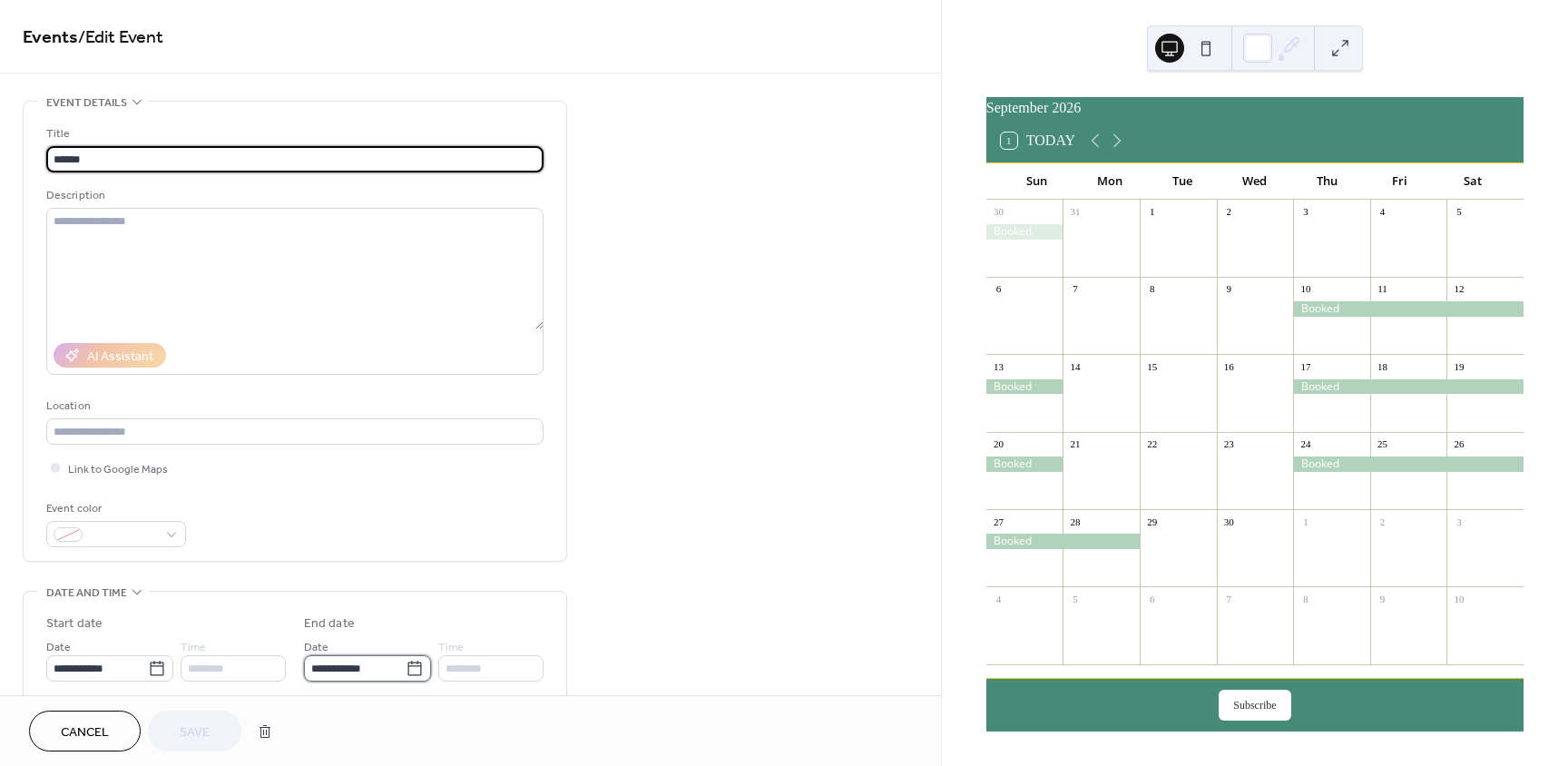 click on "**********" at bounding box center [355, 668] 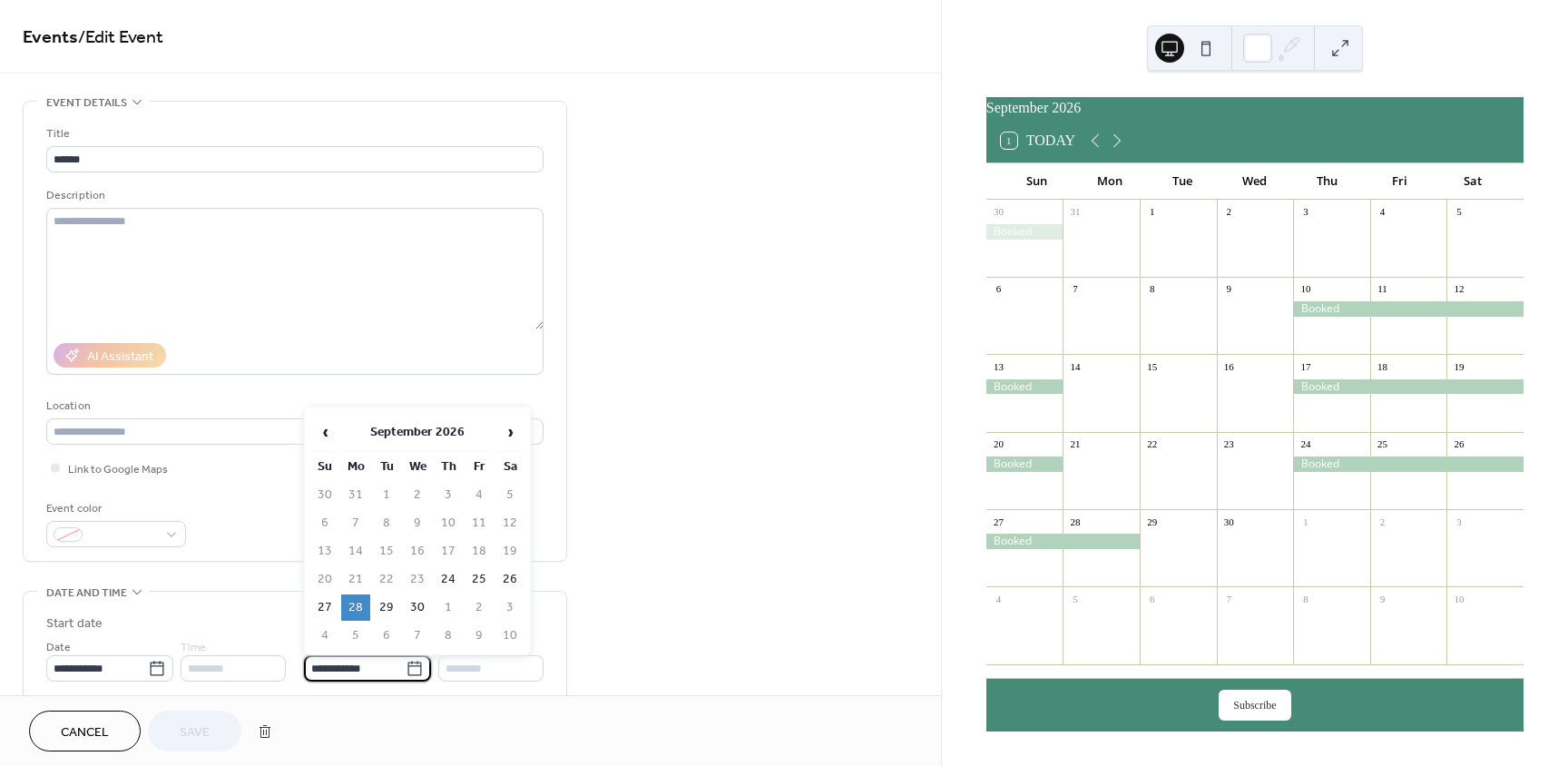 click on "27" at bounding box center [325, 607] 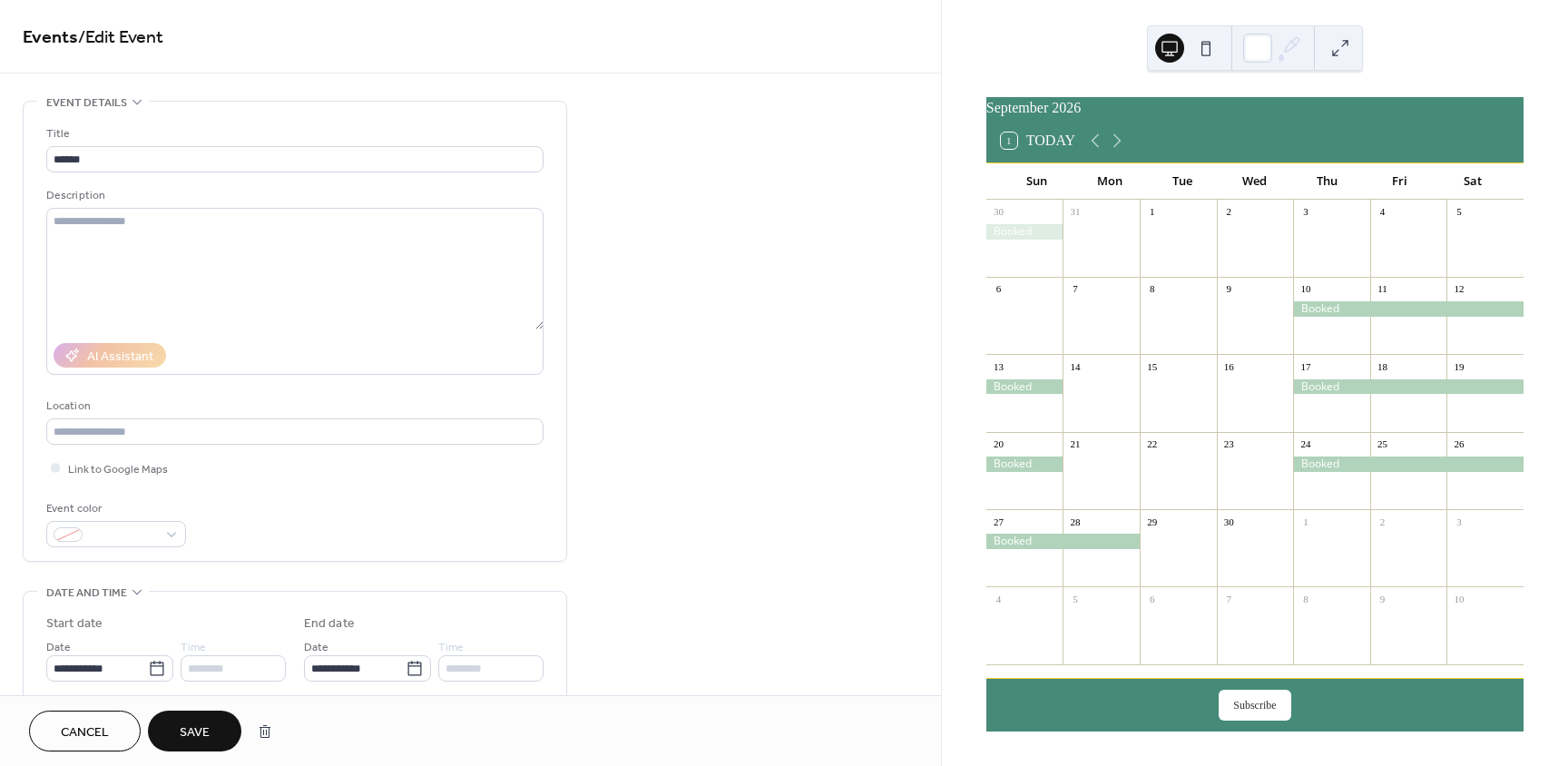 click on "Save" at bounding box center (194, 732) 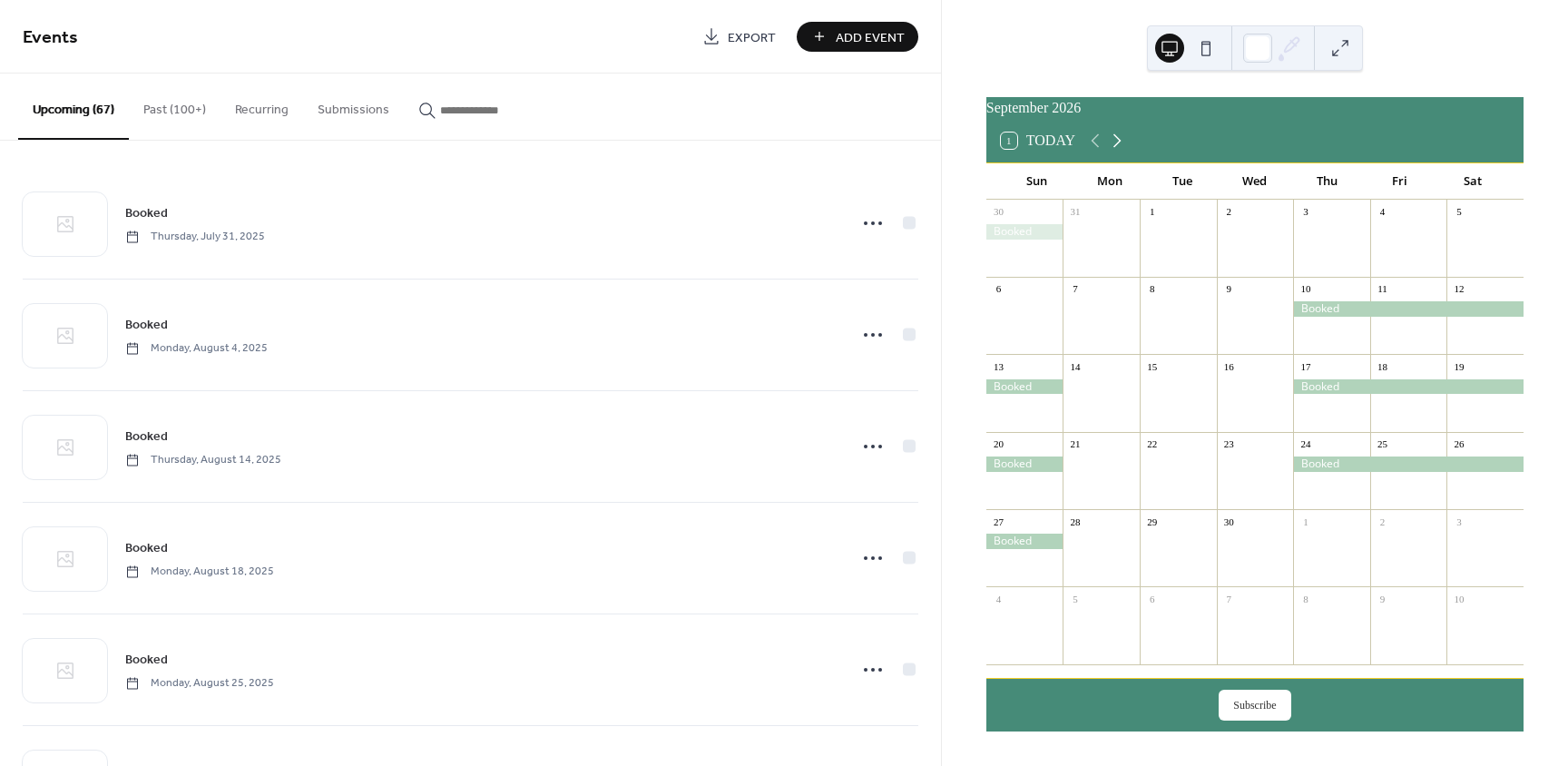 click 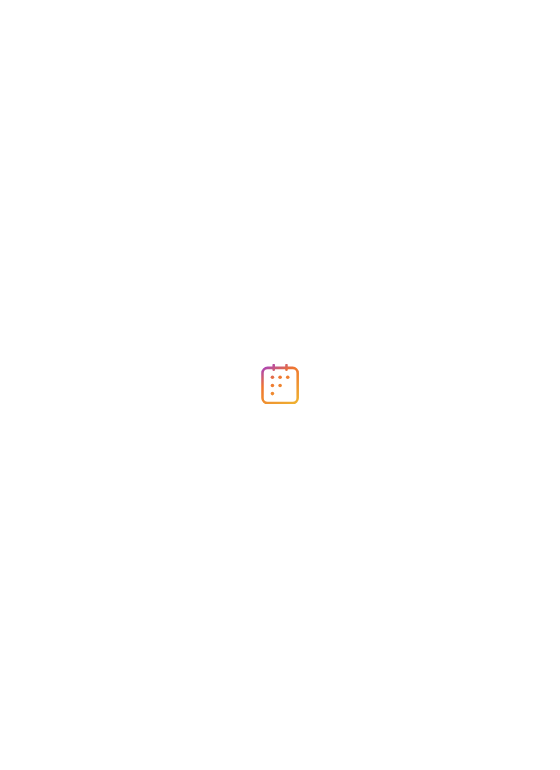 scroll, scrollTop: 0, scrollLeft: 0, axis: both 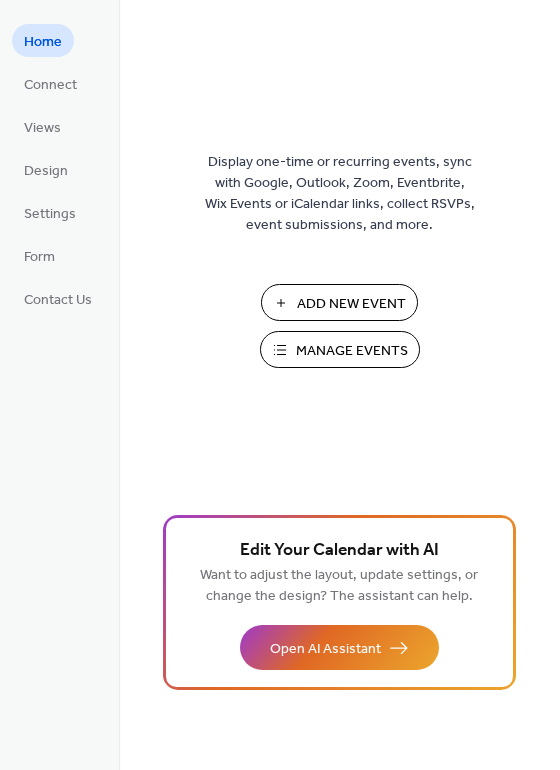 click on "Add New Event" at bounding box center [351, 304] 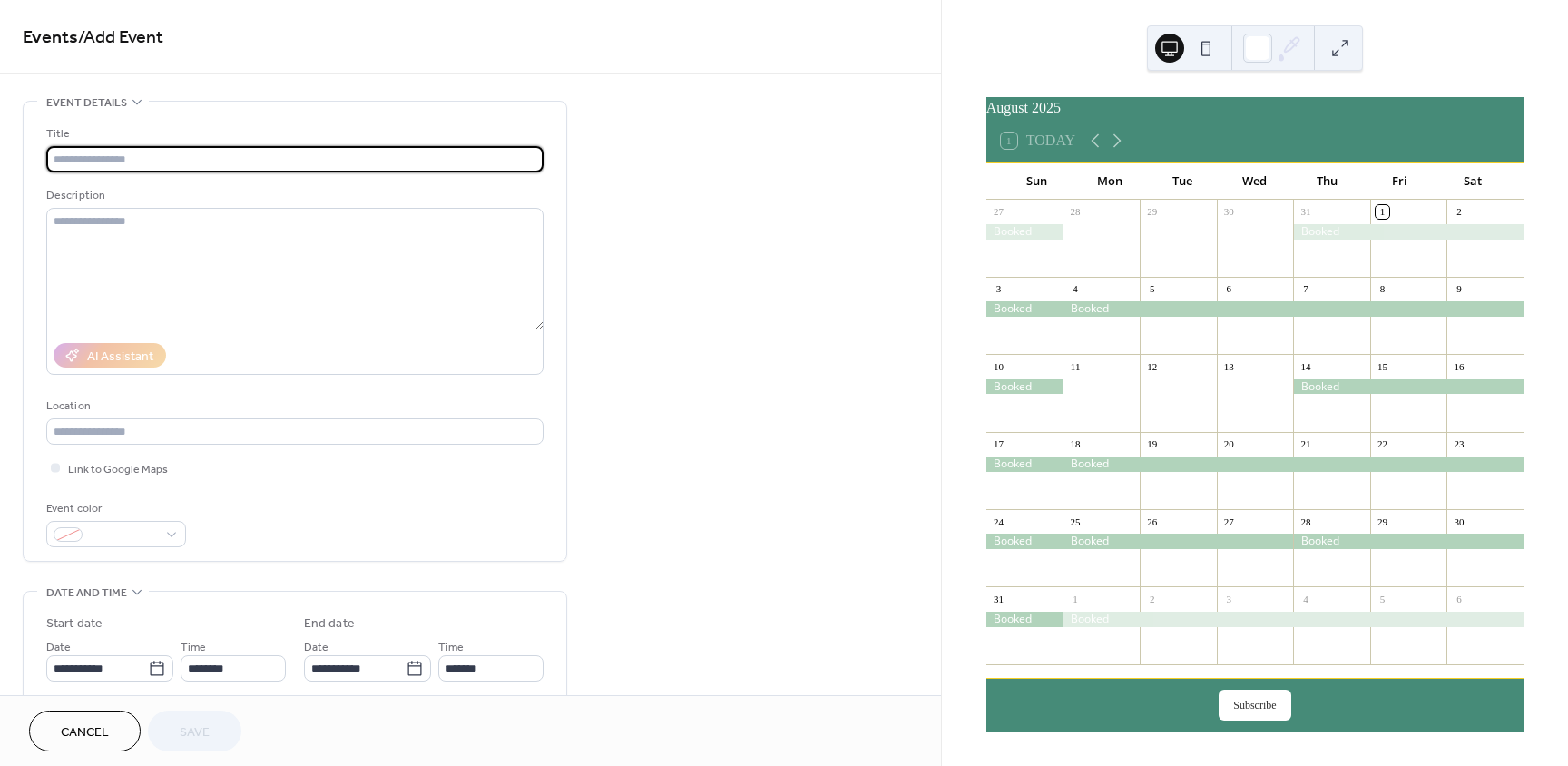 scroll, scrollTop: 0, scrollLeft: 0, axis: both 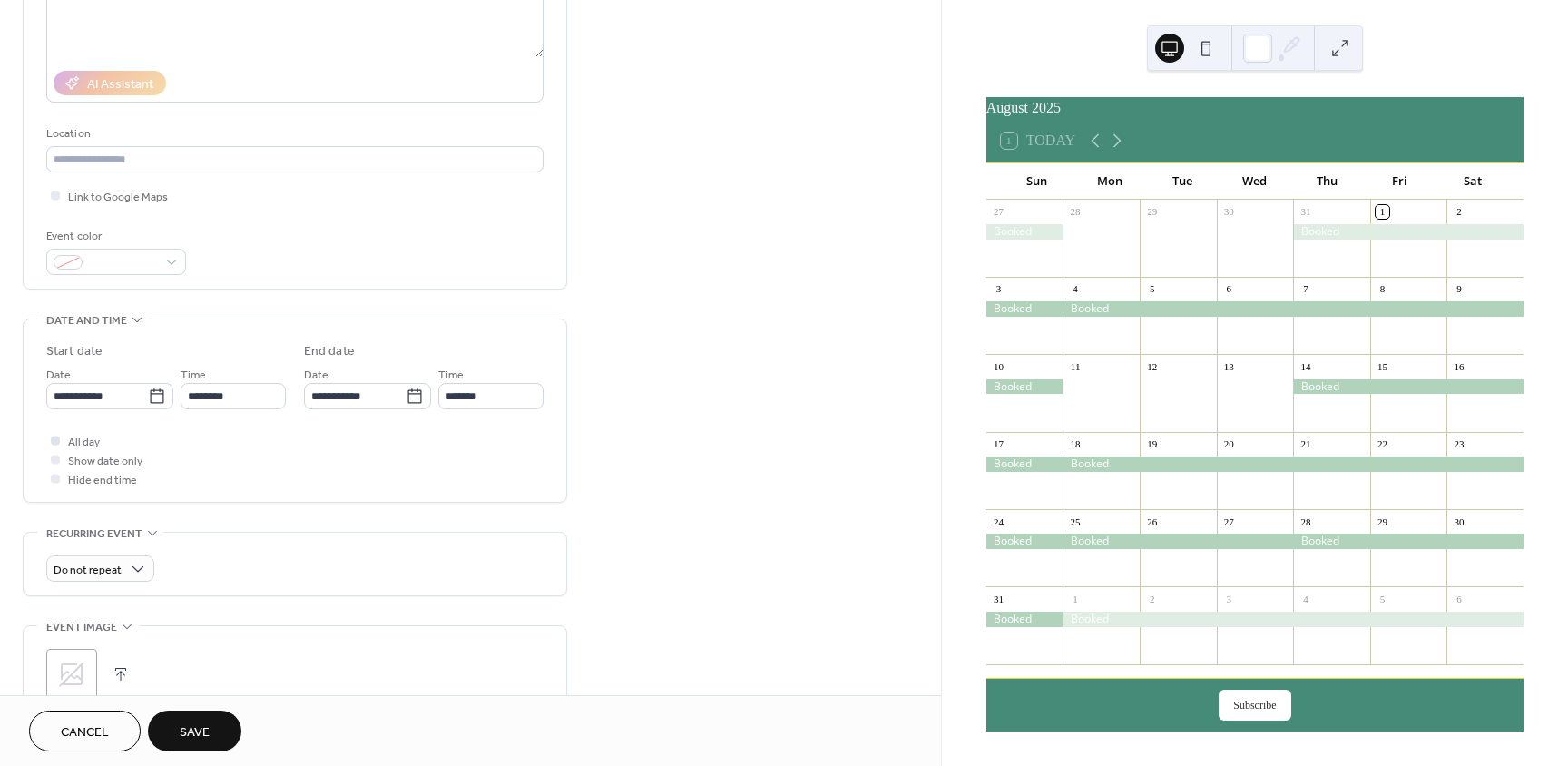 type on "******" 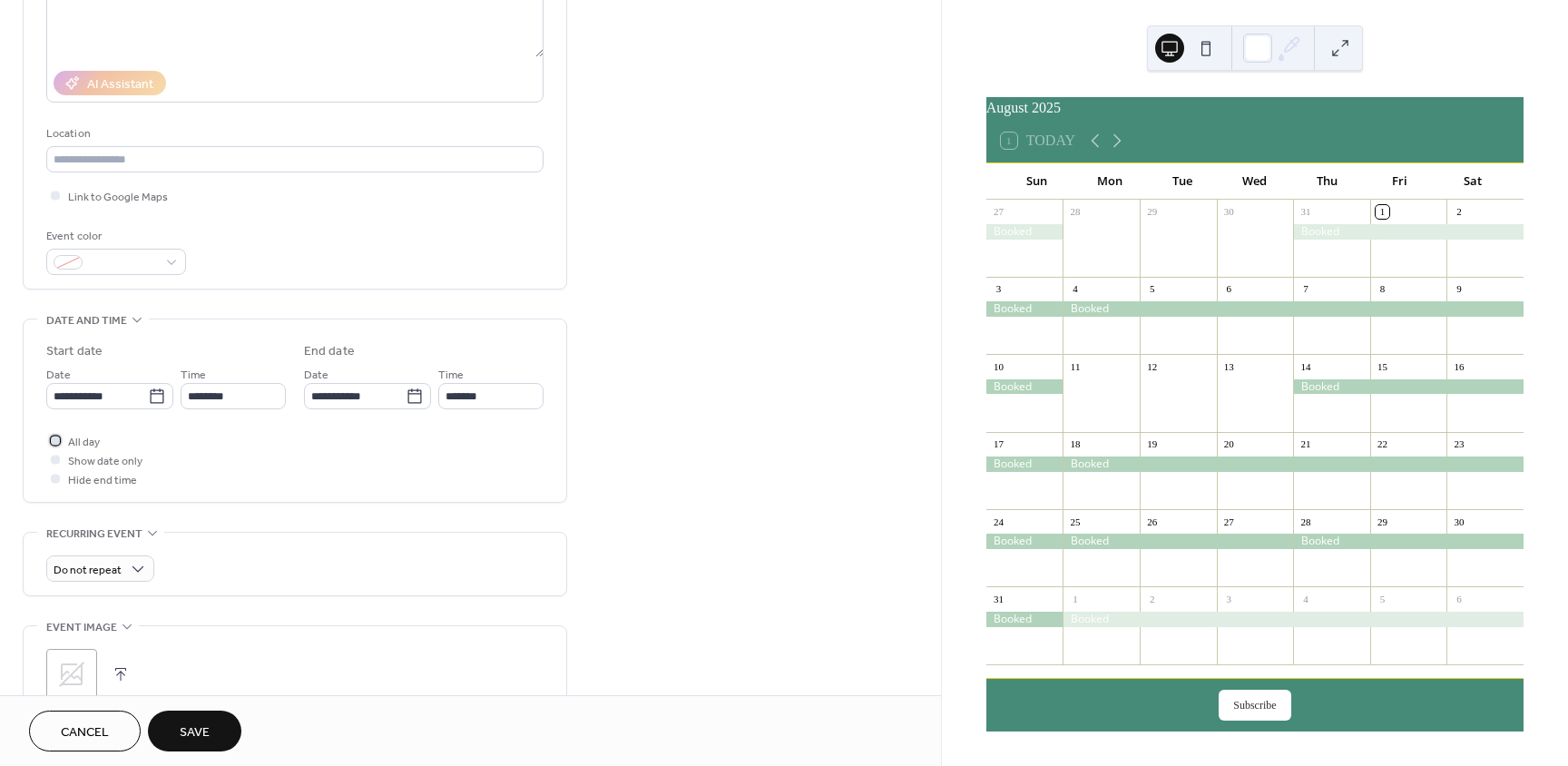 click at bounding box center (55, 440) 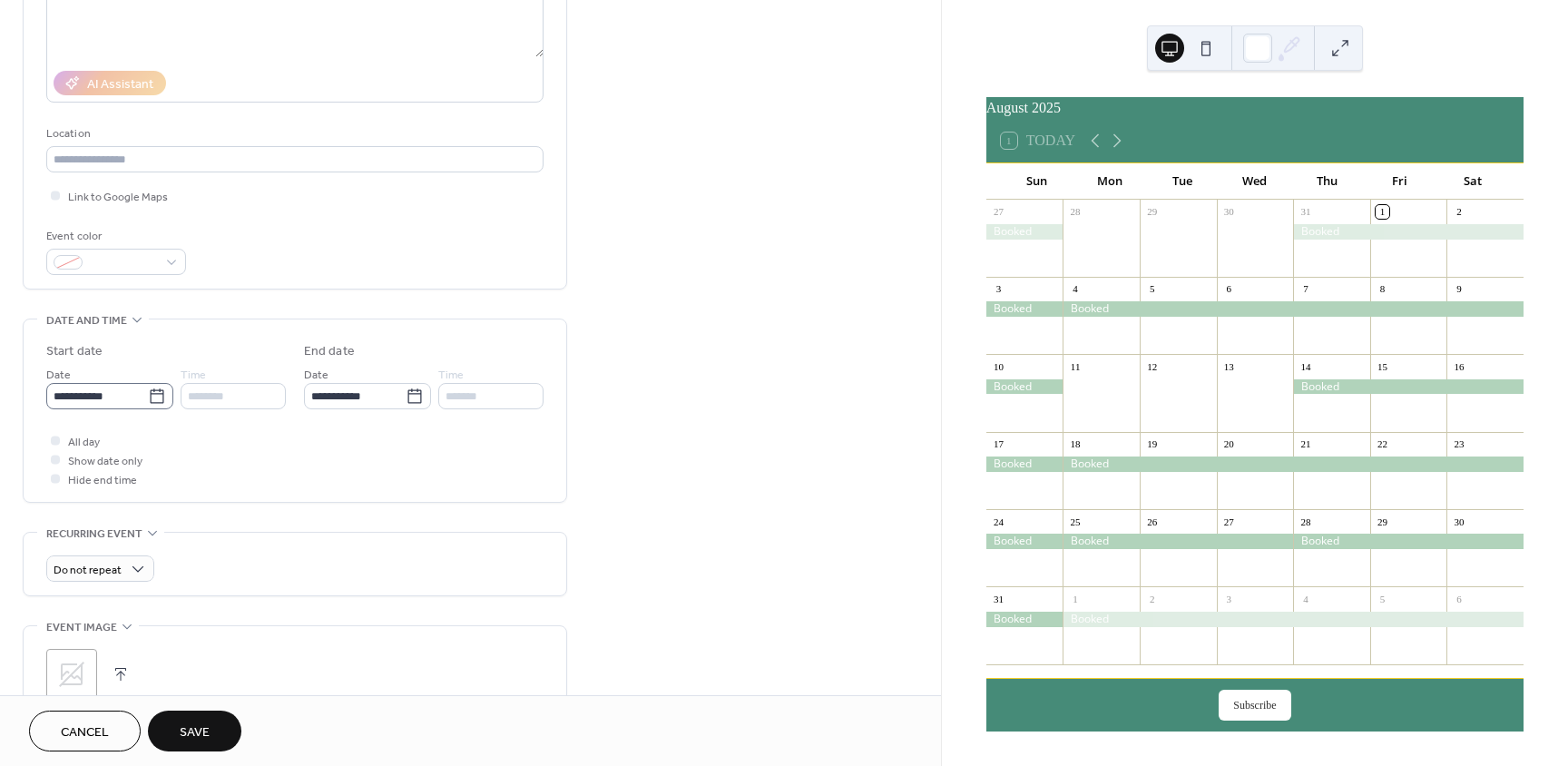 click 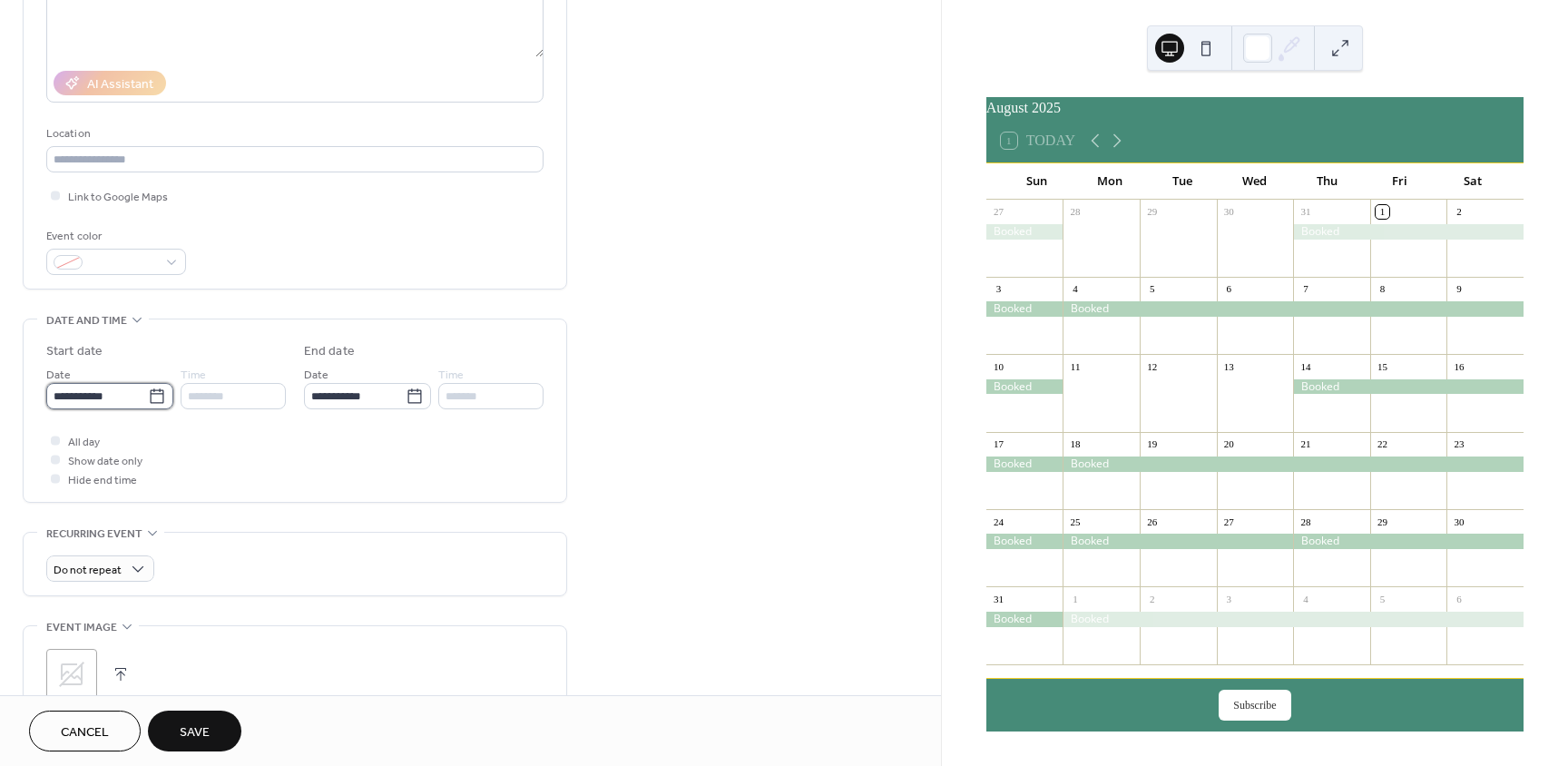 click on "**********" at bounding box center [97, 396] 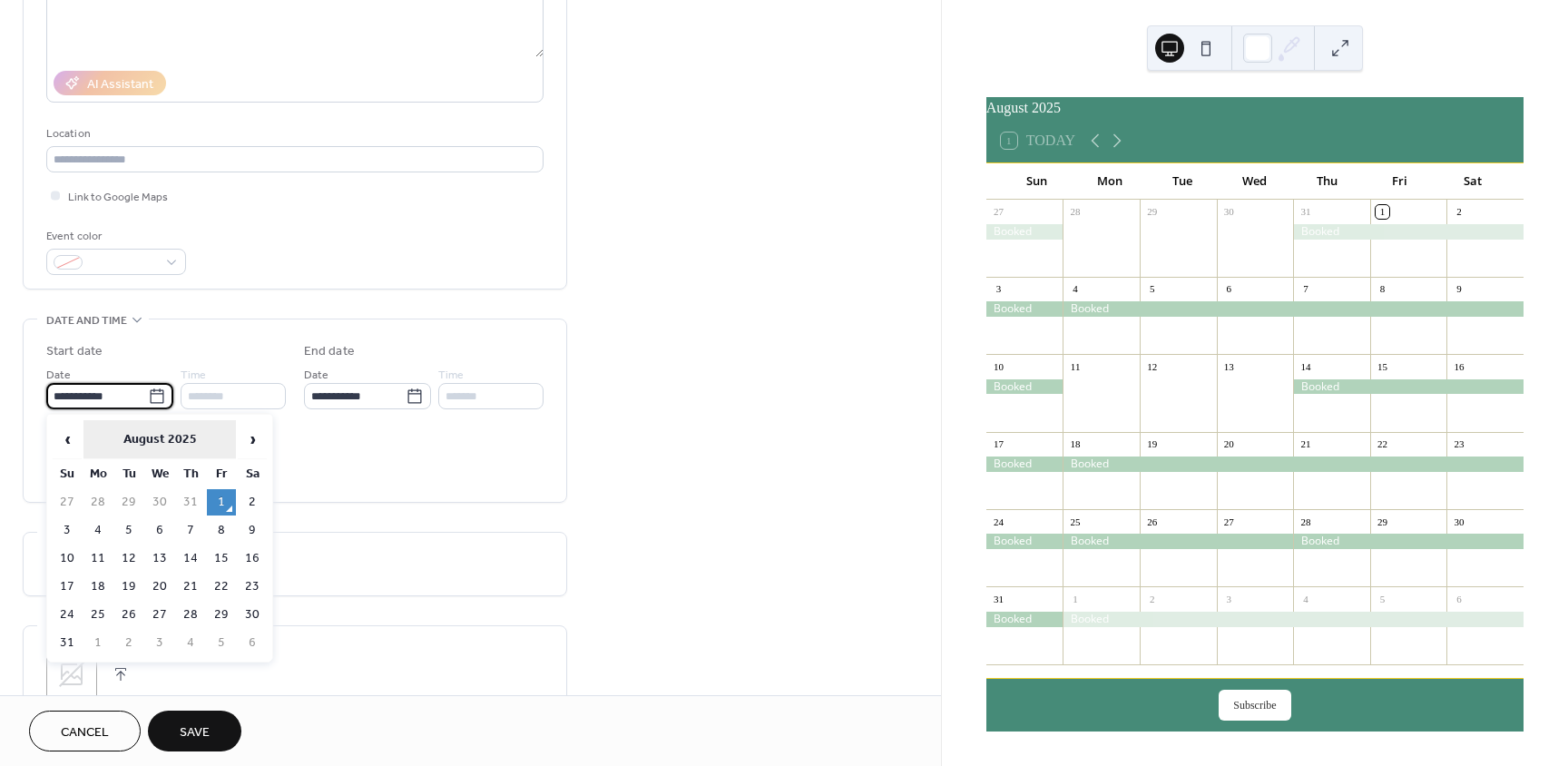 click on "August 2025" at bounding box center [160, 439] 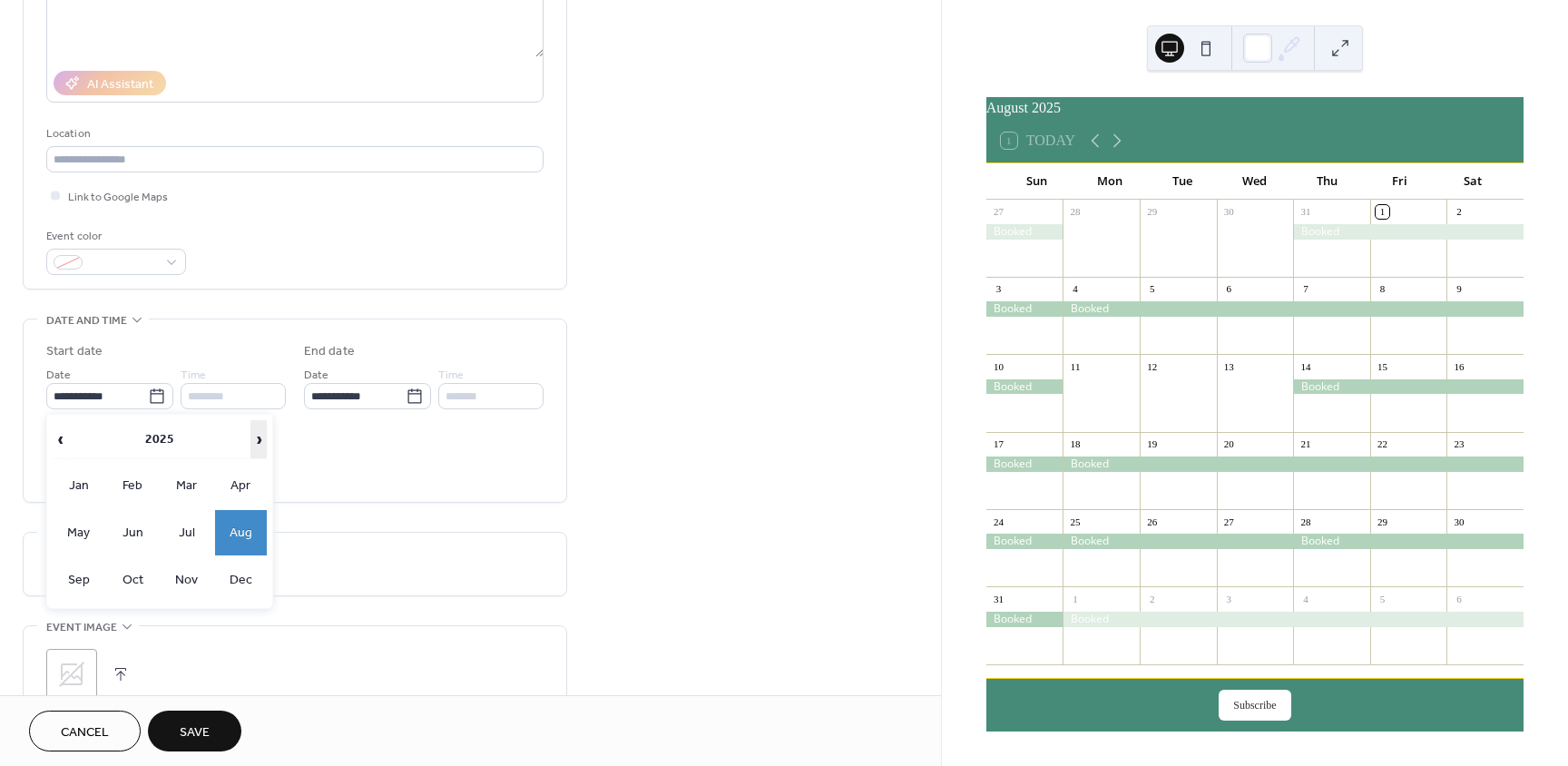 click on "›" at bounding box center [259, 439] 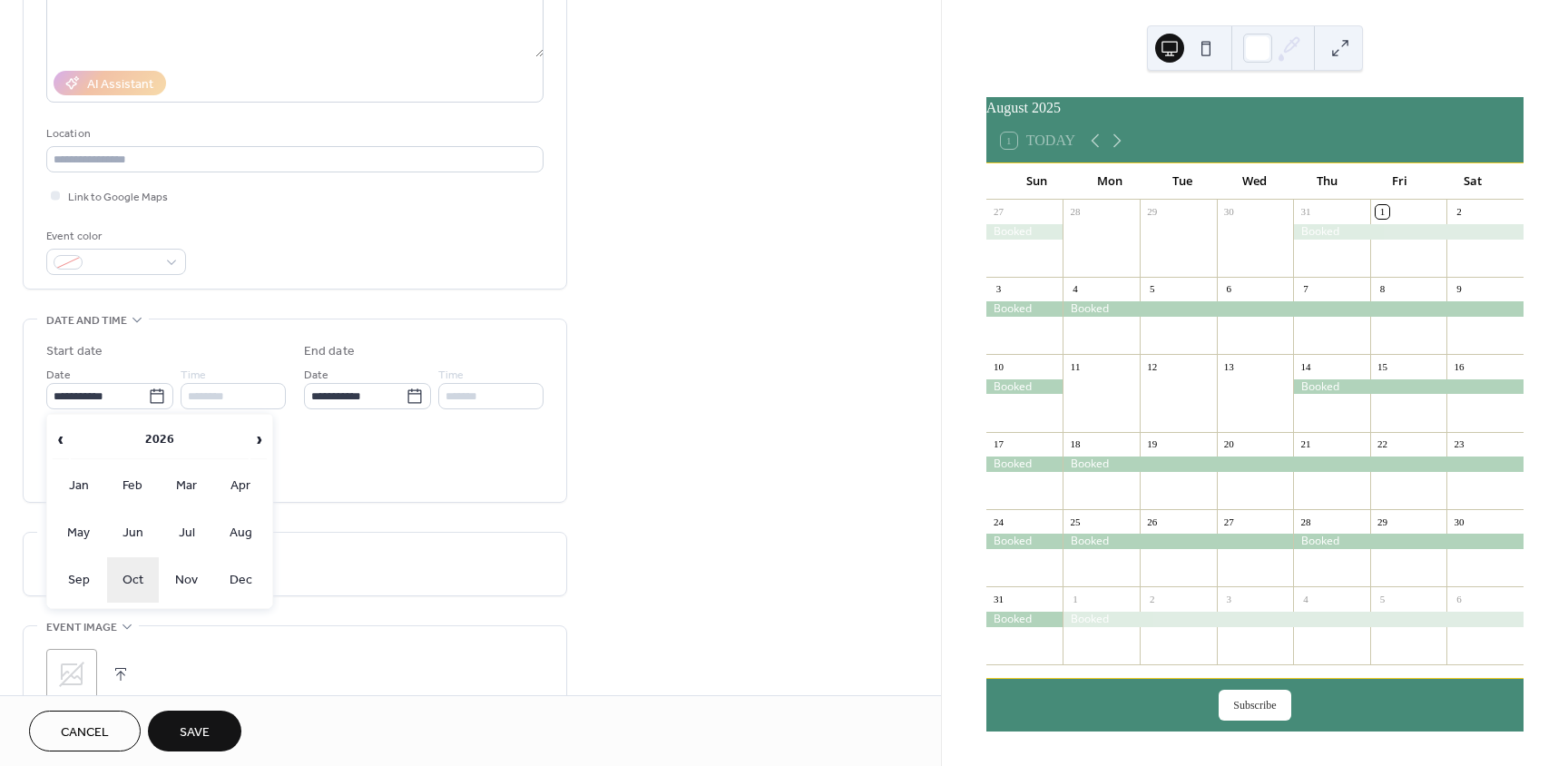 click on "Oct" at bounding box center (133, 580) 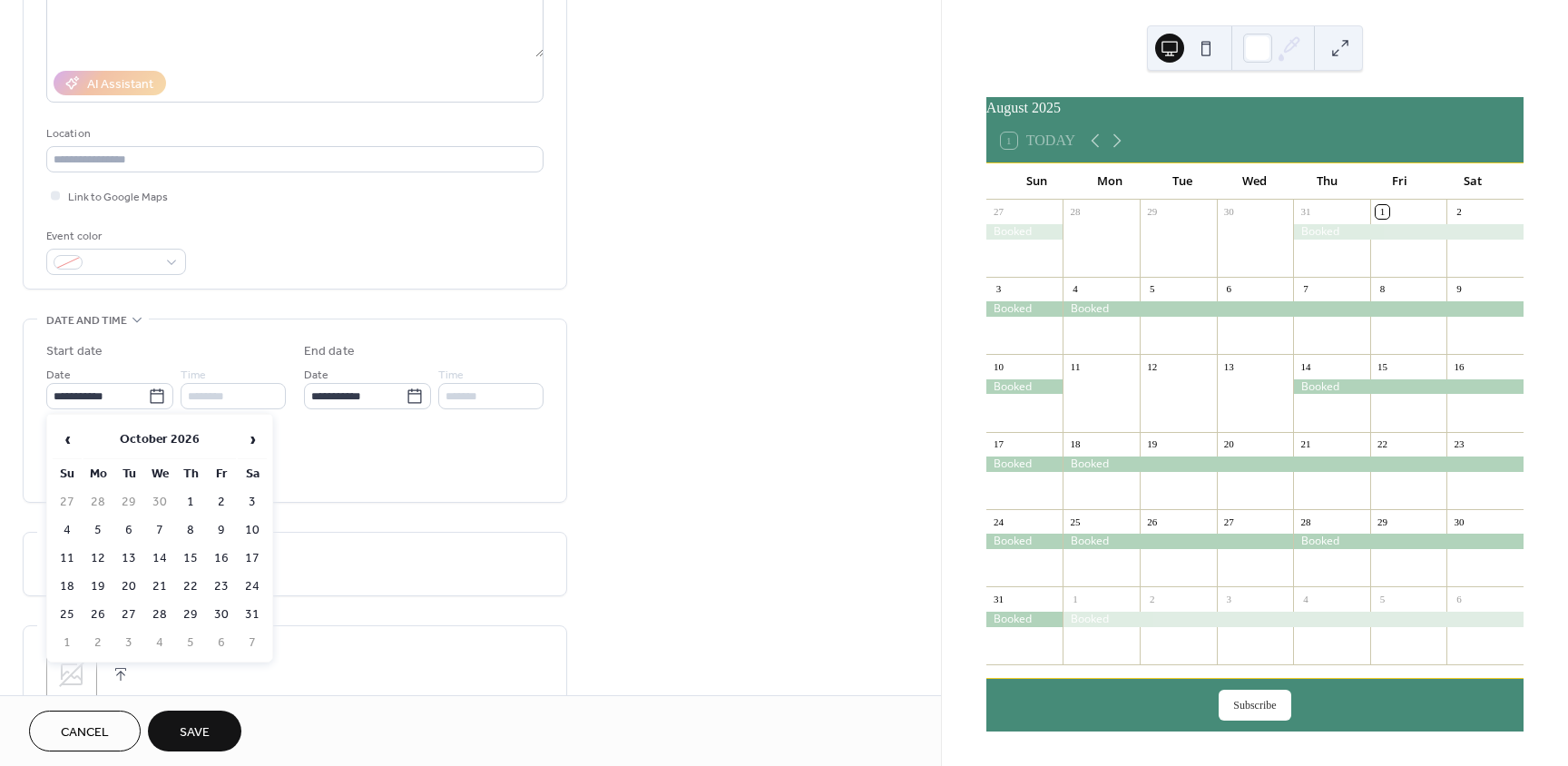 drag, startPoint x: 91, startPoint y: 528, endPoint x: 135, endPoint y: 516, distance: 45.60702 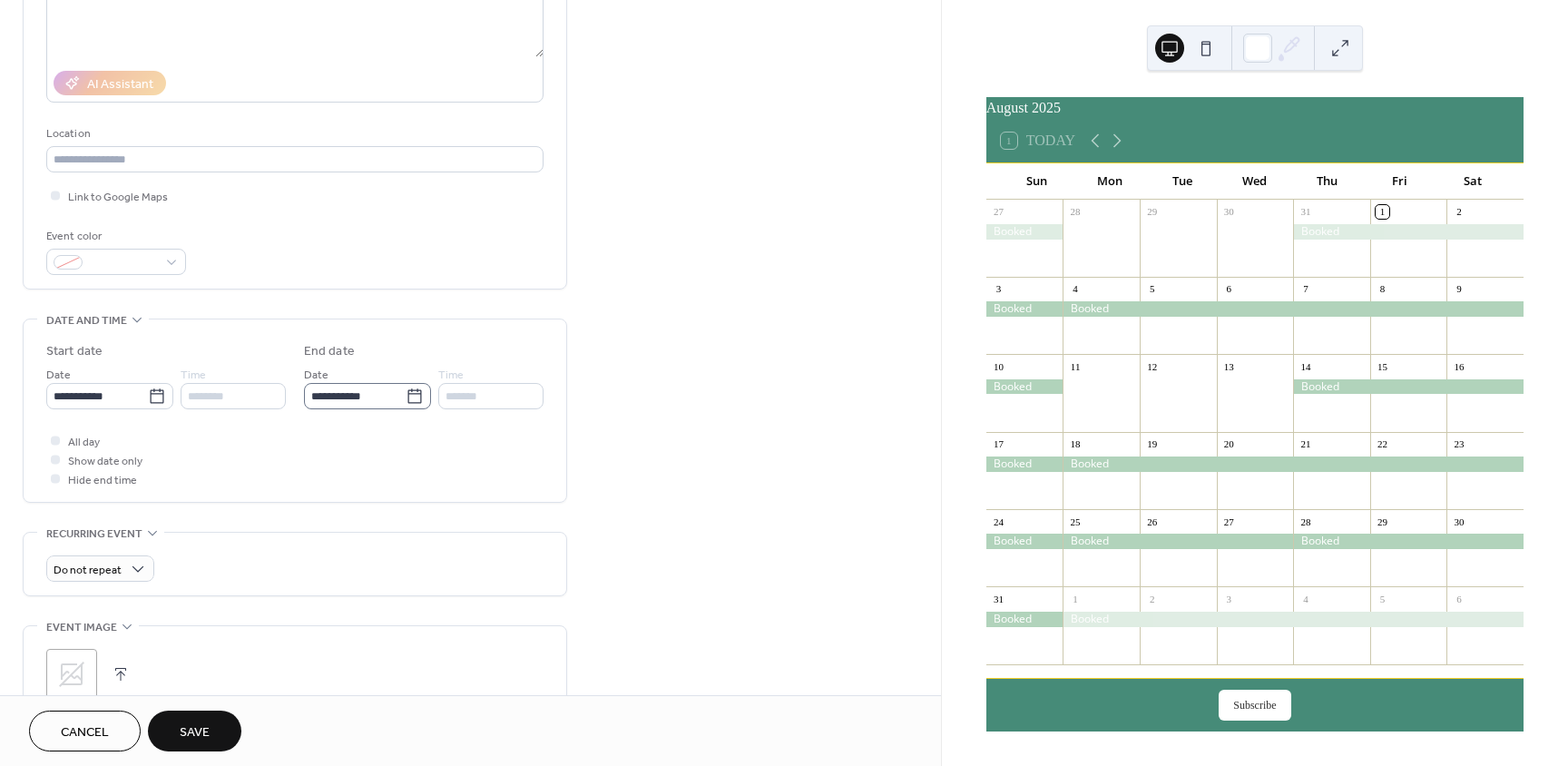 click 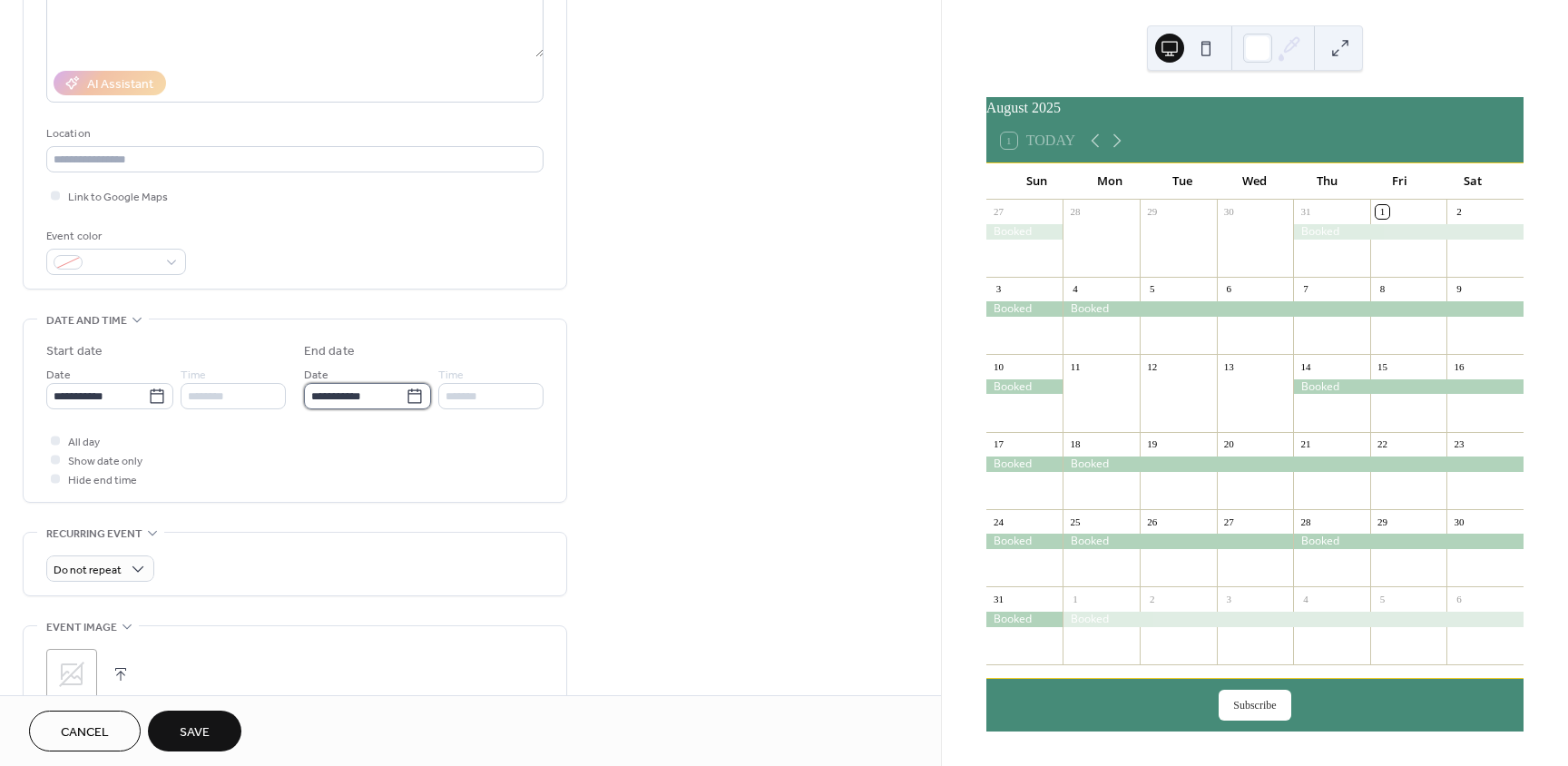 click on "**********" at bounding box center (355, 396) 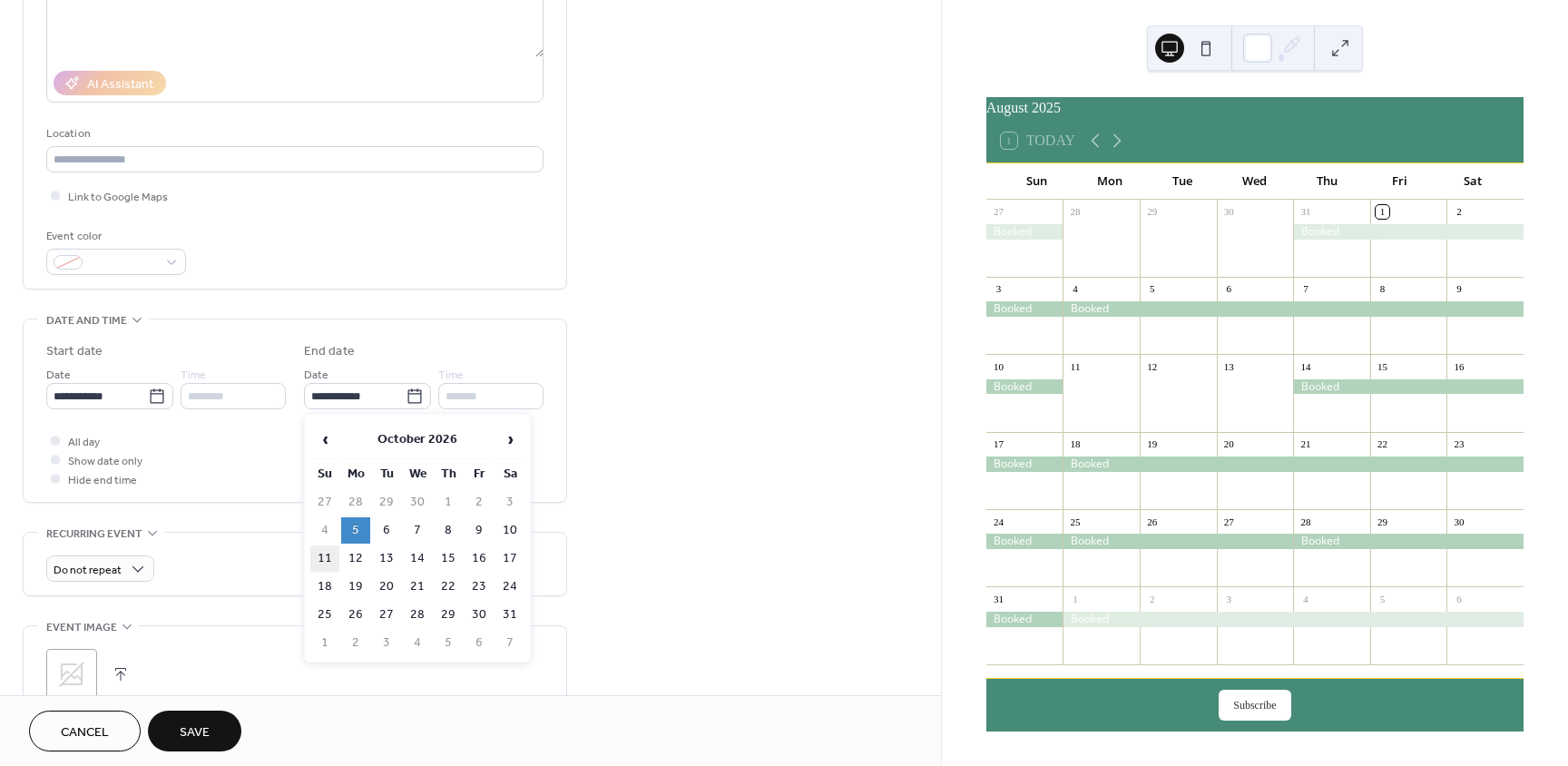 click on "11" at bounding box center [325, 558] 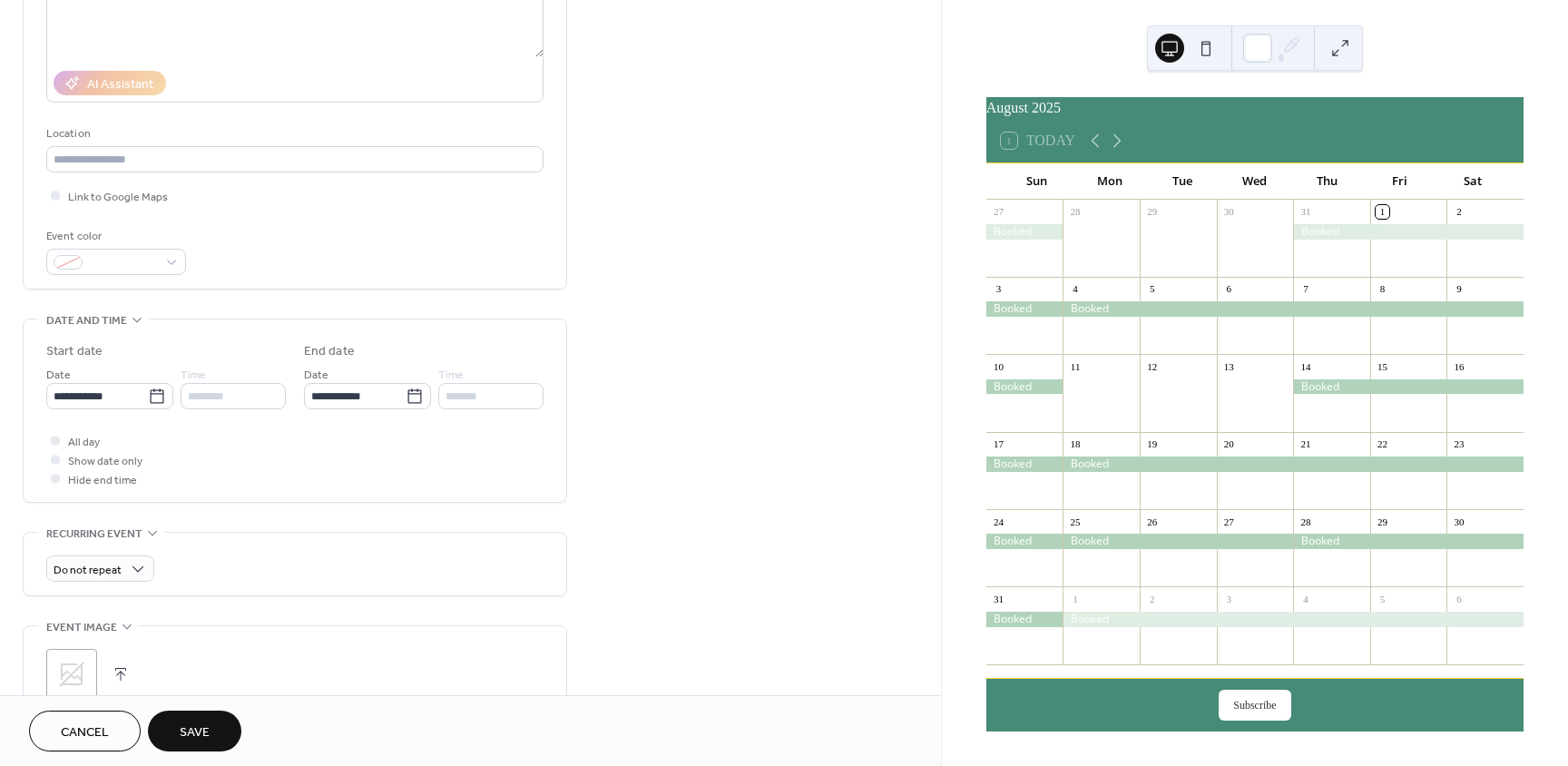 click on "Save" at bounding box center (194, 731) 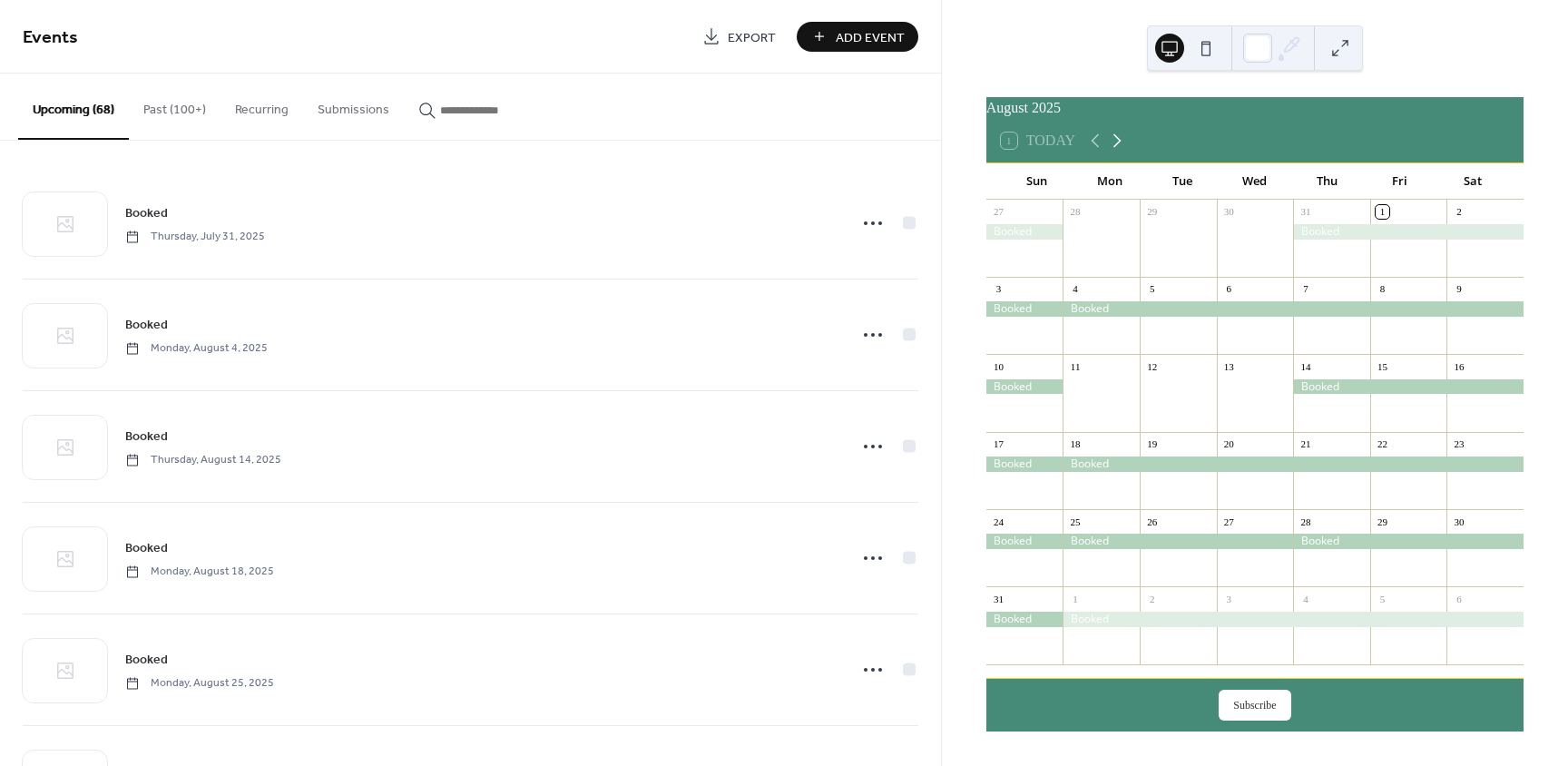 click 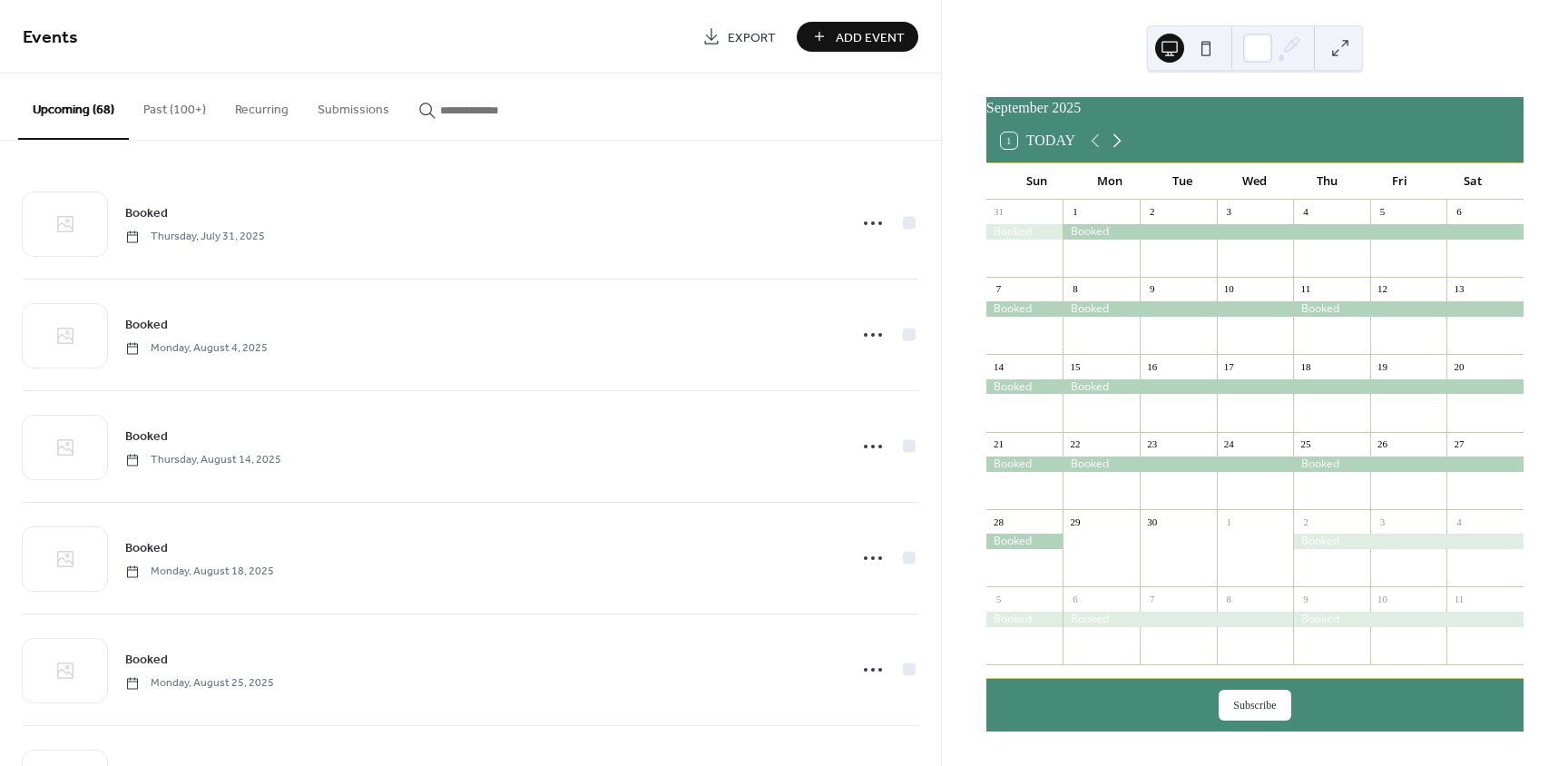 click 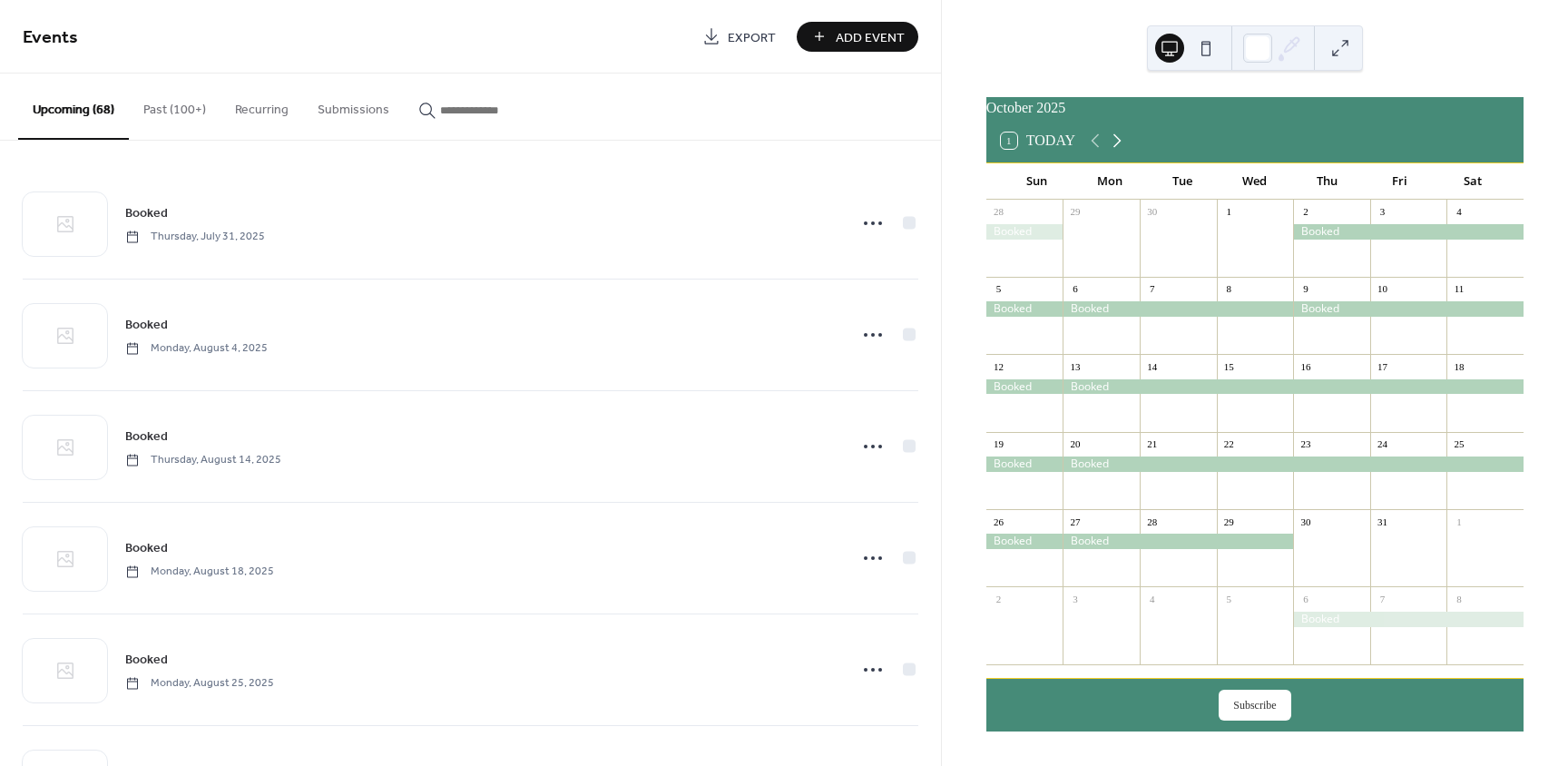 click 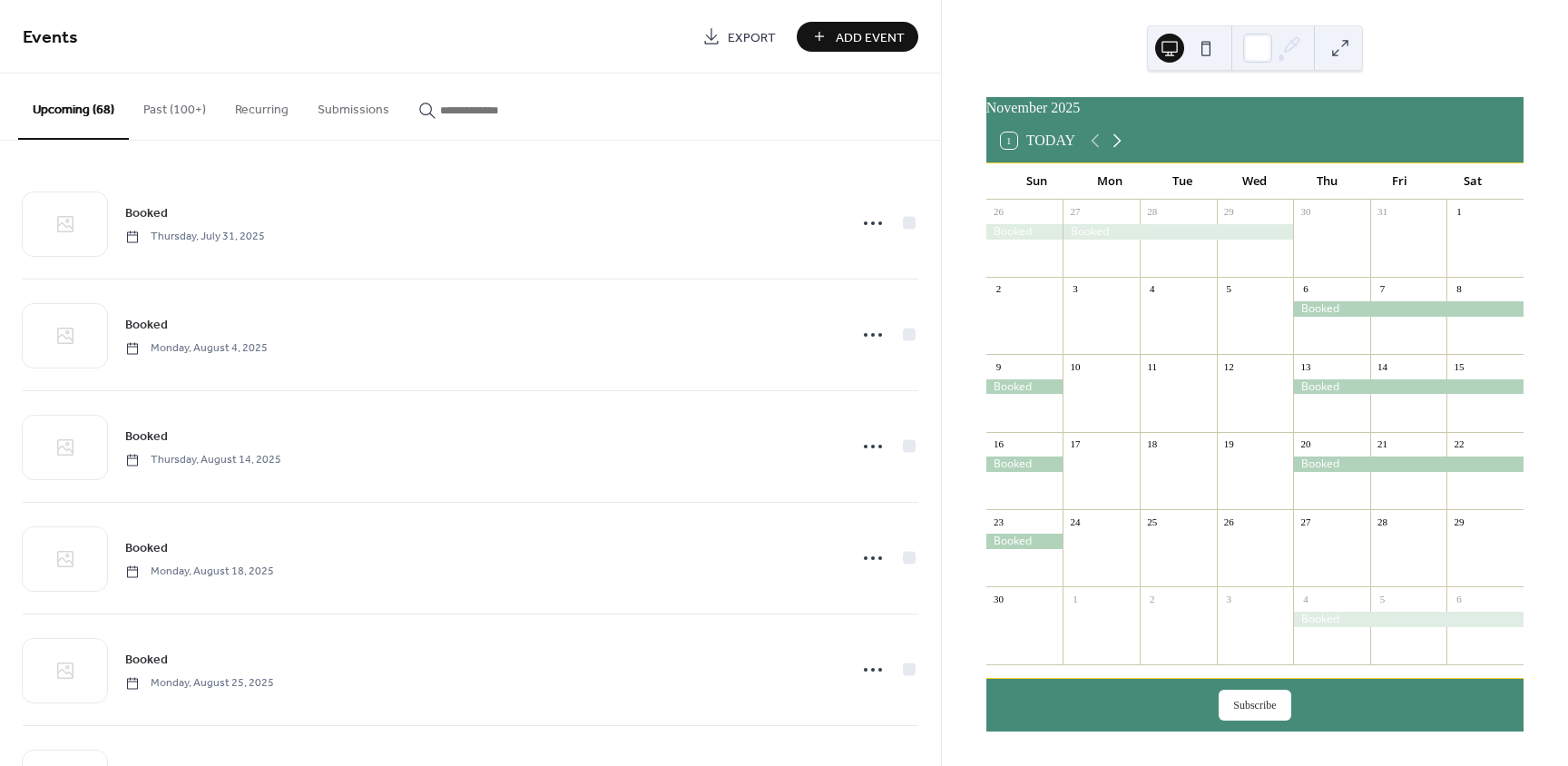click 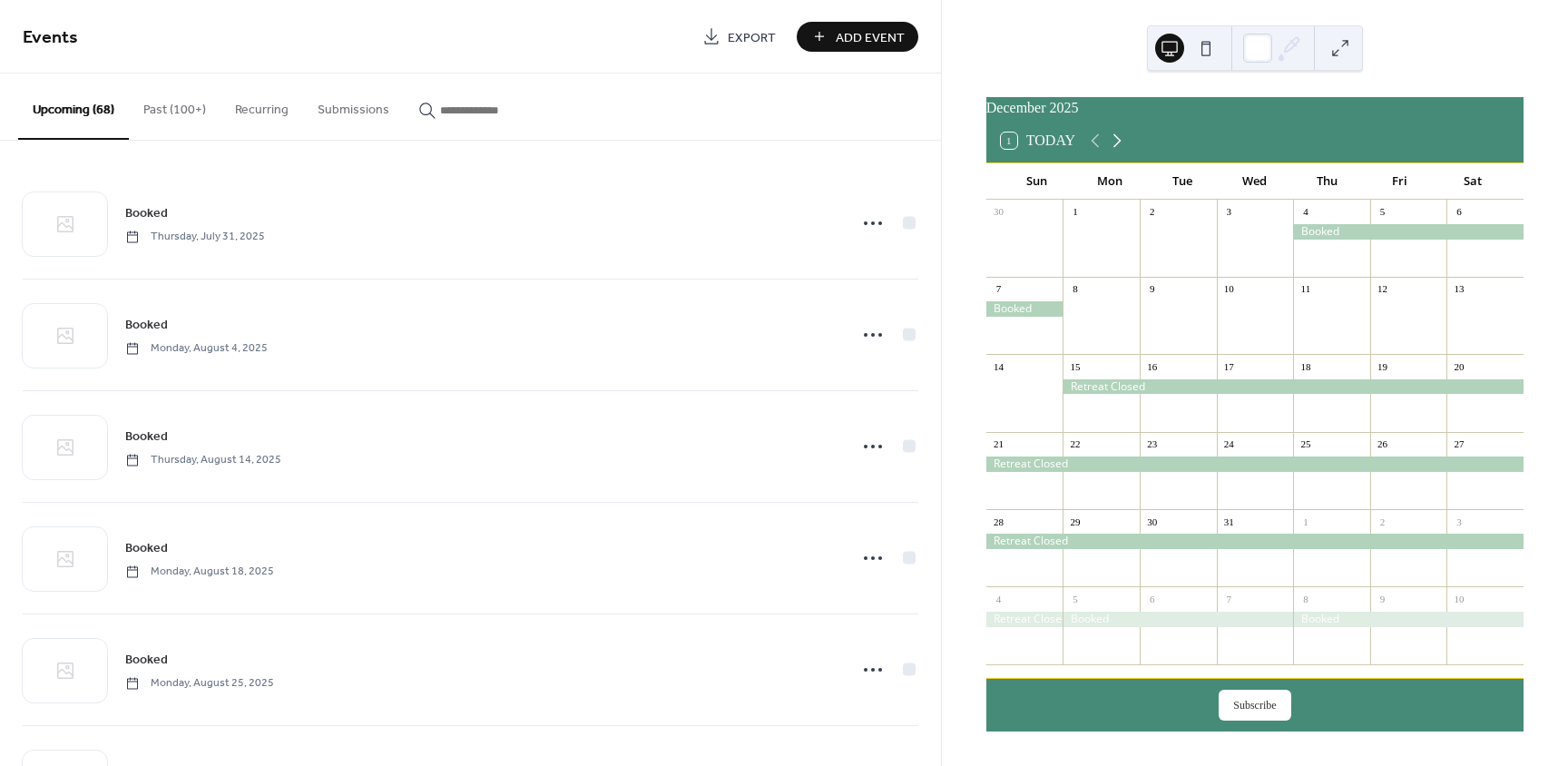 click 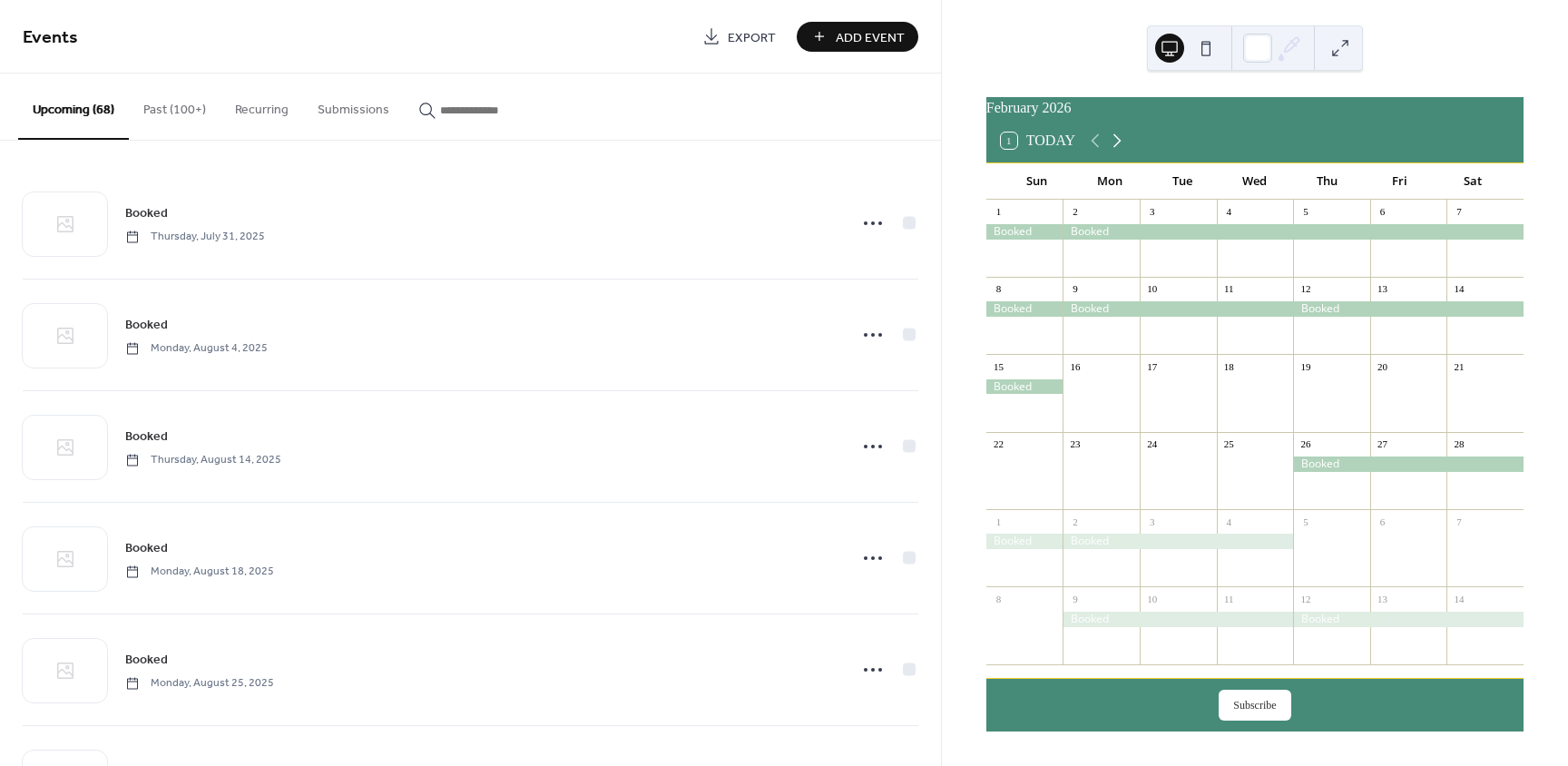click 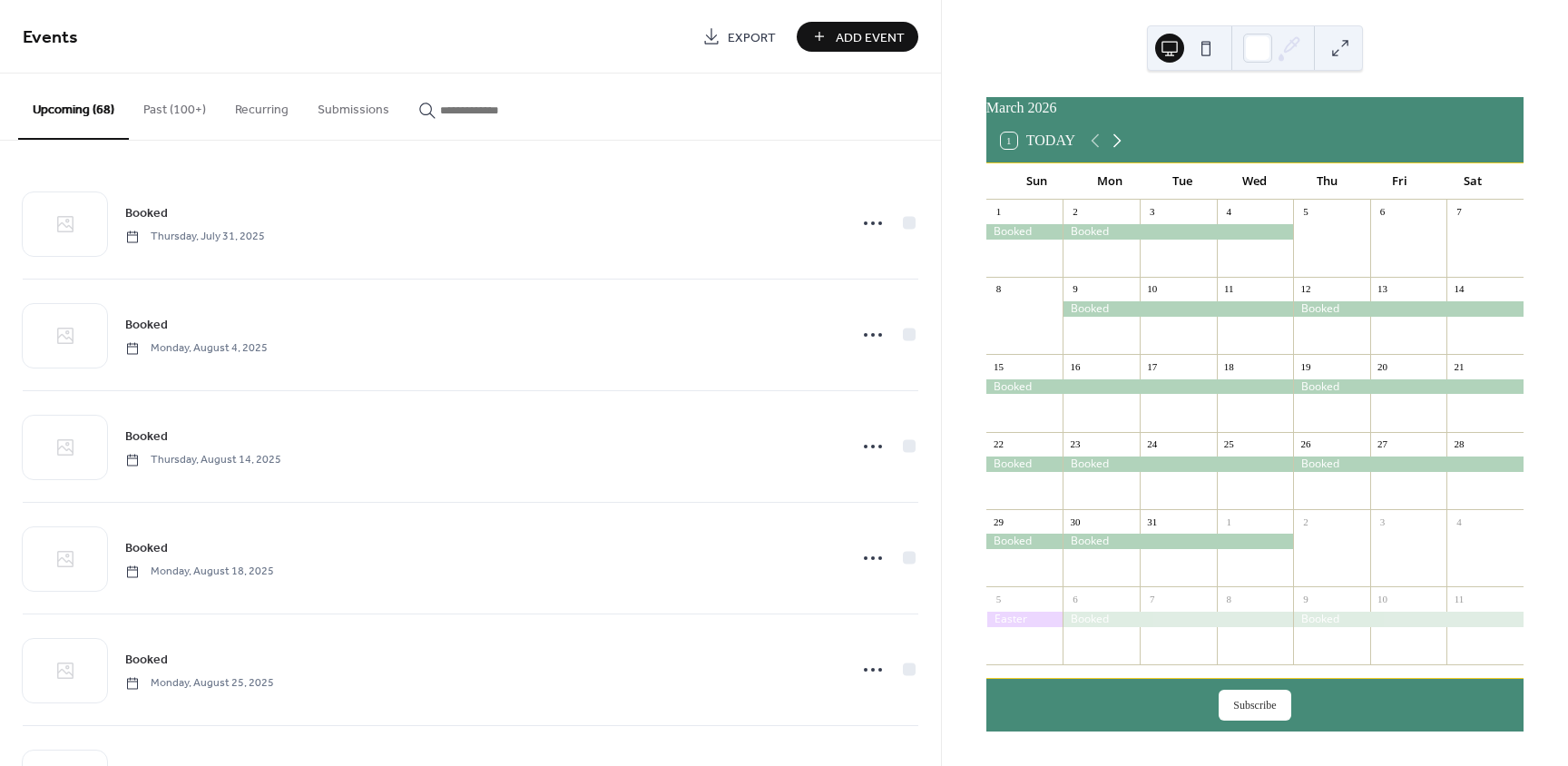 click 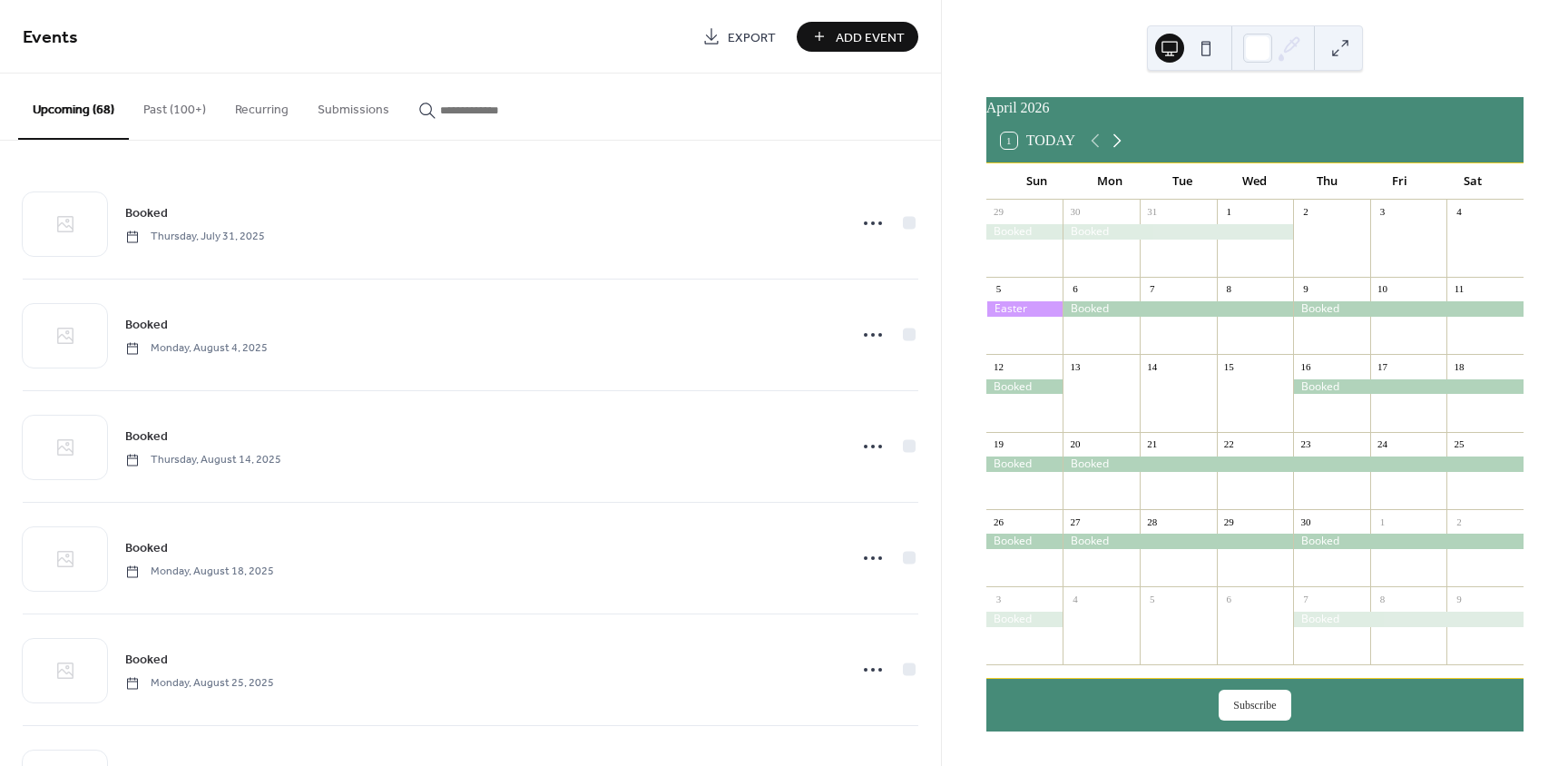 click 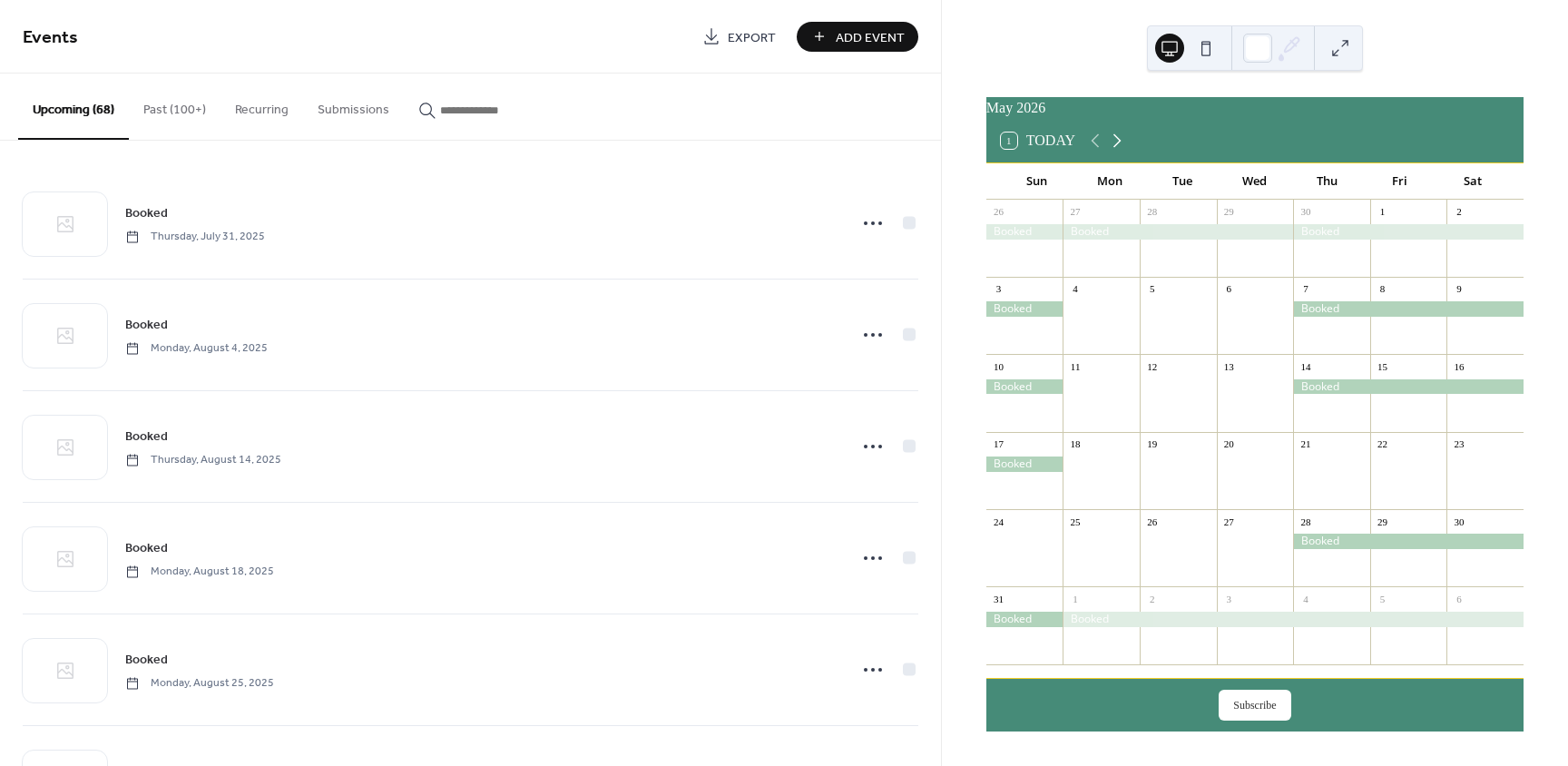 click 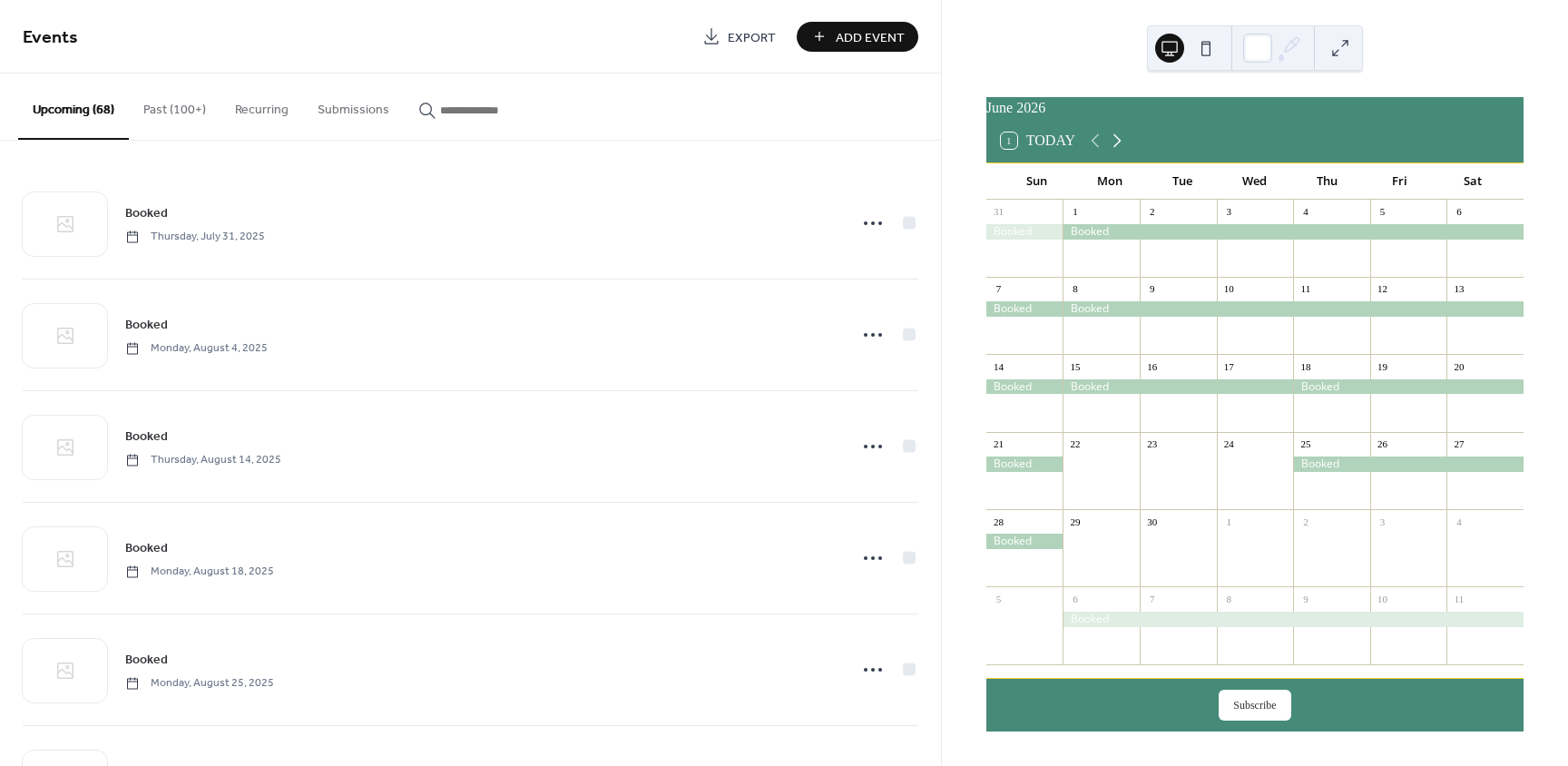 click 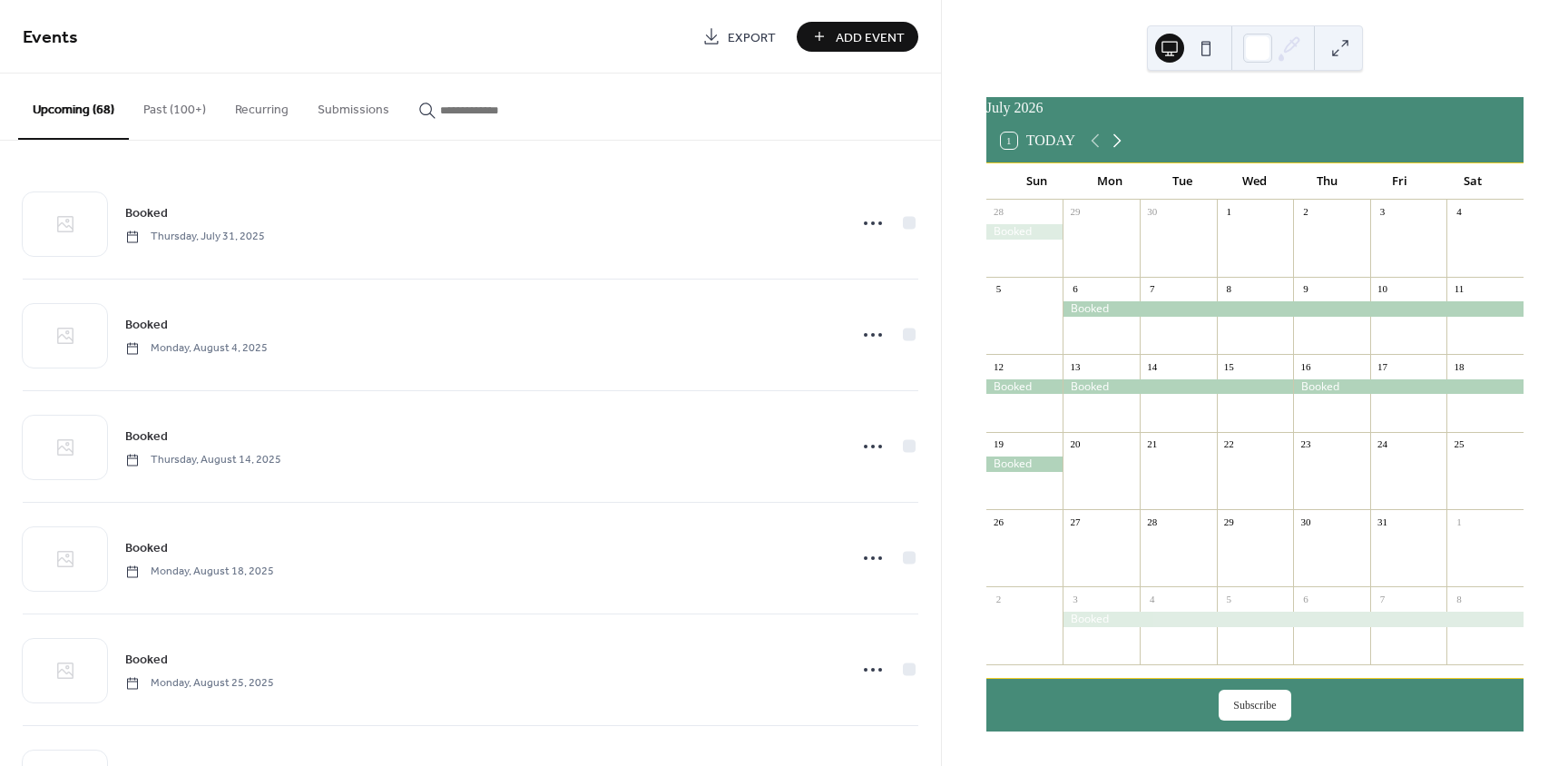 click 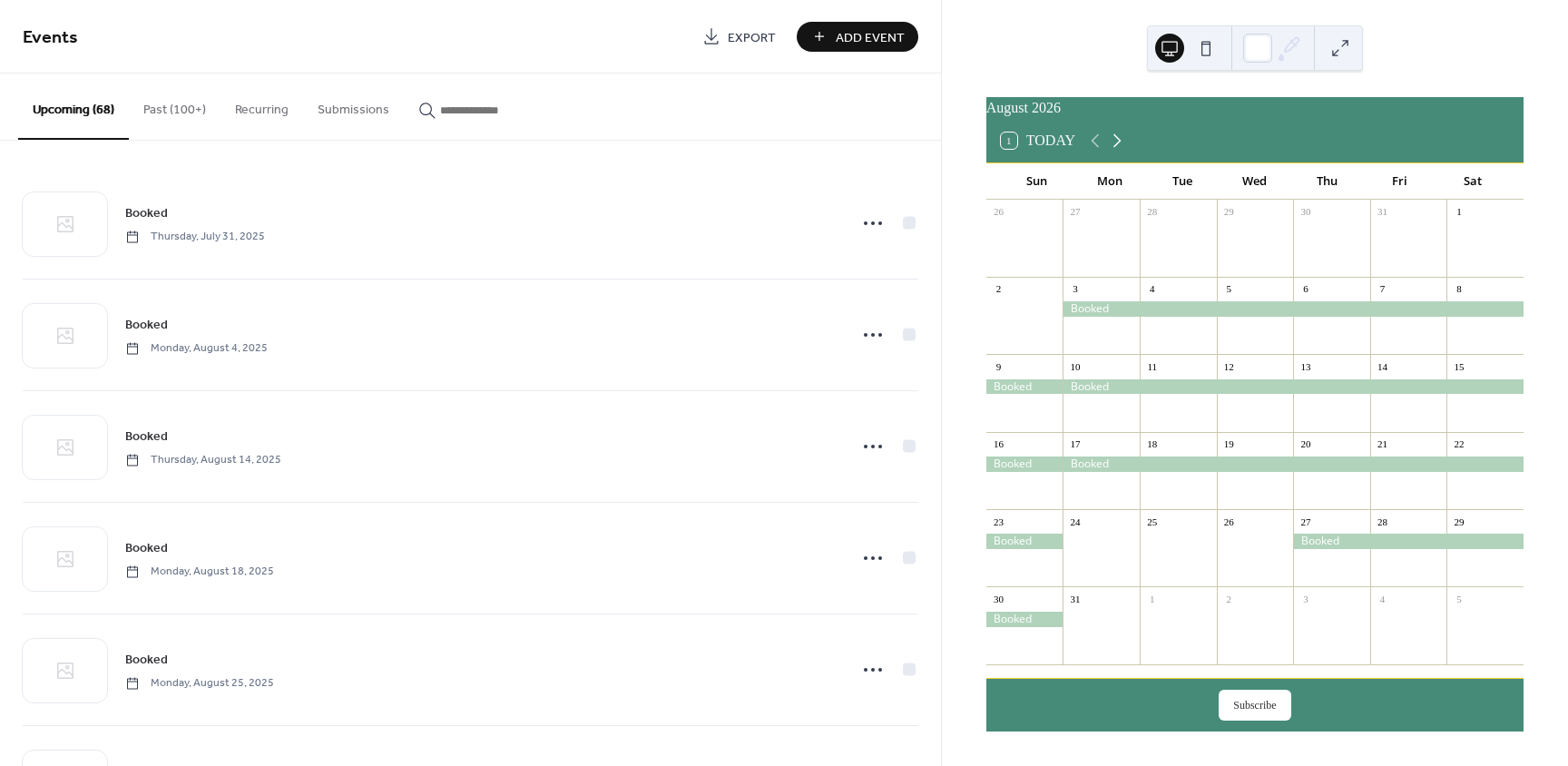 click 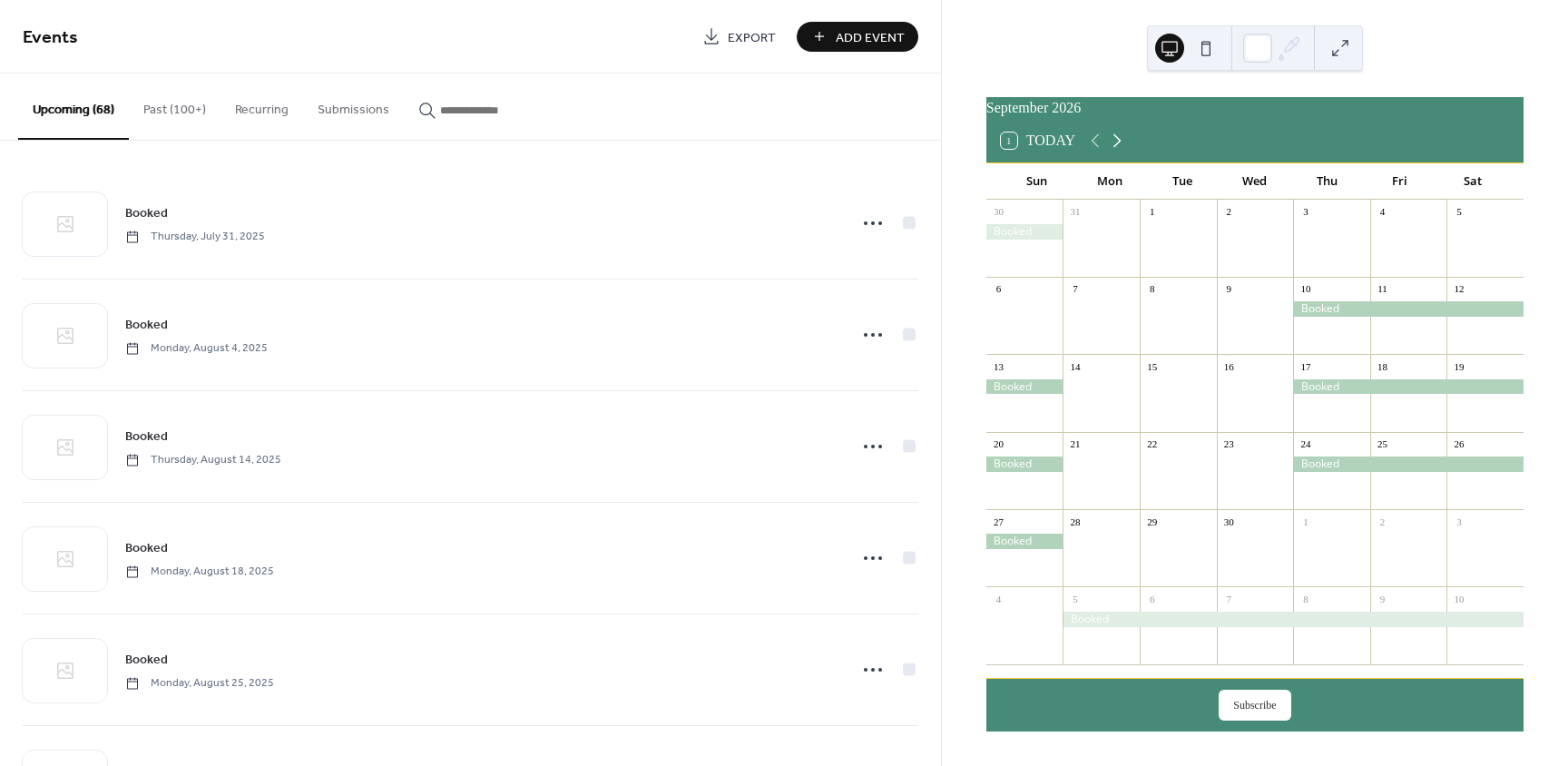 click 